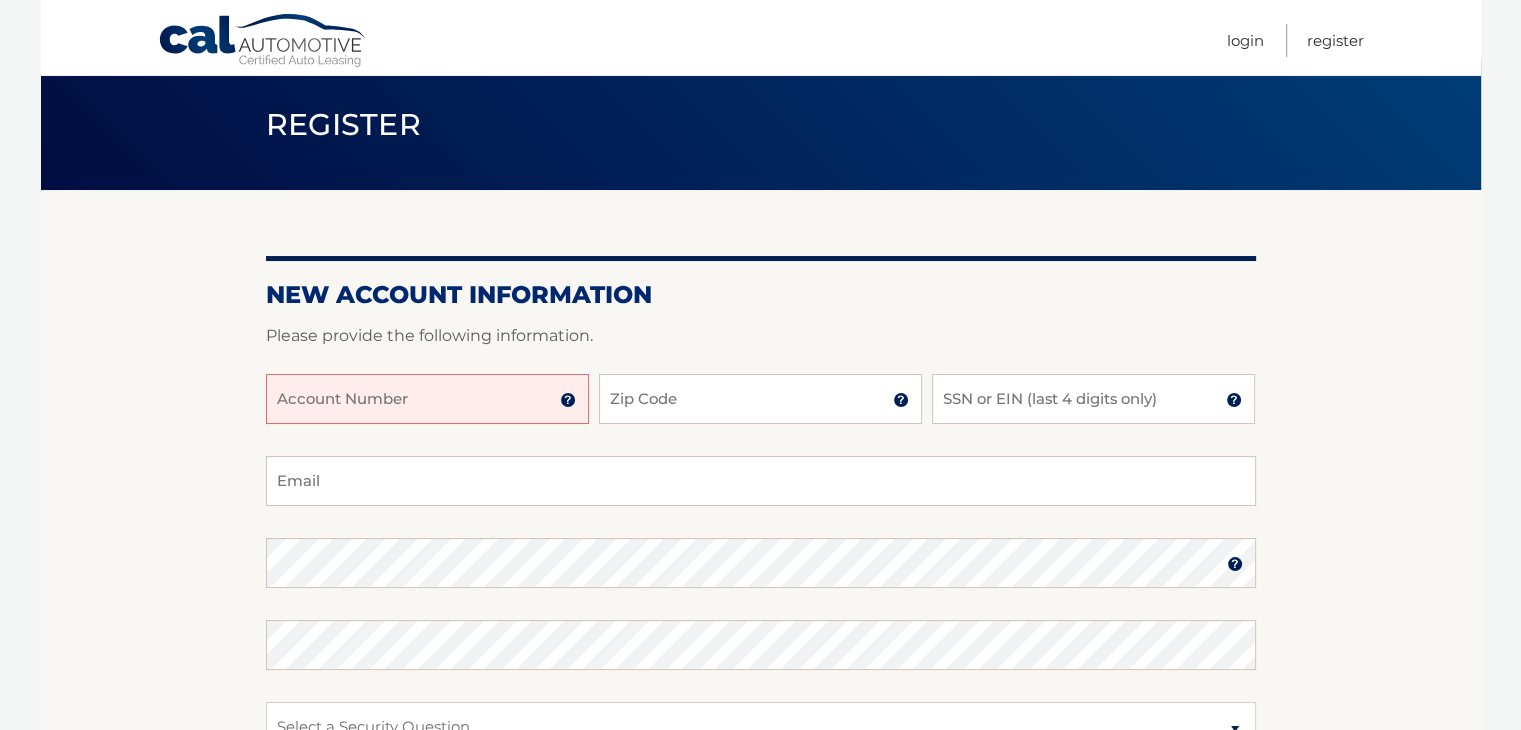 scroll, scrollTop: 100, scrollLeft: 0, axis: vertical 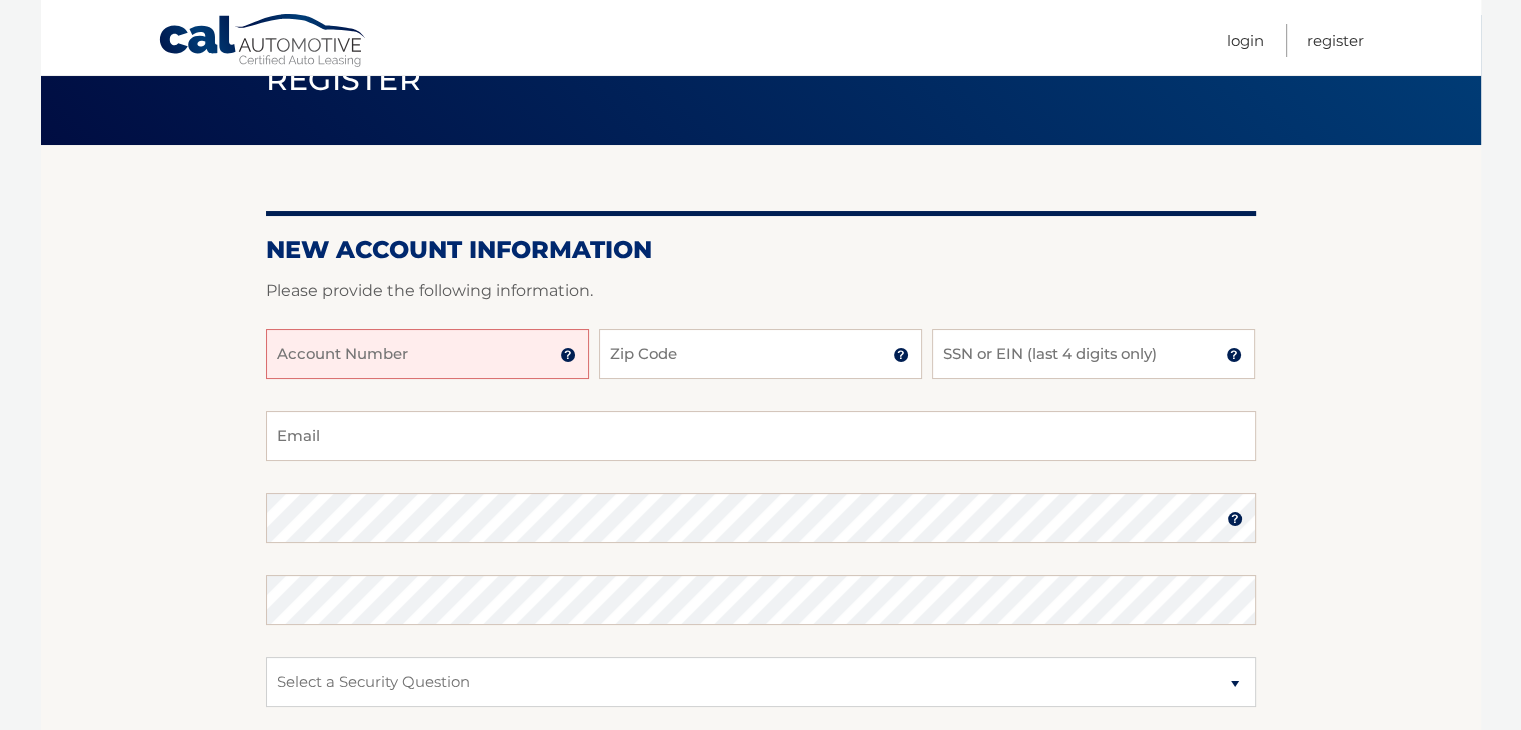 click on "Account Number" at bounding box center (427, 354) 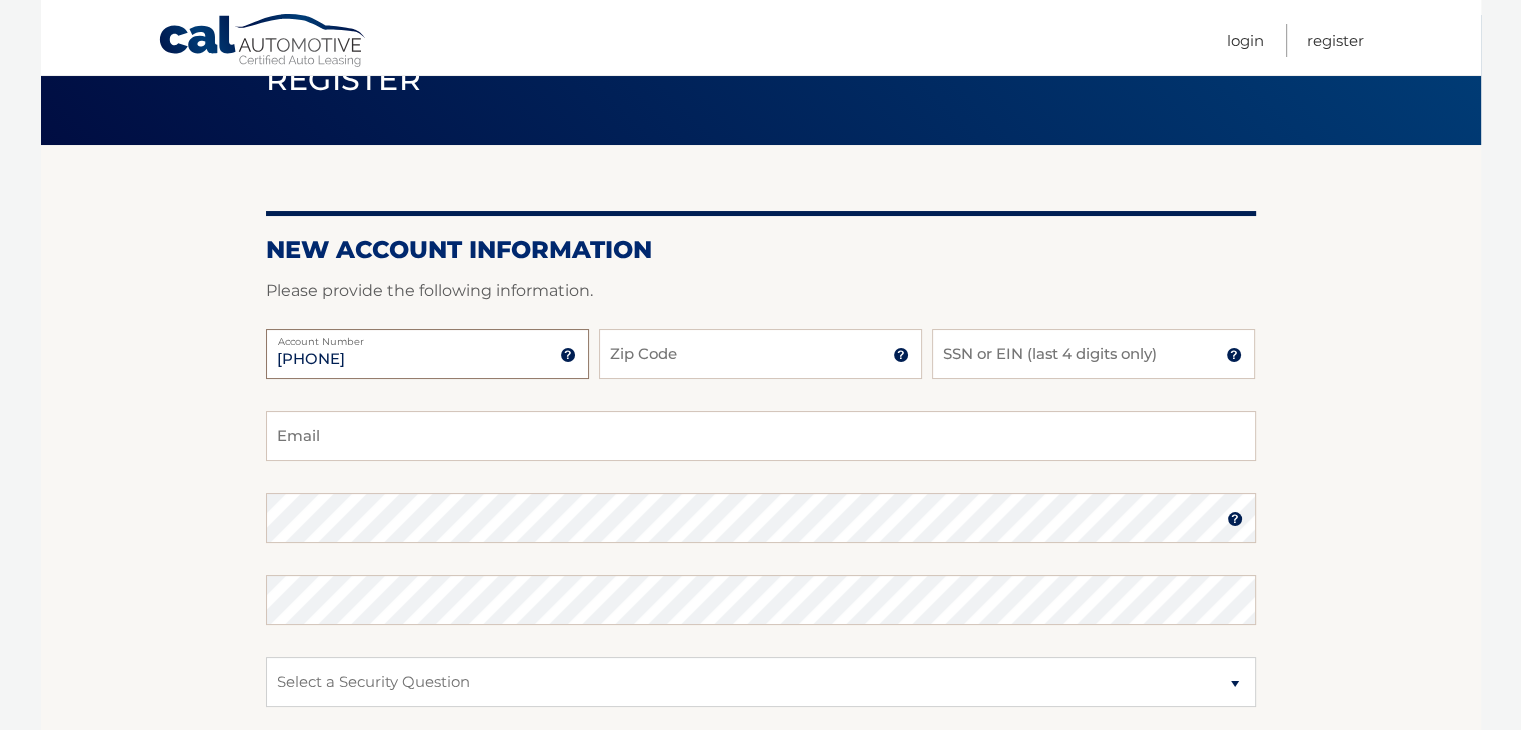 type on "44455960492" 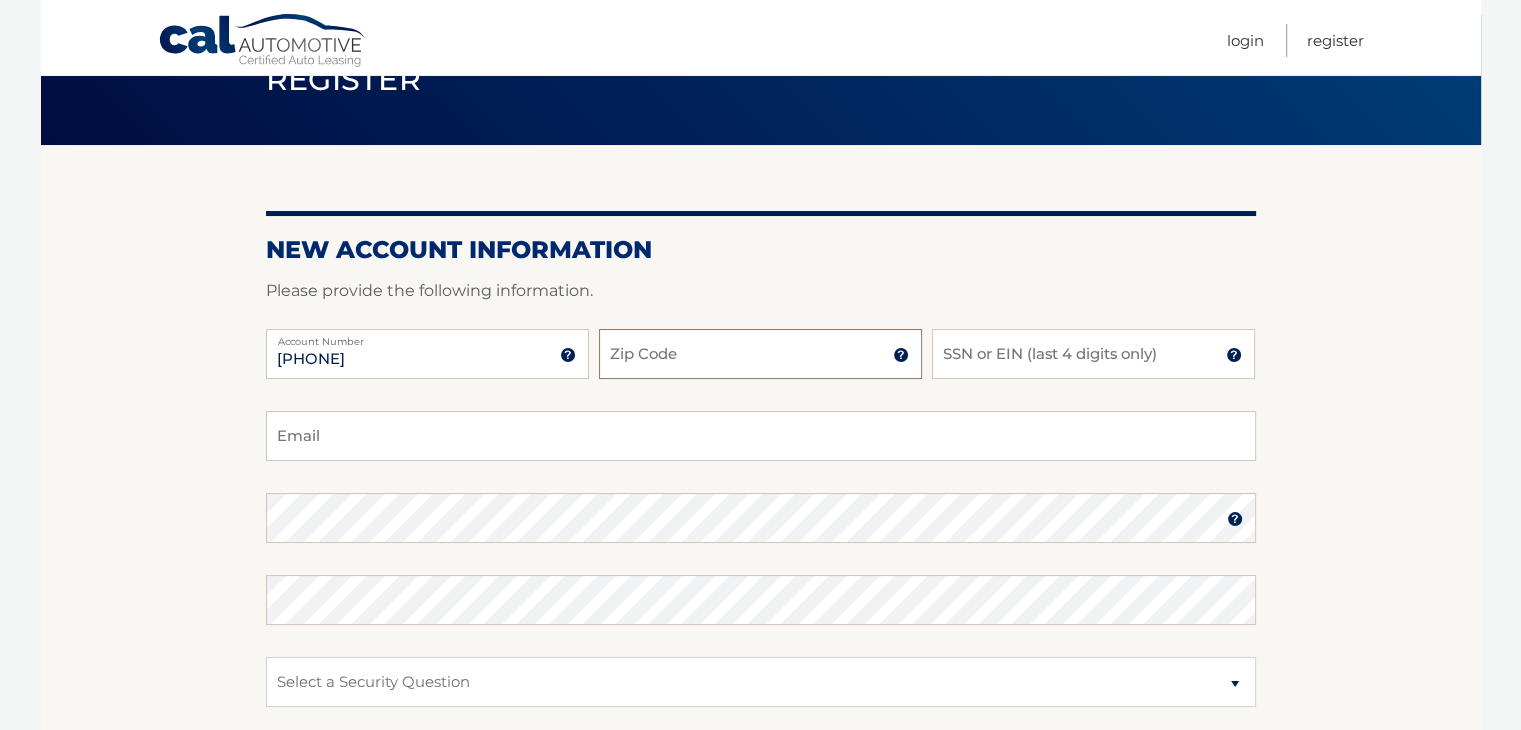 click on "Zip Code" at bounding box center (760, 354) 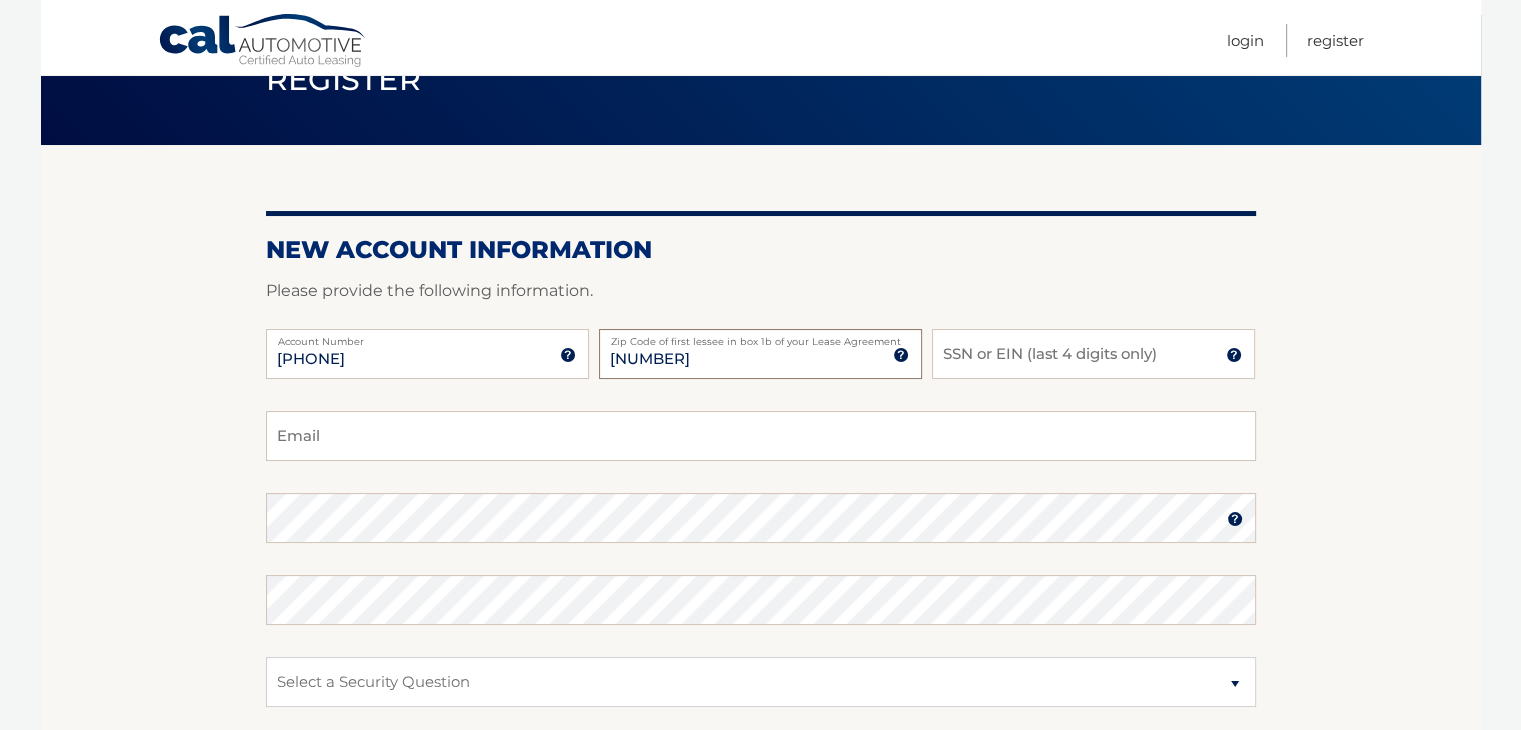 type on "34984" 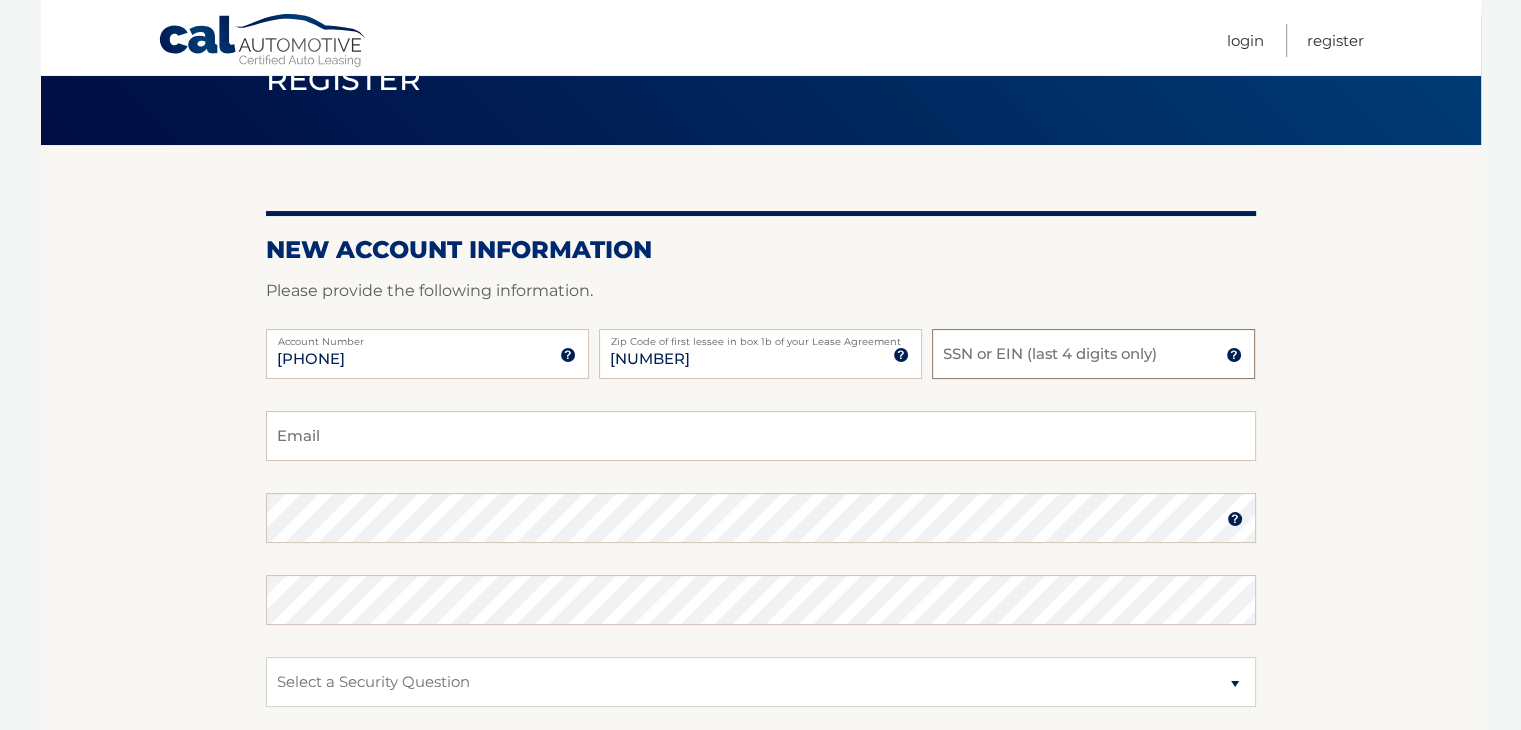 click on "SSN or EIN (last 4 digits only)" at bounding box center [1093, 354] 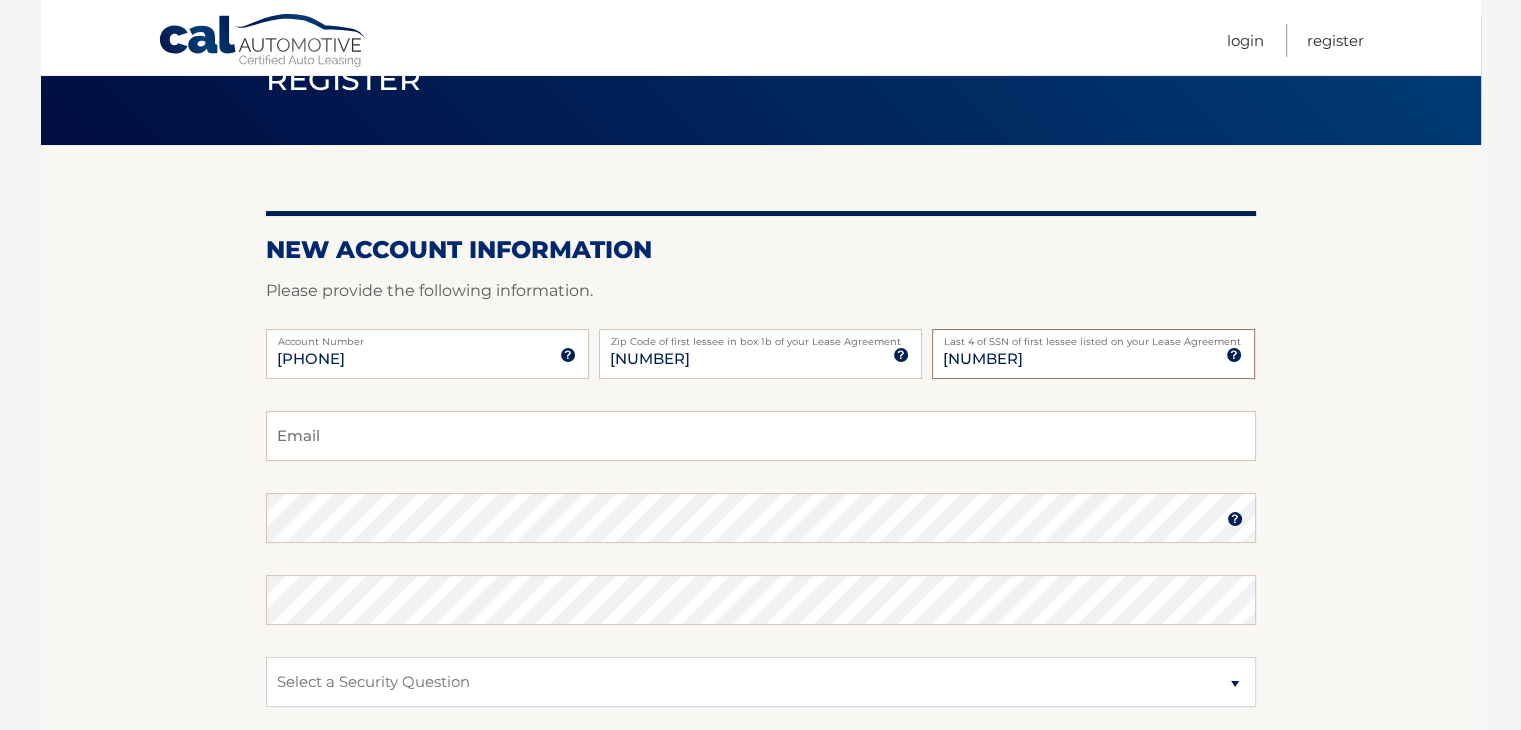 type on "8900" 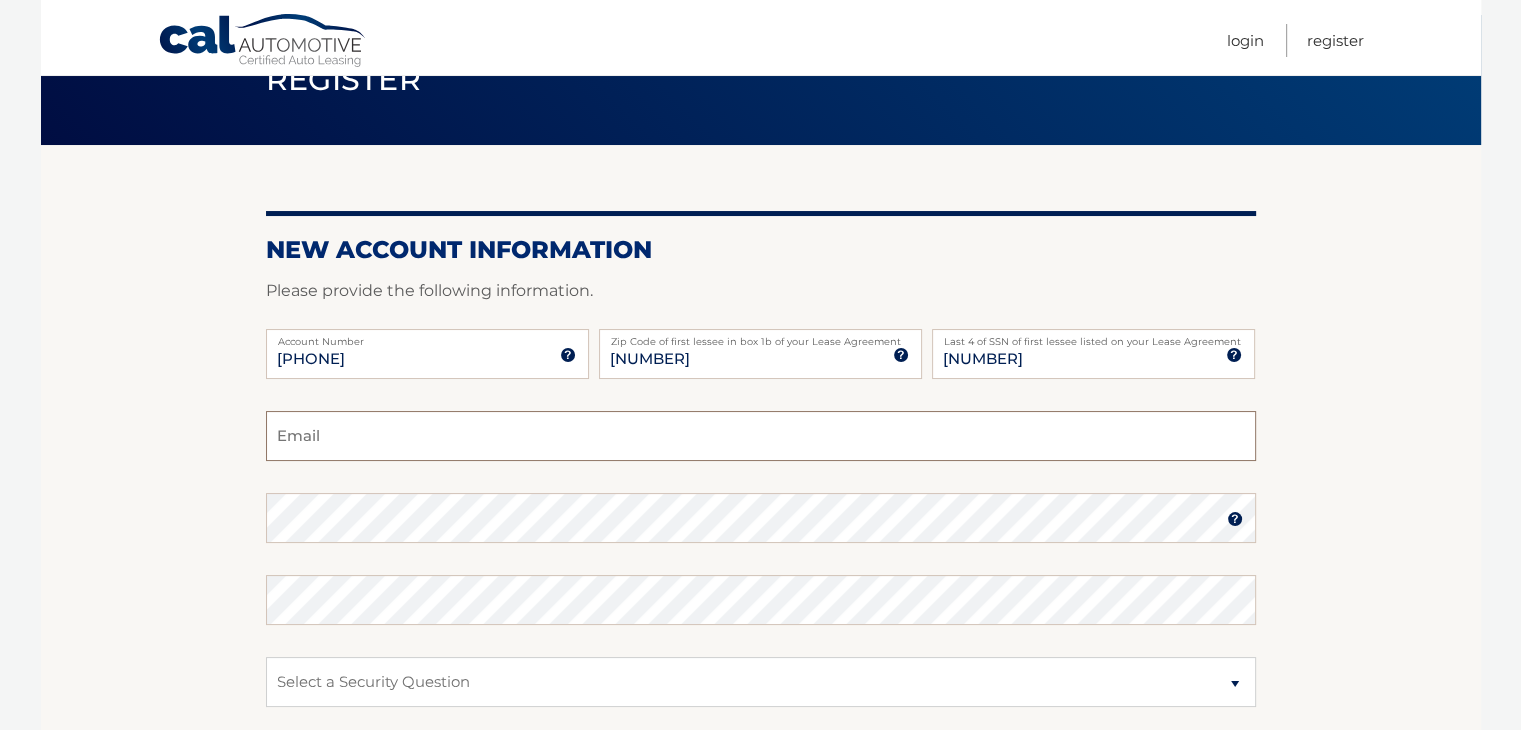 click on "Email" at bounding box center [761, 436] 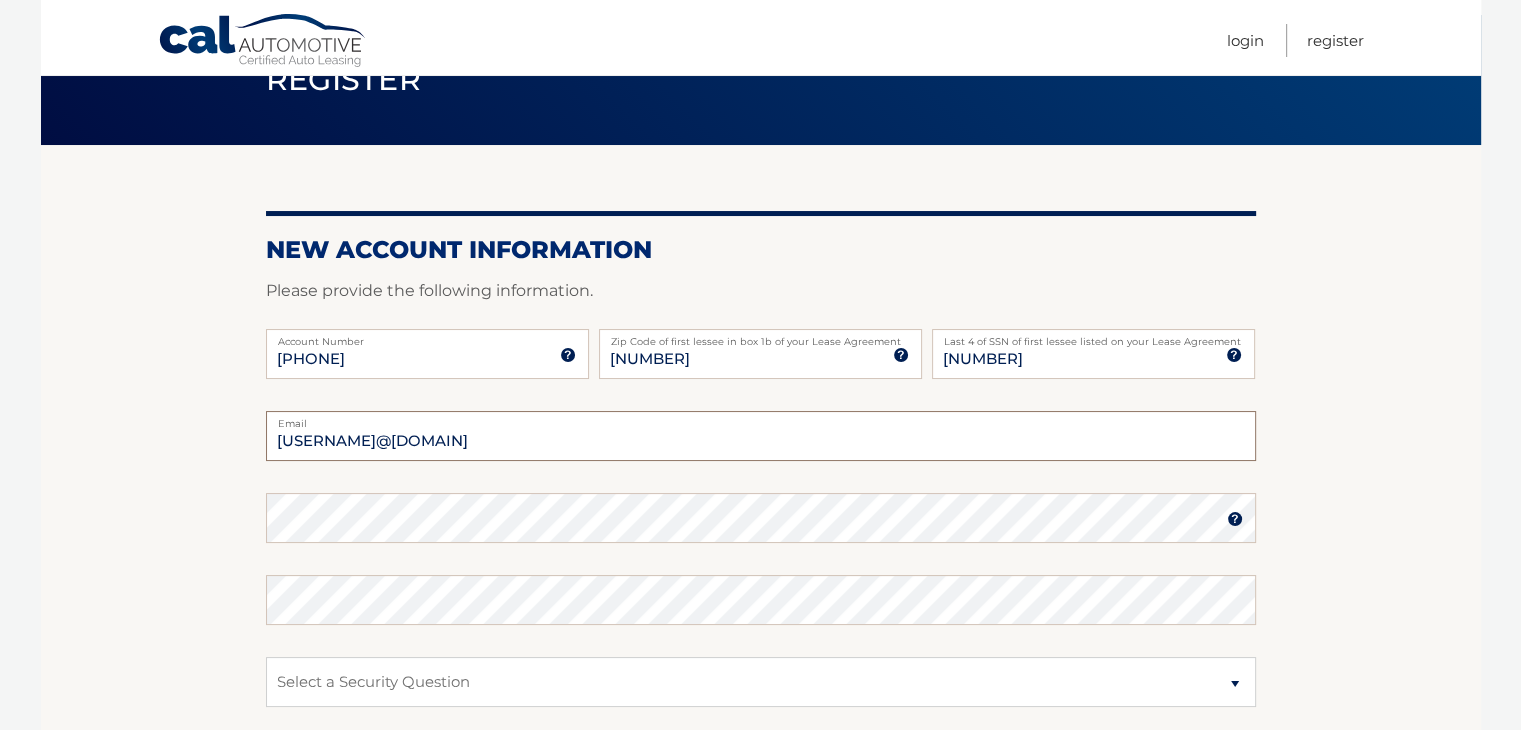 type on "kperry16@gmail.com" 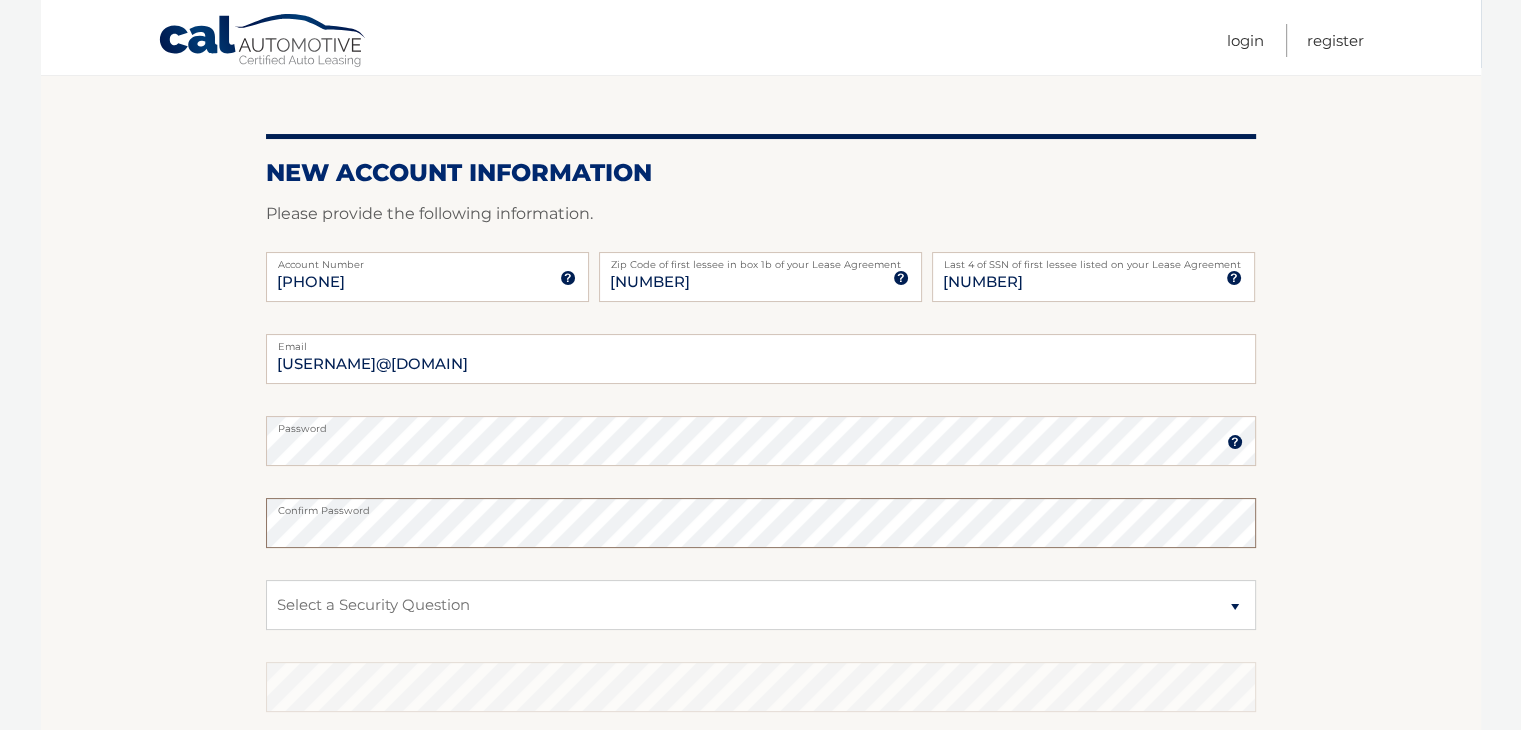 scroll, scrollTop: 300, scrollLeft: 0, axis: vertical 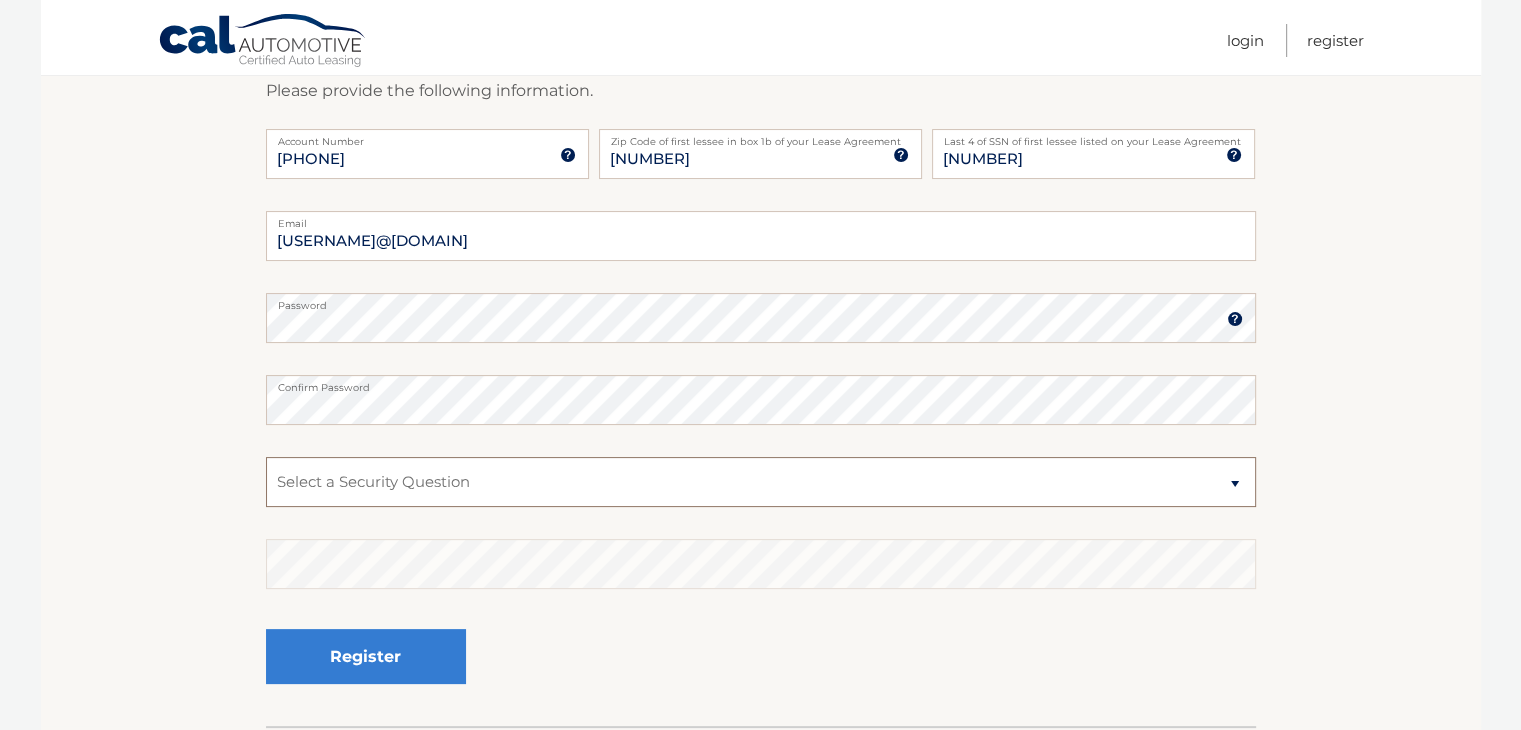 click on "Select a Security Question
What was the name of your elementary school?
What is your mother’s maiden name?
What street did you live on in the third grade?
In what city or town was your first job?
What was your childhood phone number including area code? (e.g., 000-000-0000)" at bounding box center [761, 482] 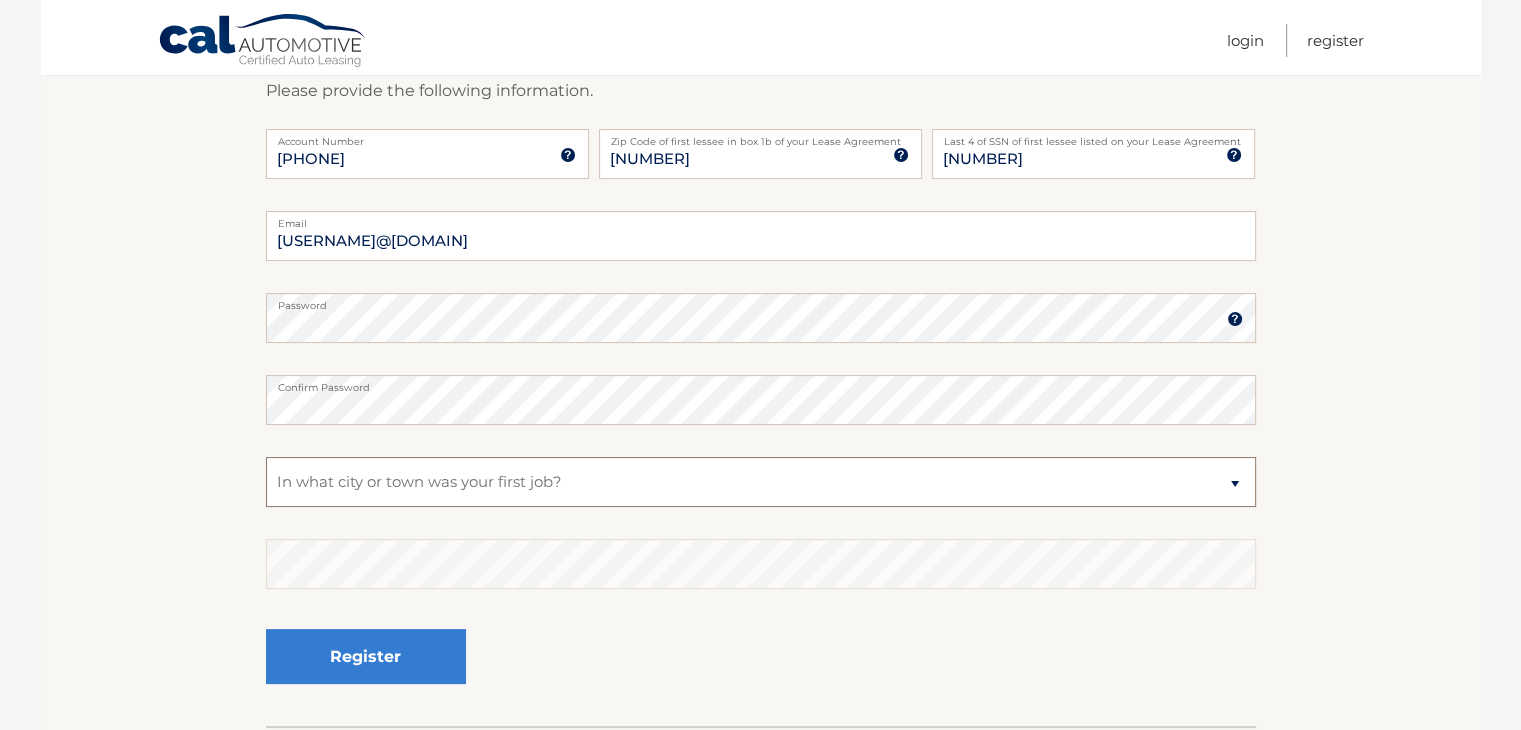 click on "Select a Security Question
What was the name of your elementary school?
What is your mother’s maiden name?
What street did you live on in the third grade?
In what city or town was your first job?
What was your childhood phone number including area code? (e.g., 000-000-0000)" at bounding box center (761, 482) 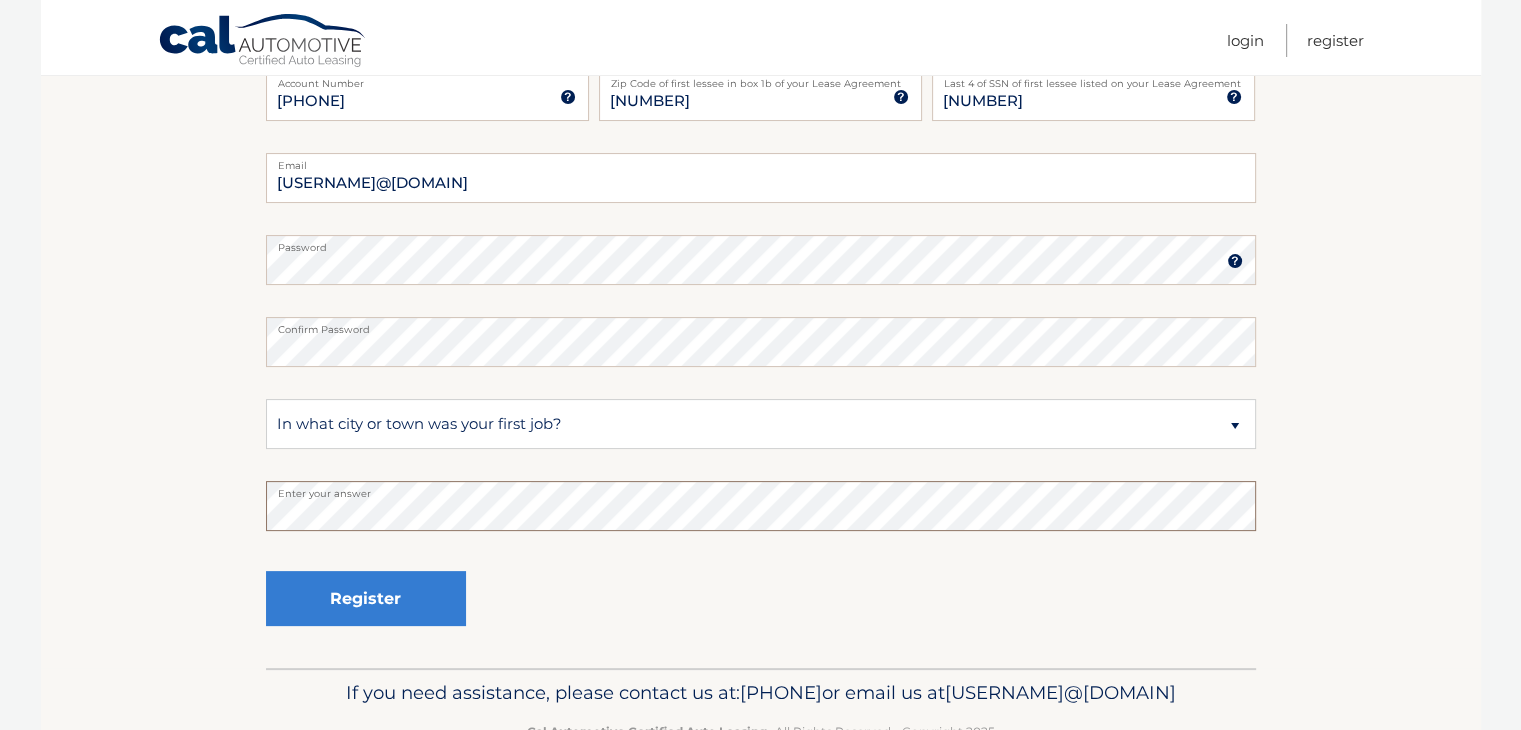 scroll, scrollTop: 448, scrollLeft: 0, axis: vertical 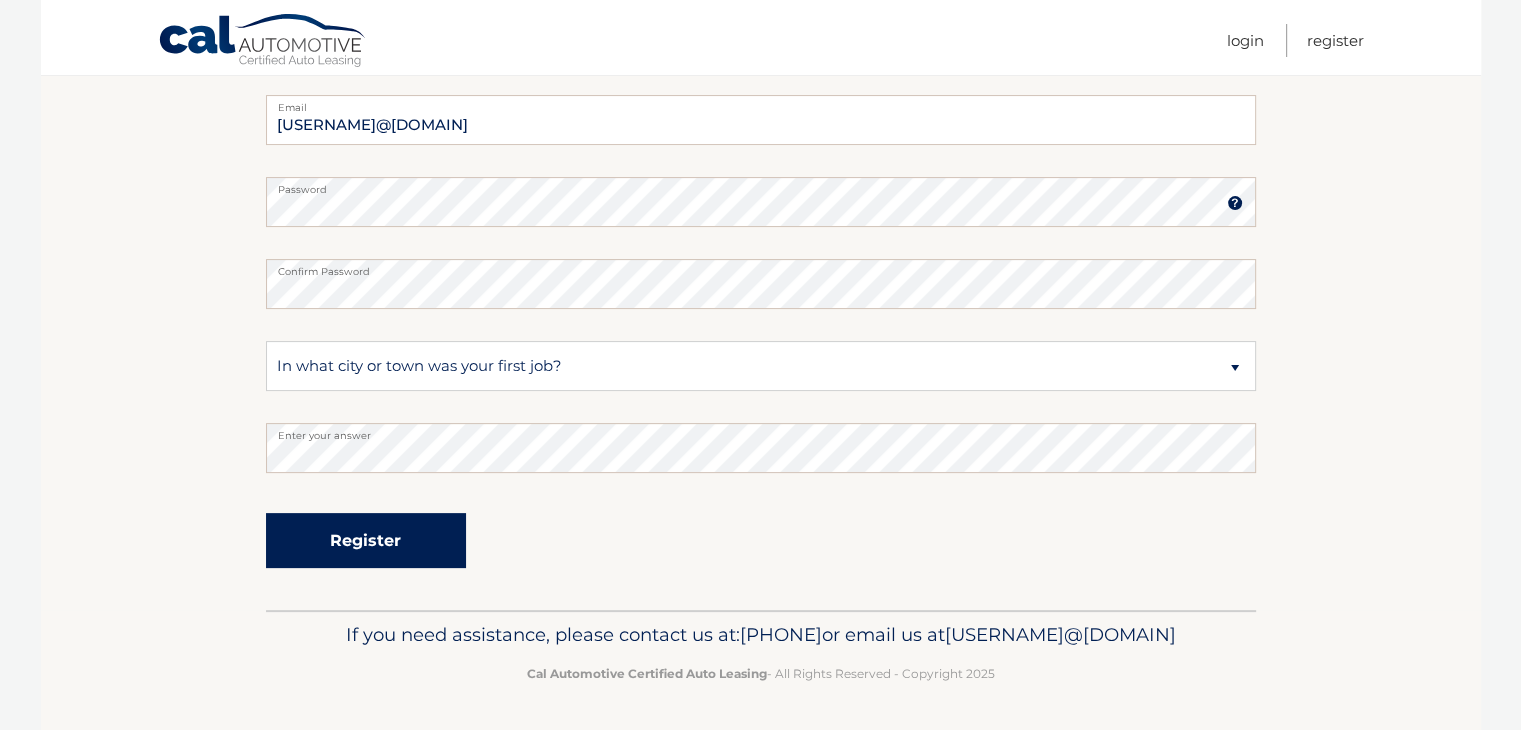 click on "Register" at bounding box center [366, 540] 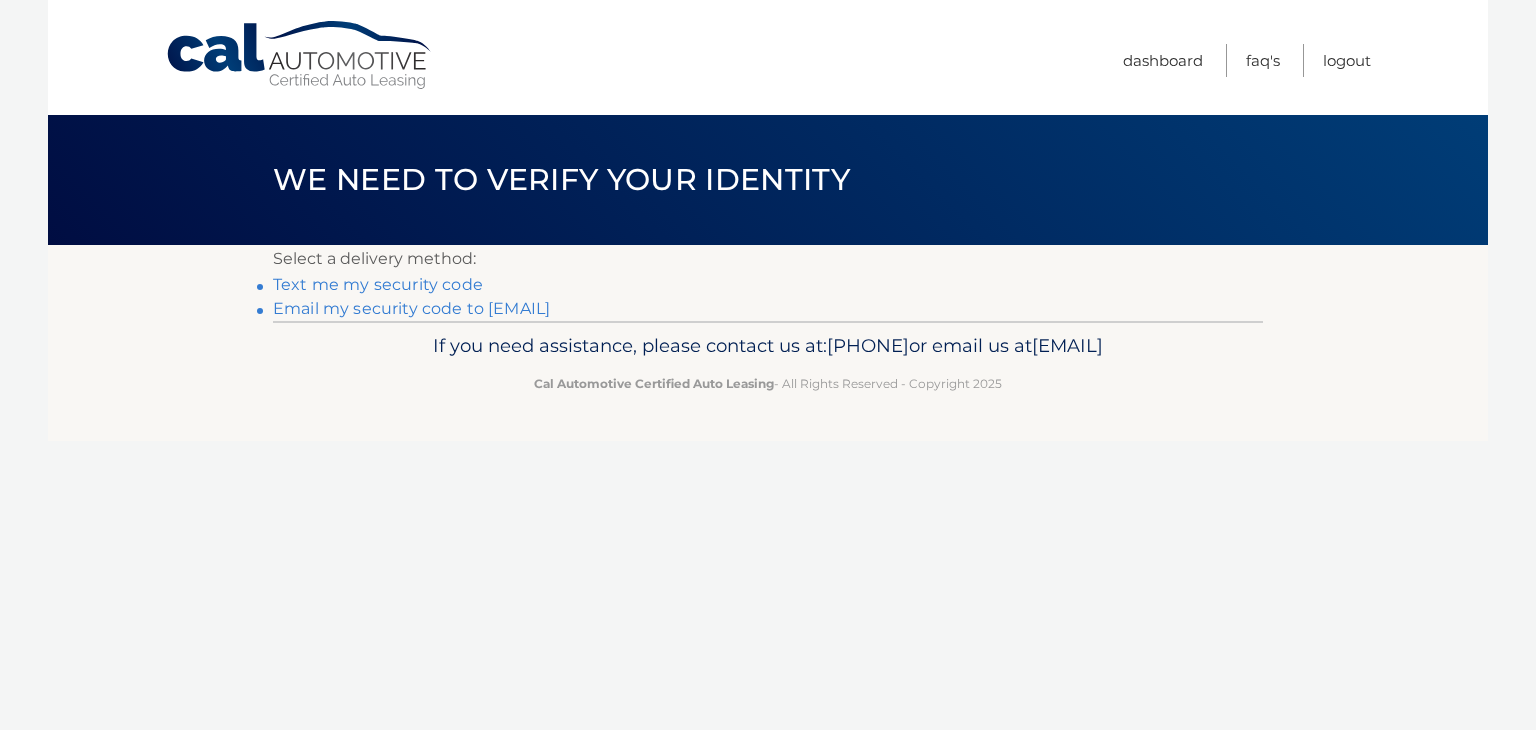 scroll, scrollTop: 0, scrollLeft: 0, axis: both 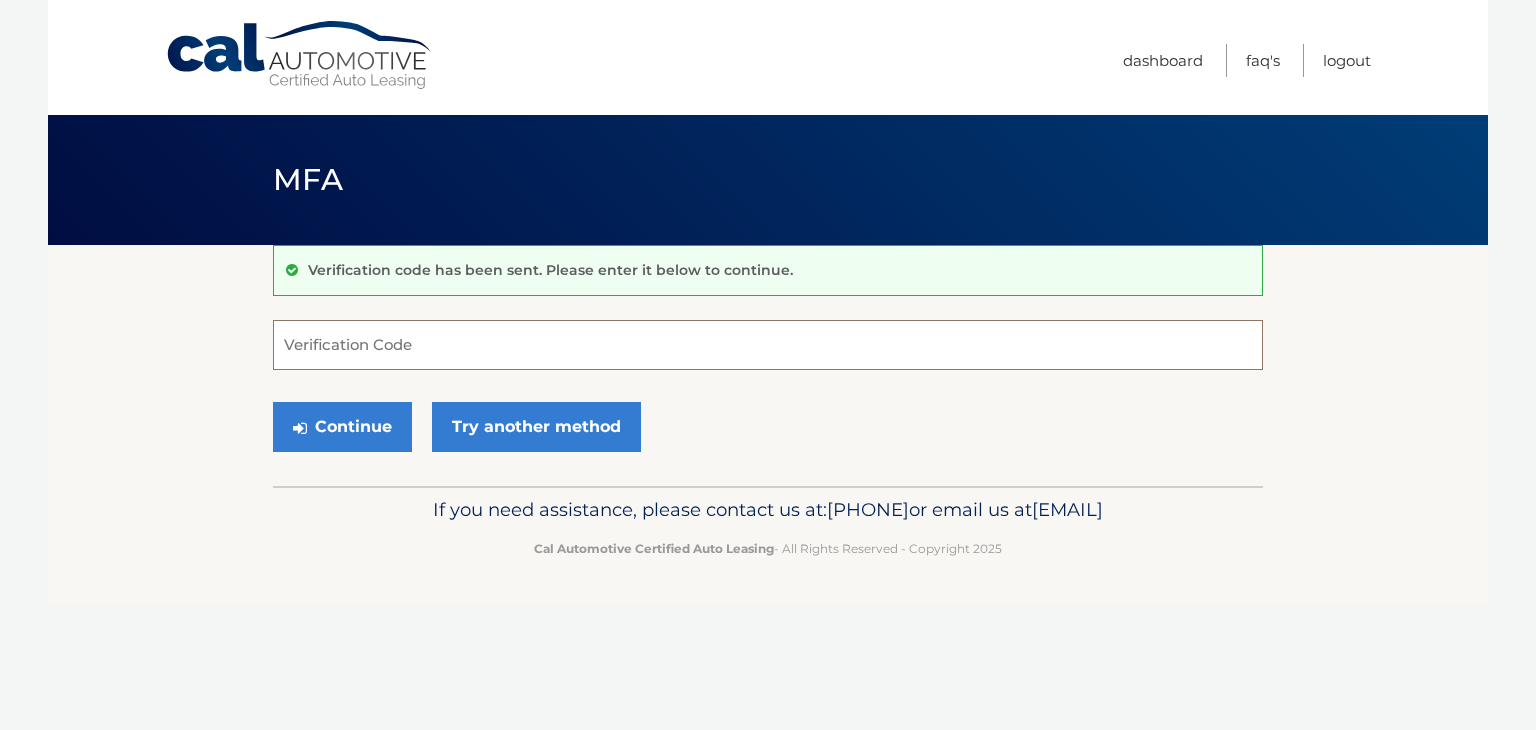 click on "Verification Code" at bounding box center (768, 345) 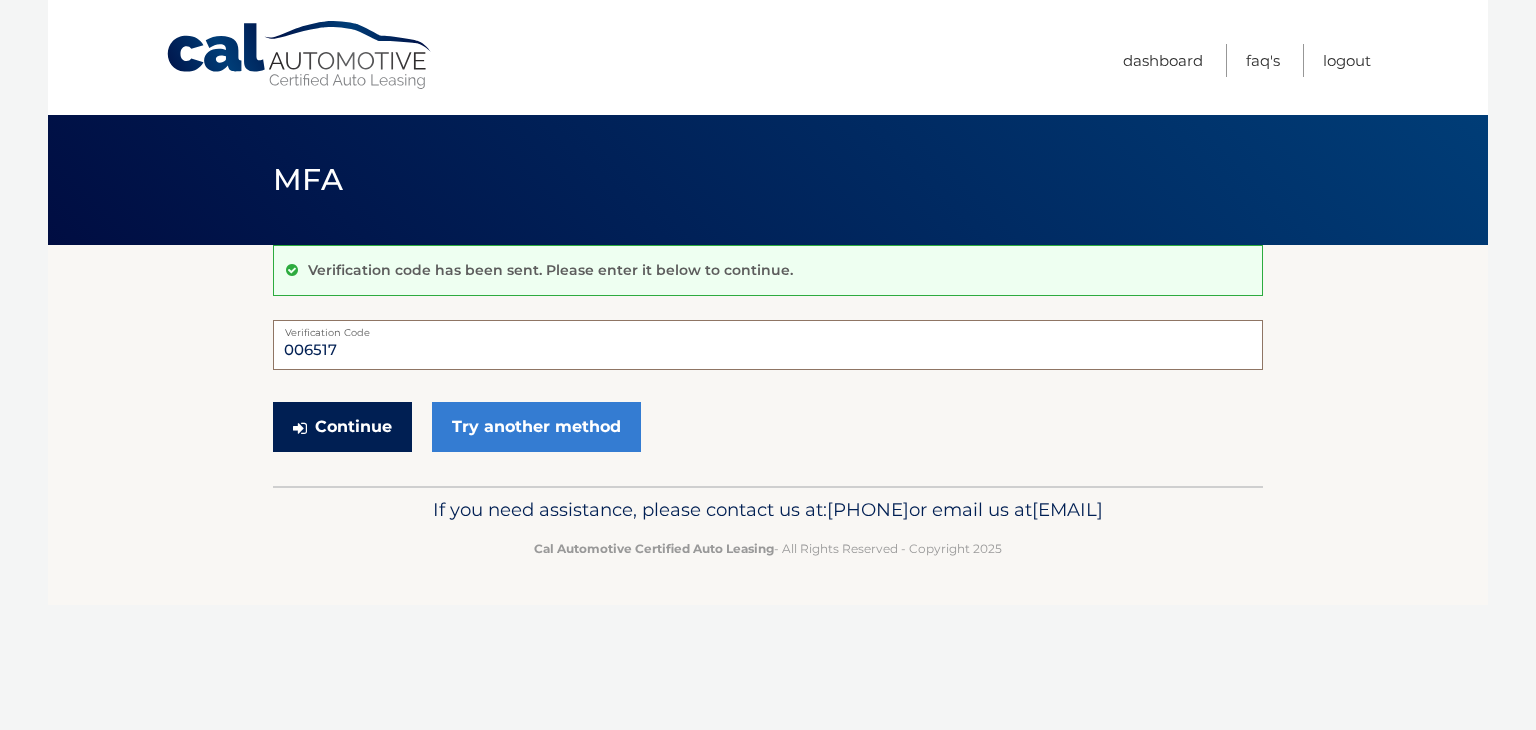 type on "006517" 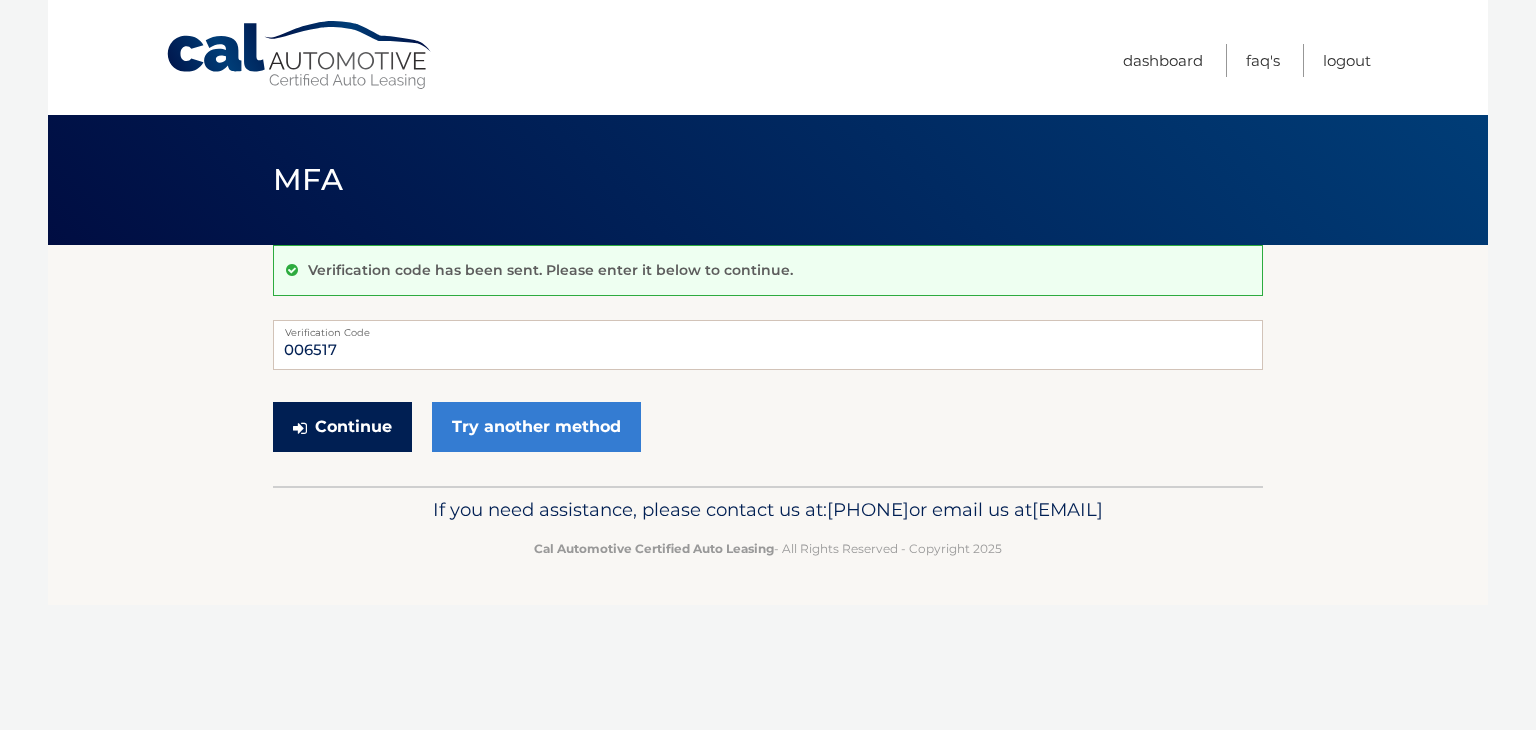 click on "Continue" at bounding box center (342, 427) 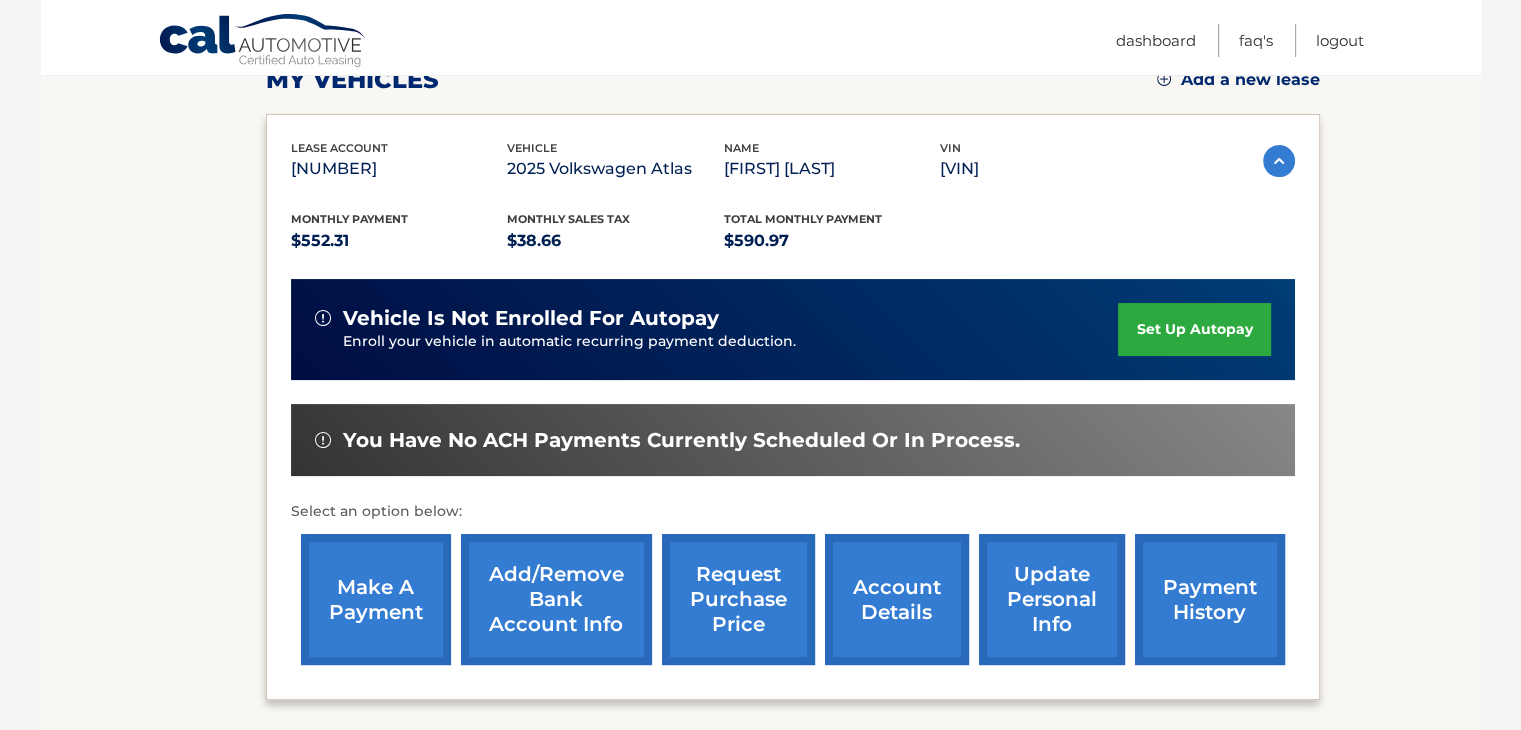 scroll, scrollTop: 400, scrollLeft: 0, axis: vertical 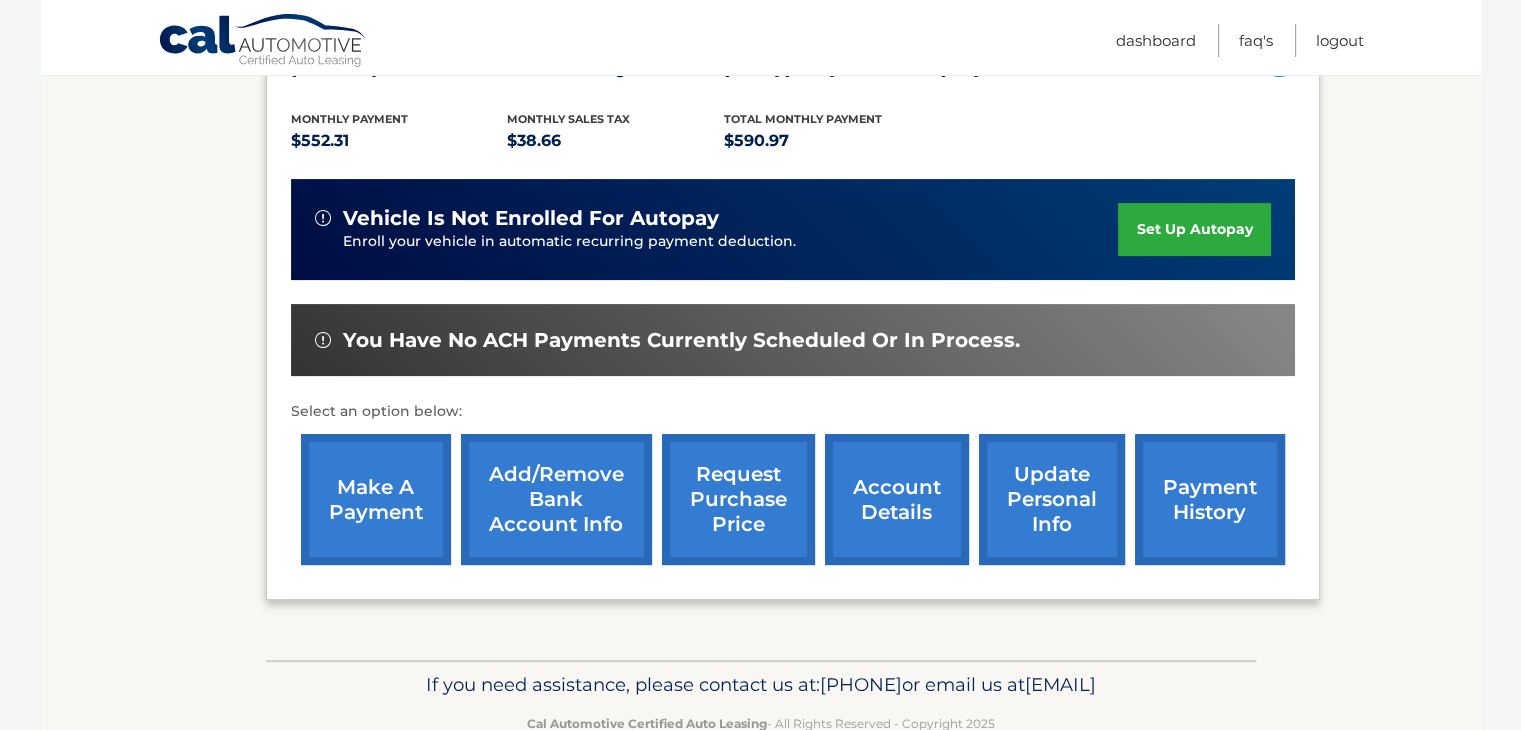 click on "set up autopay" at bounding box center (1194, 229) 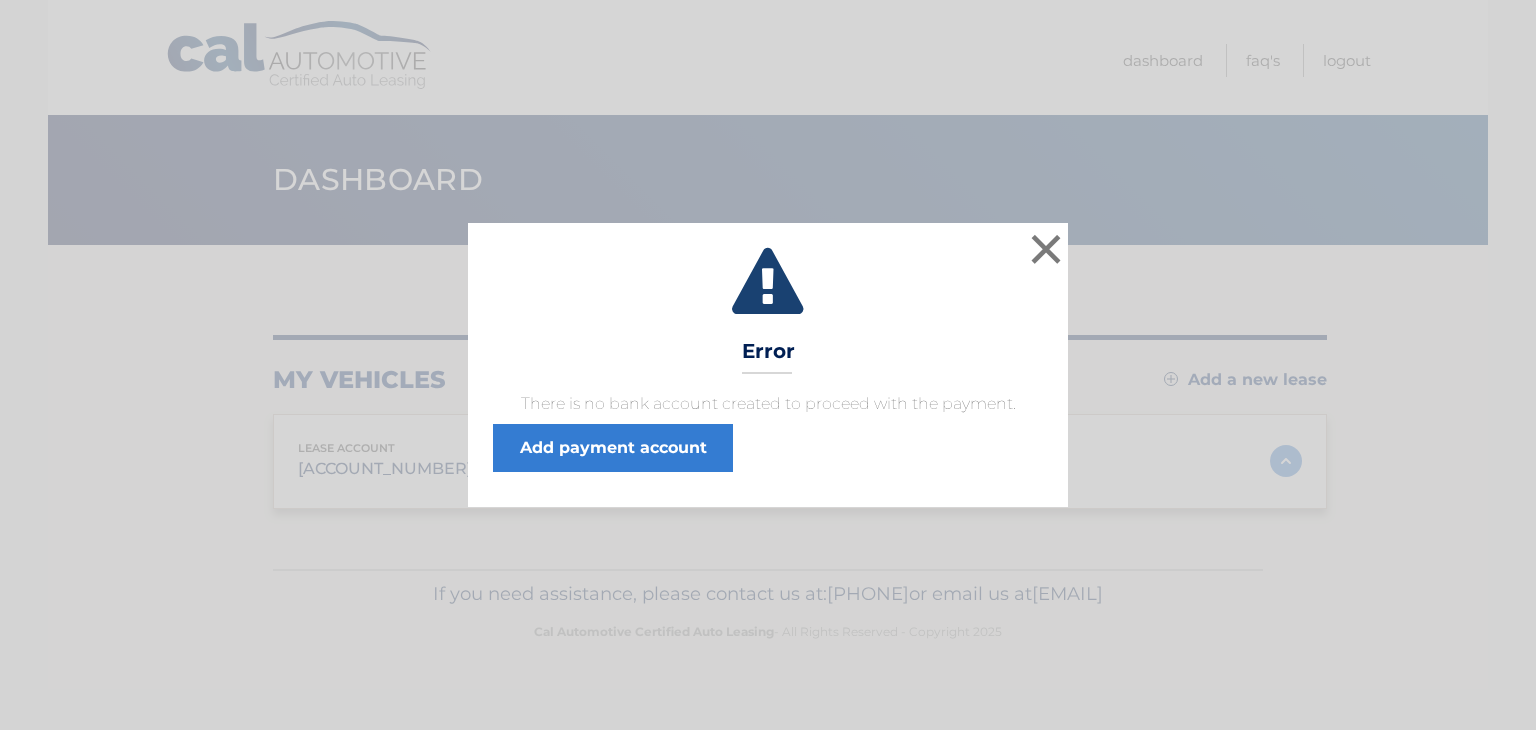 scroll, scrollTop: 0, scrollLeft: 0, axis: both 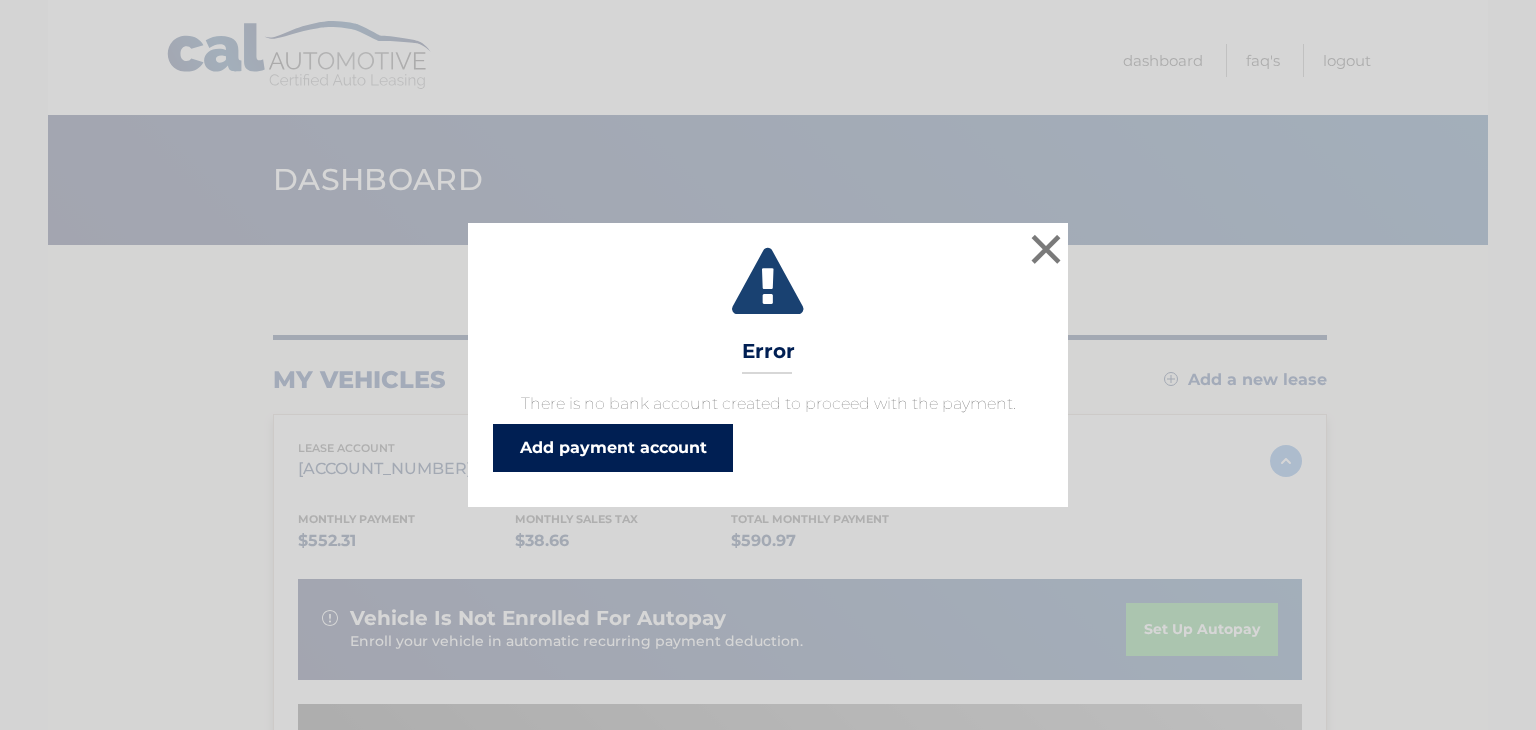 click on "Add payment account" at bounding box center (613, 448) 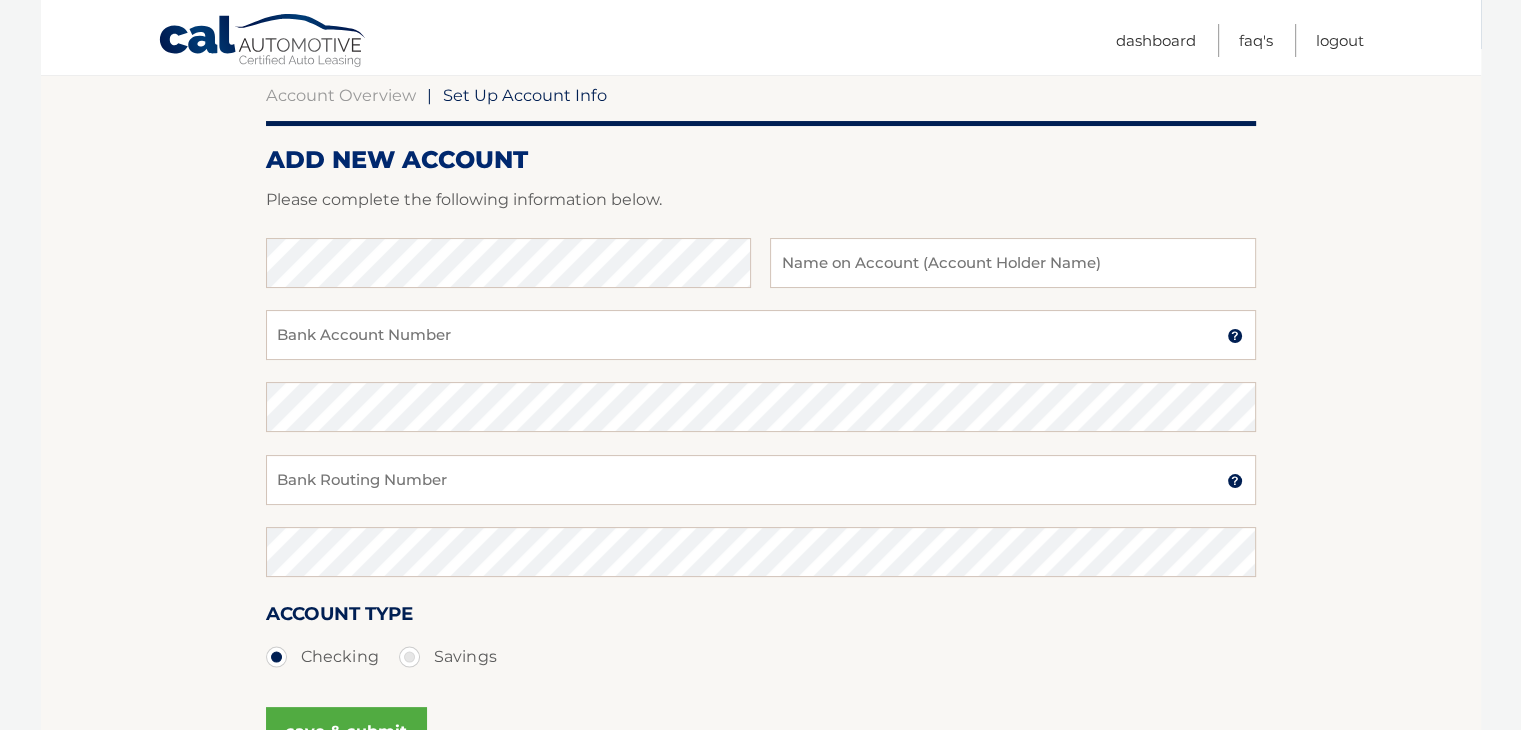 scroll, scrollTop: 200, scrollLeft: 0, axis: vertical 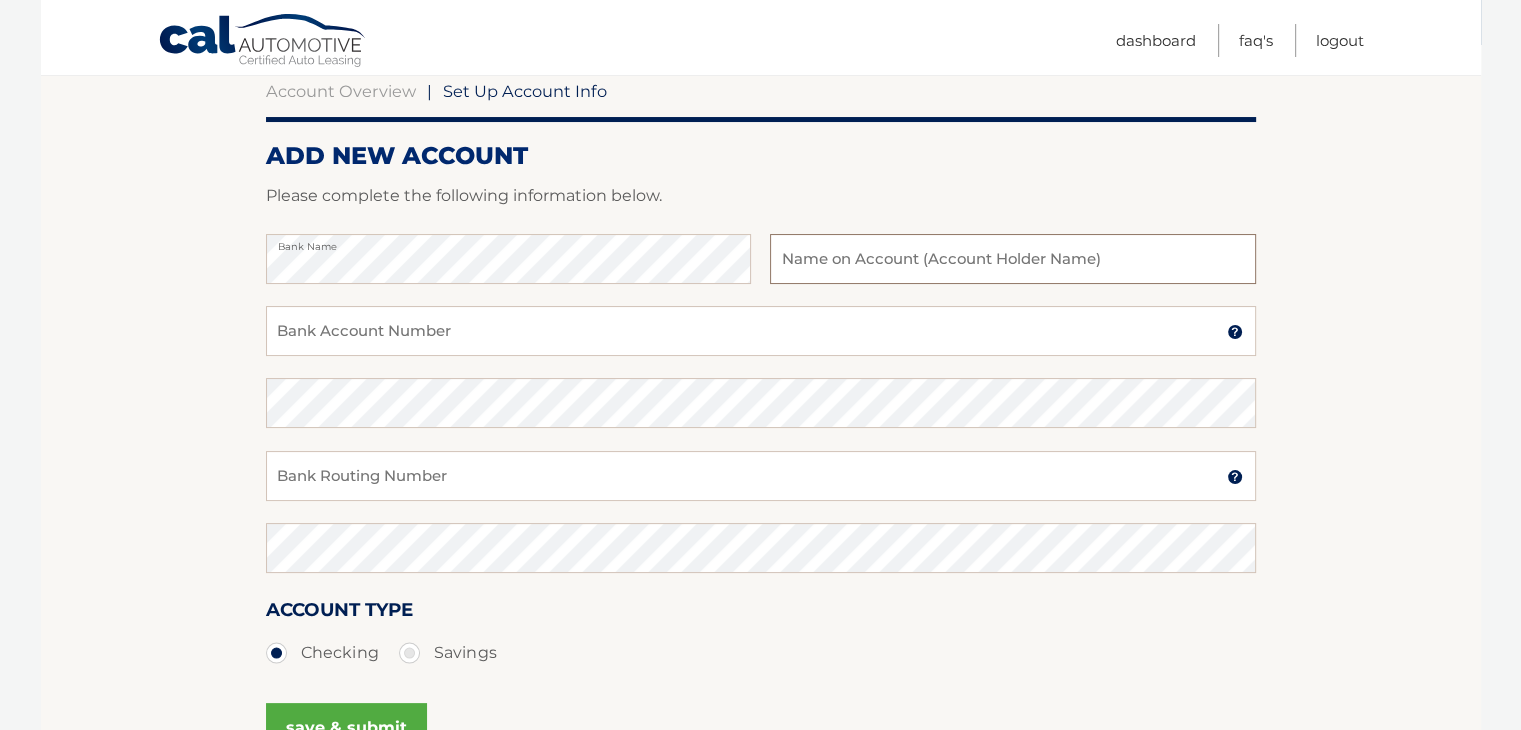 click at bounding box center (1012, 259) 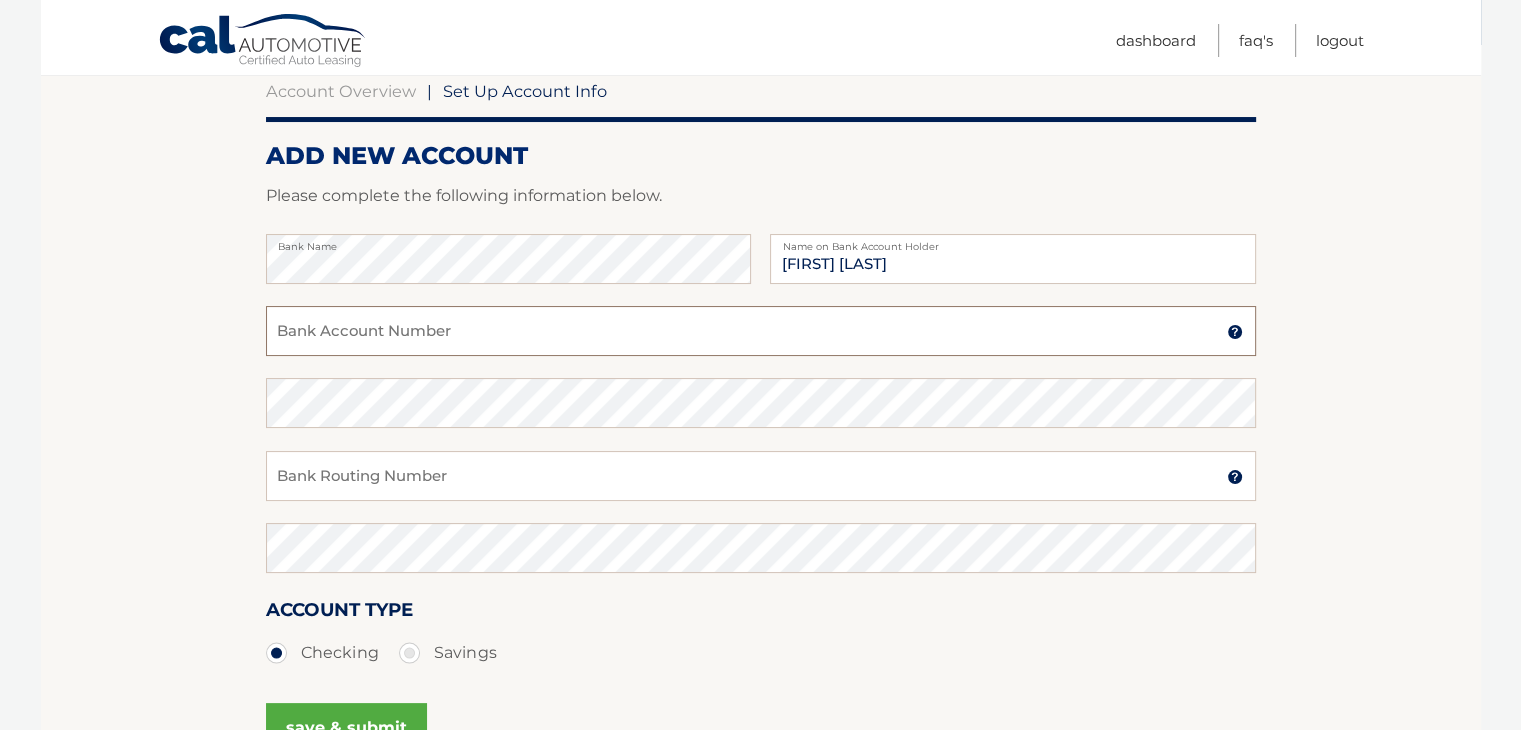 click on "Bank Account Number" at bounding box center [761, 331] 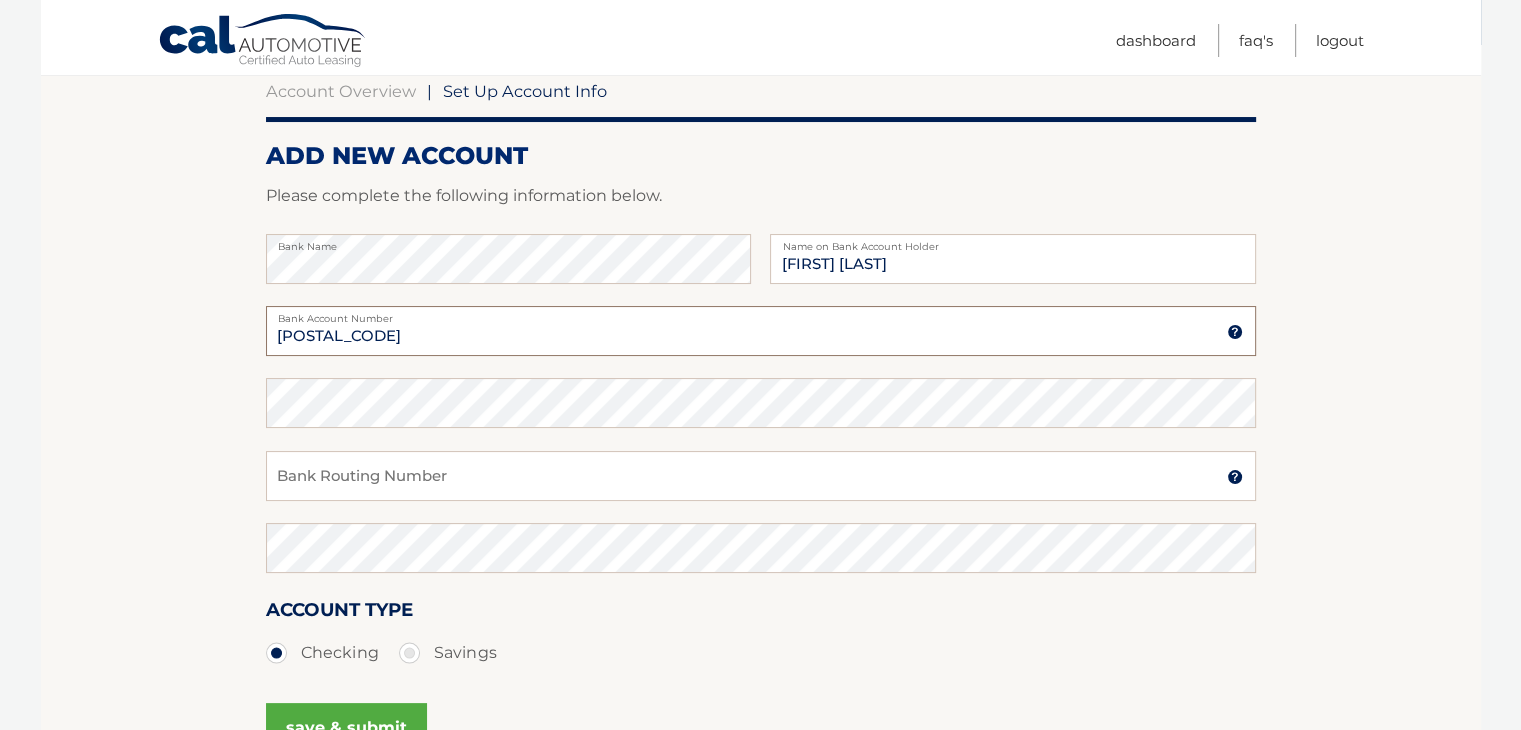 type on "483059204827" 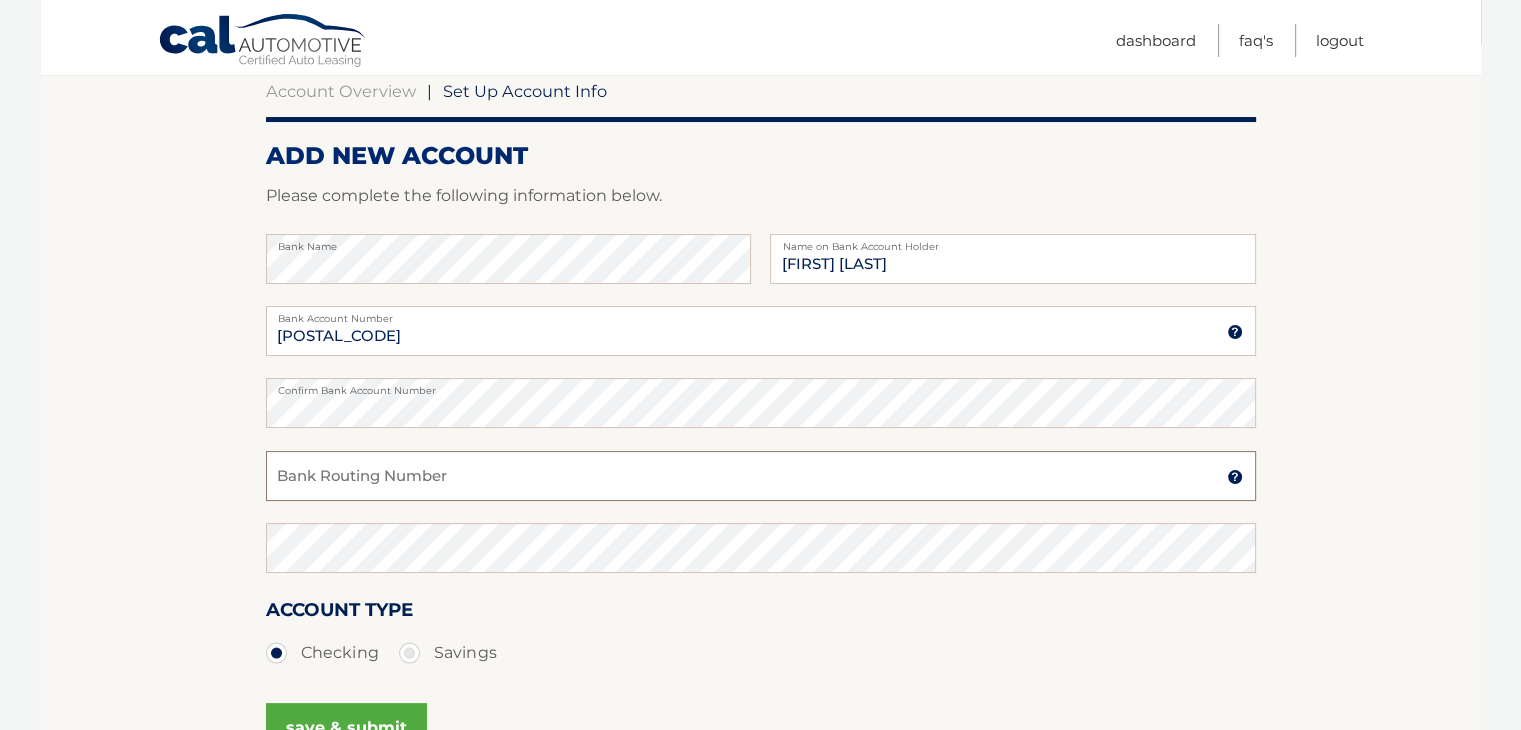 click on "Bank Routing Number" at bounding box center [761, 476] 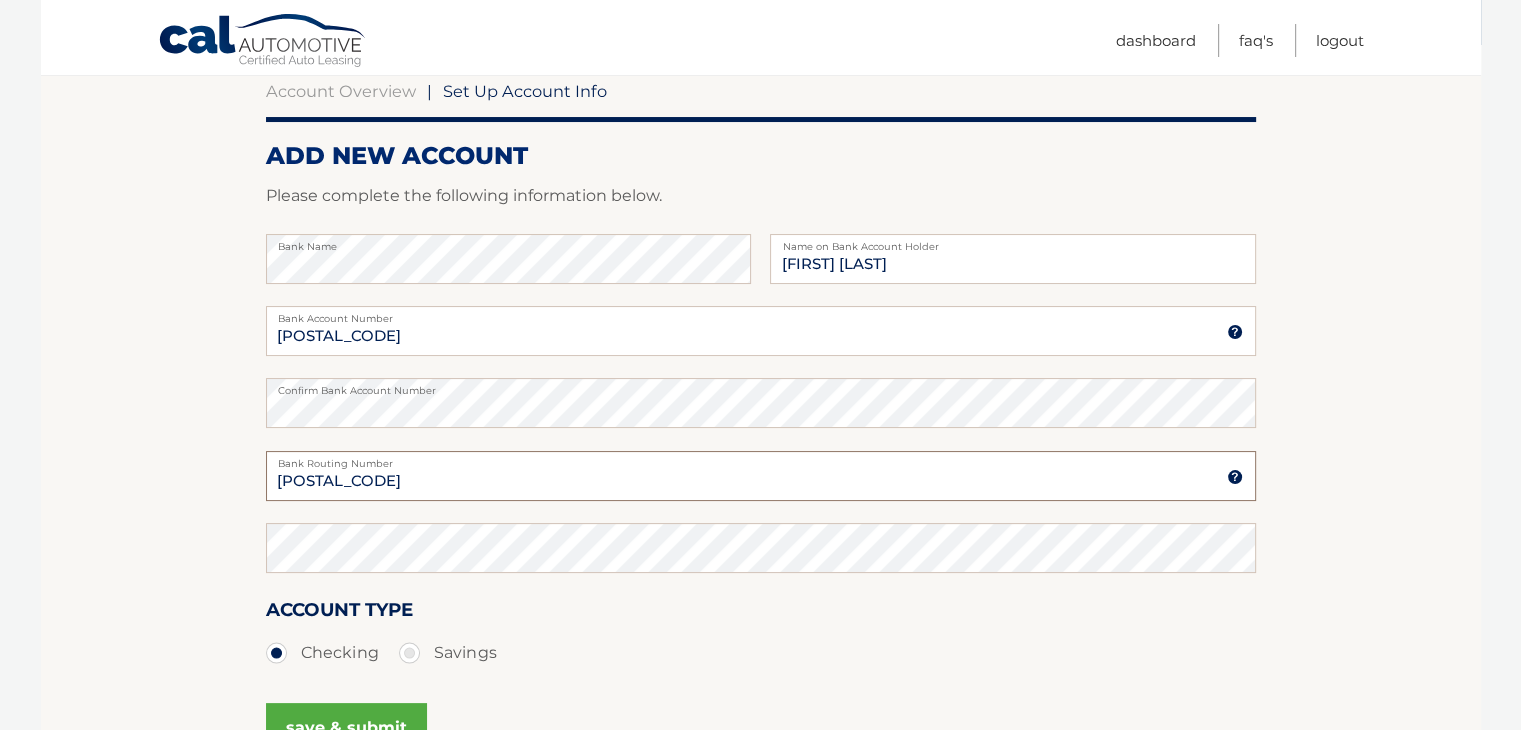 type on "021000322" 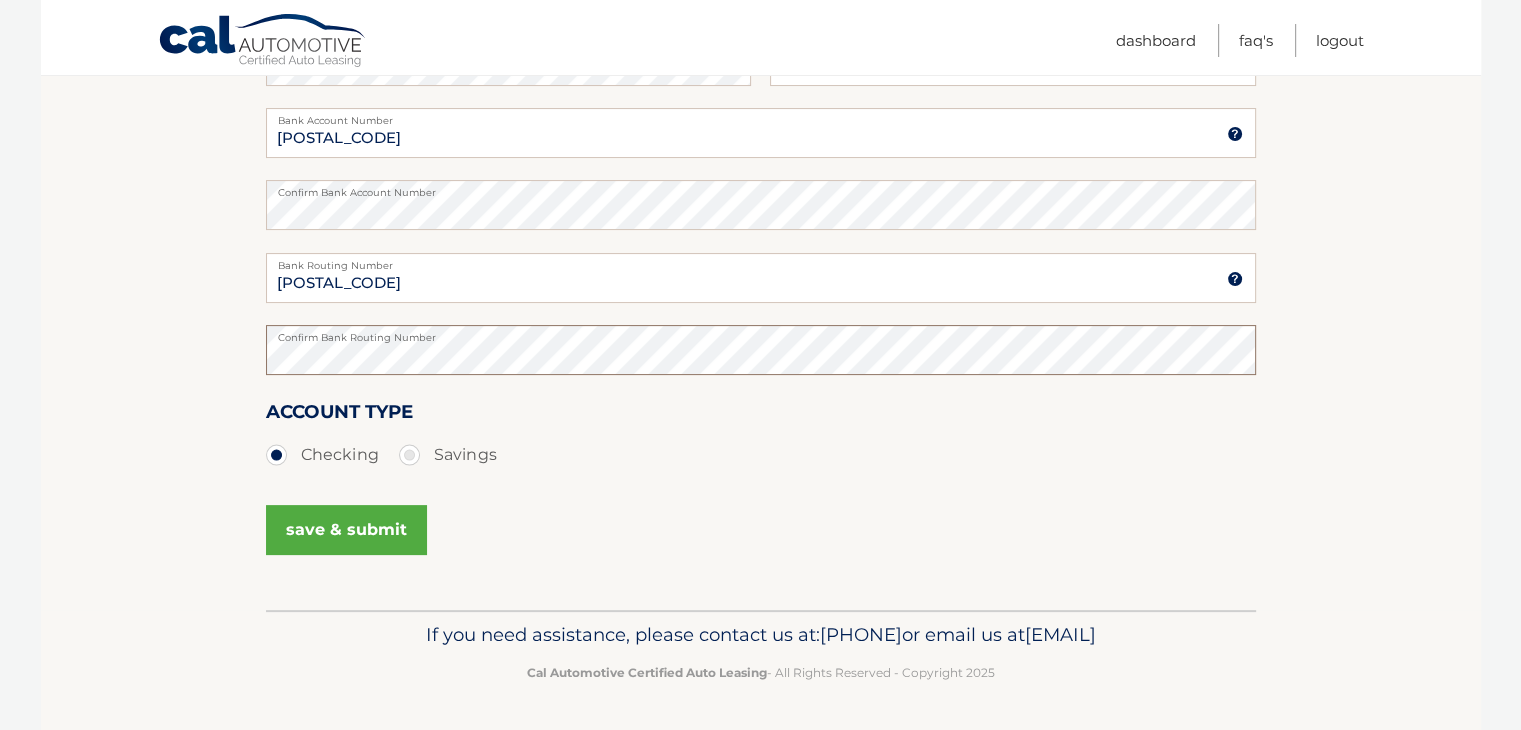 scroll, scrollTop: 429, scrollLeft: 0, axis: vertical 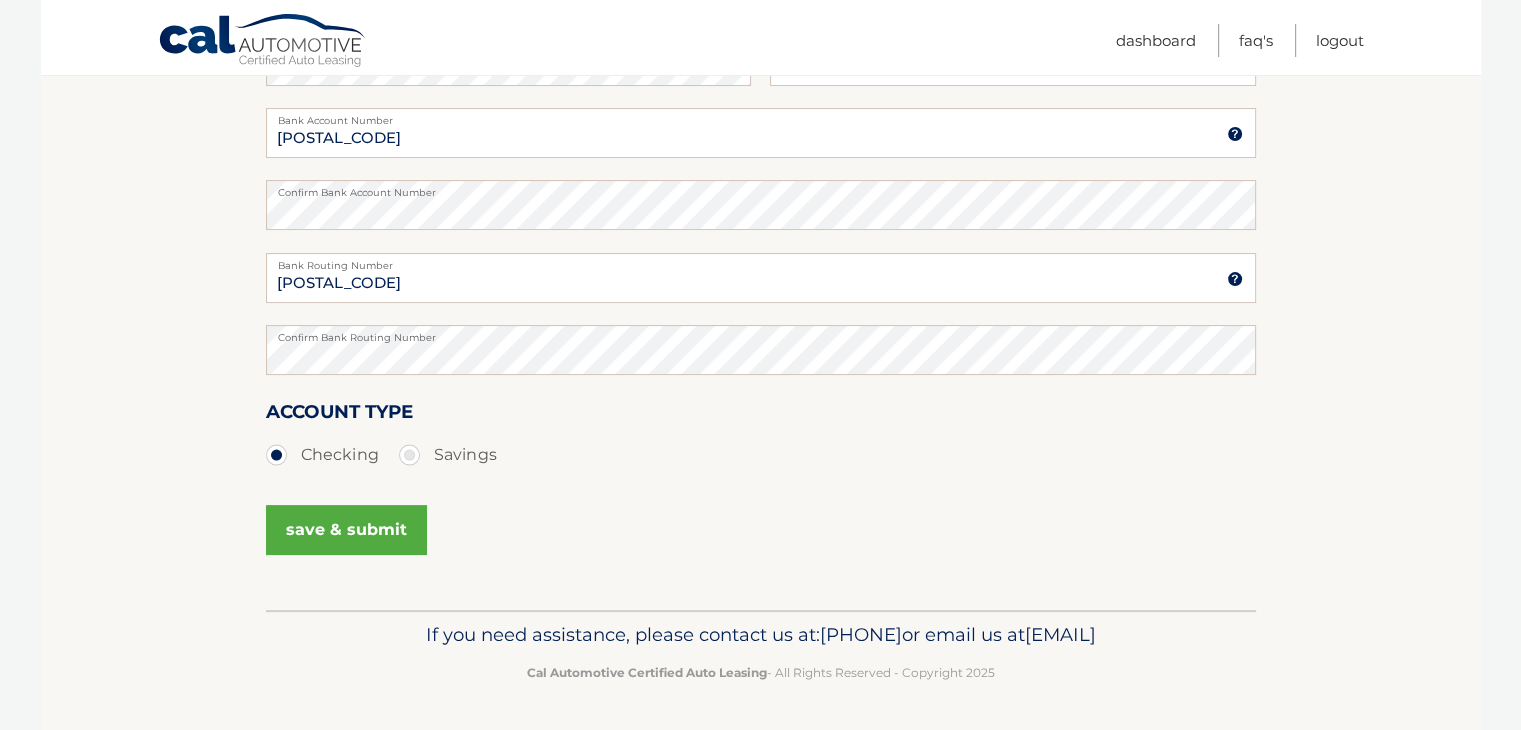 click on "save & submit" at bounding box center (346, 530) 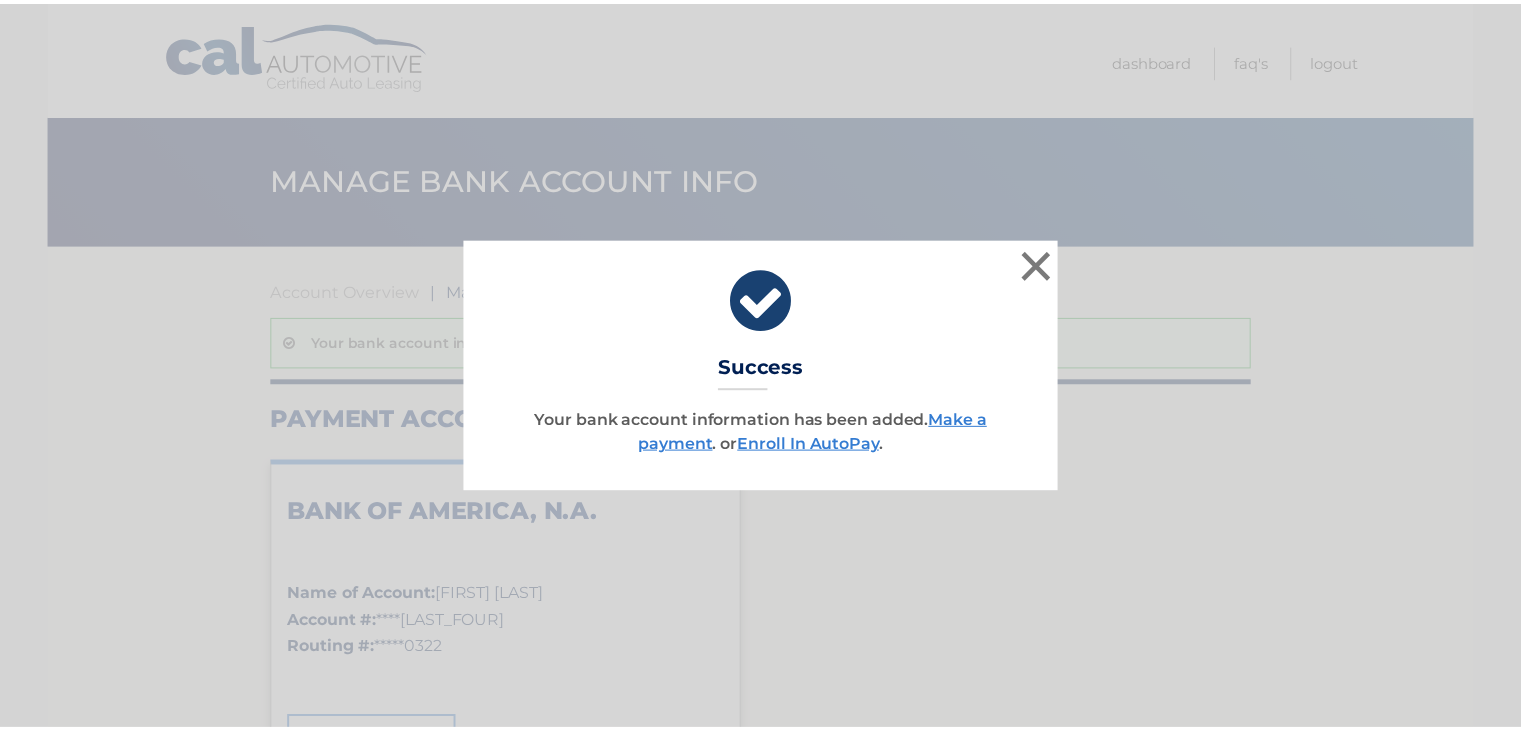 scroll, scrollTop: 0, scrollLeft: 0, axis: both 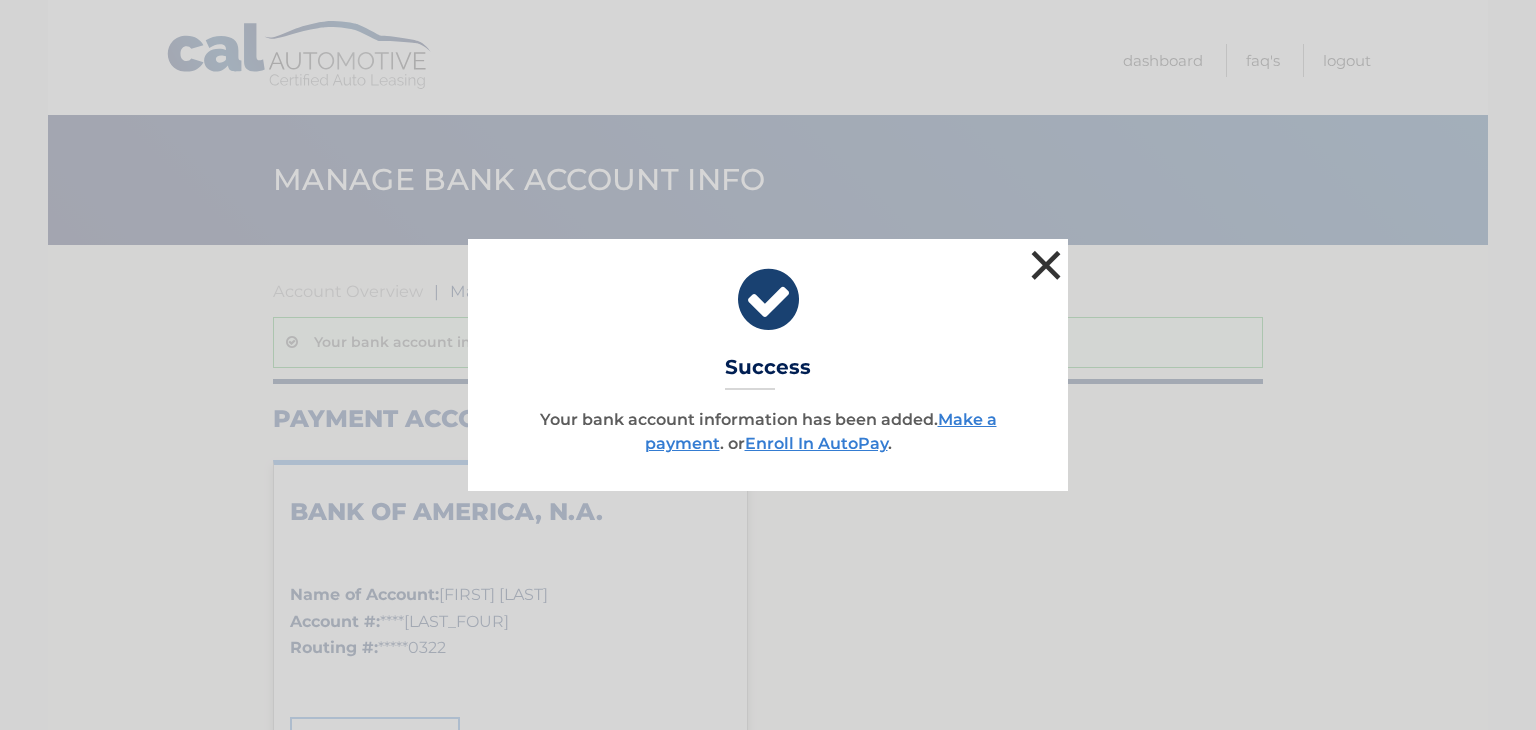 click on "×" at bounding box center [1046, 265] 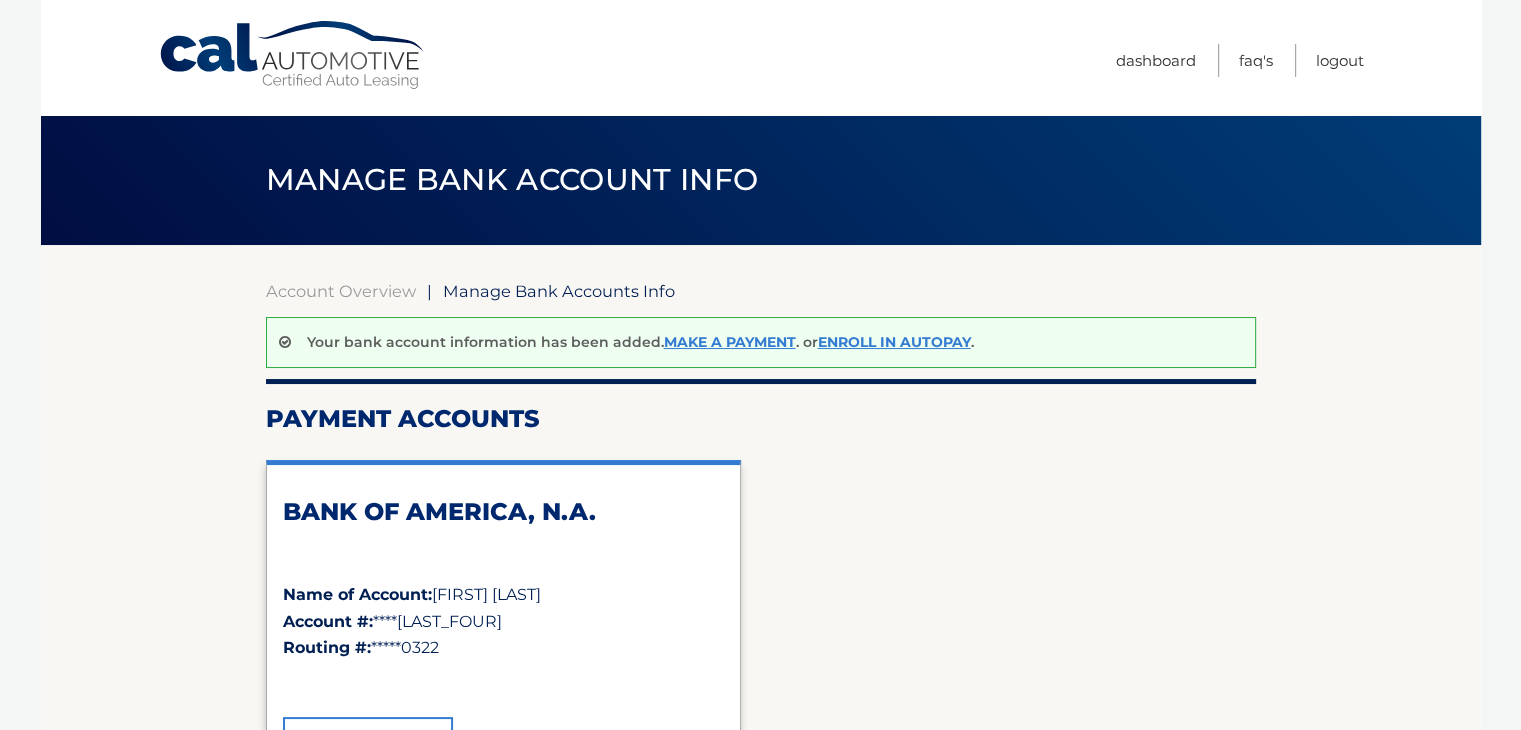 scroll, scrollTop: 0, scrollLeft: 0, axis: both 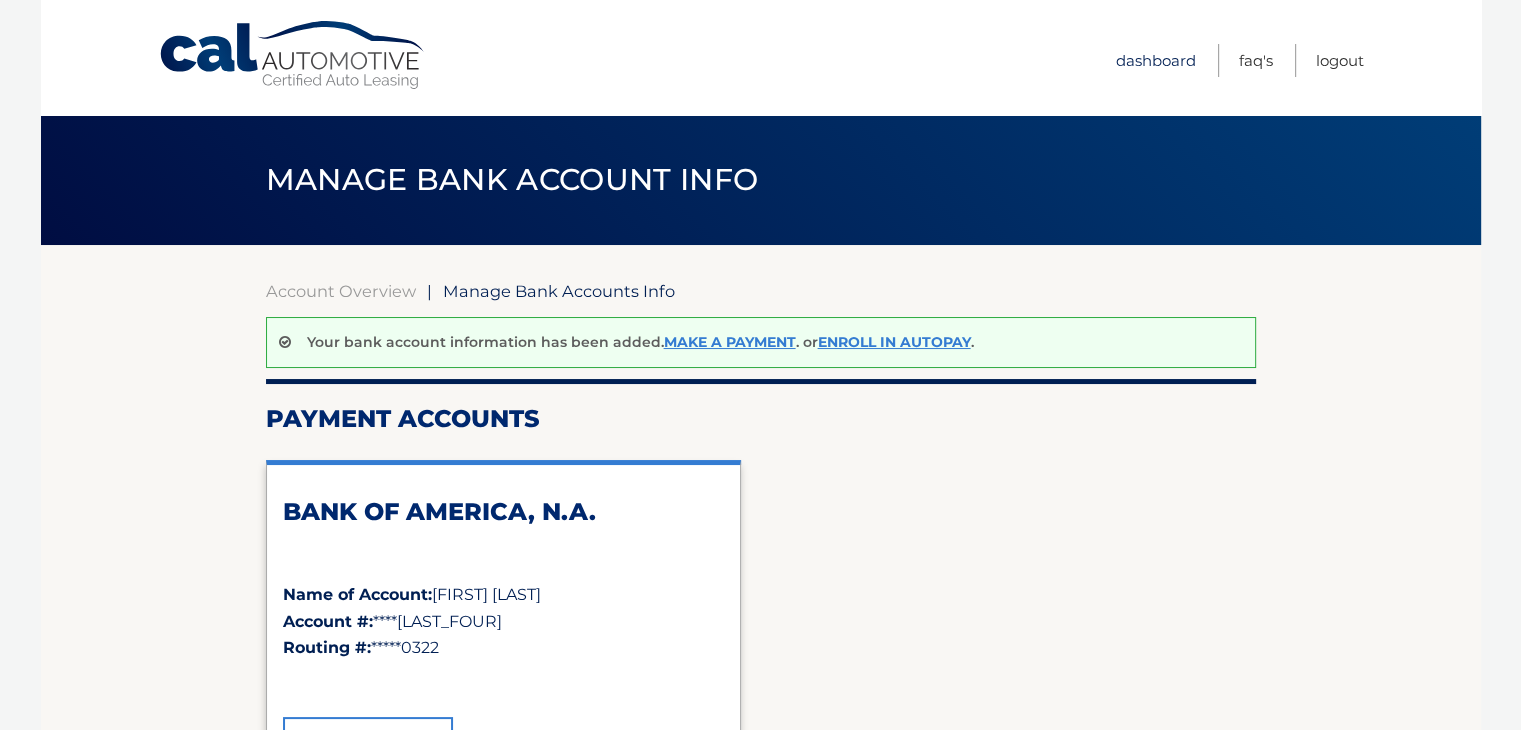 click on "Dashboard" at bounding box center [1156, 60] 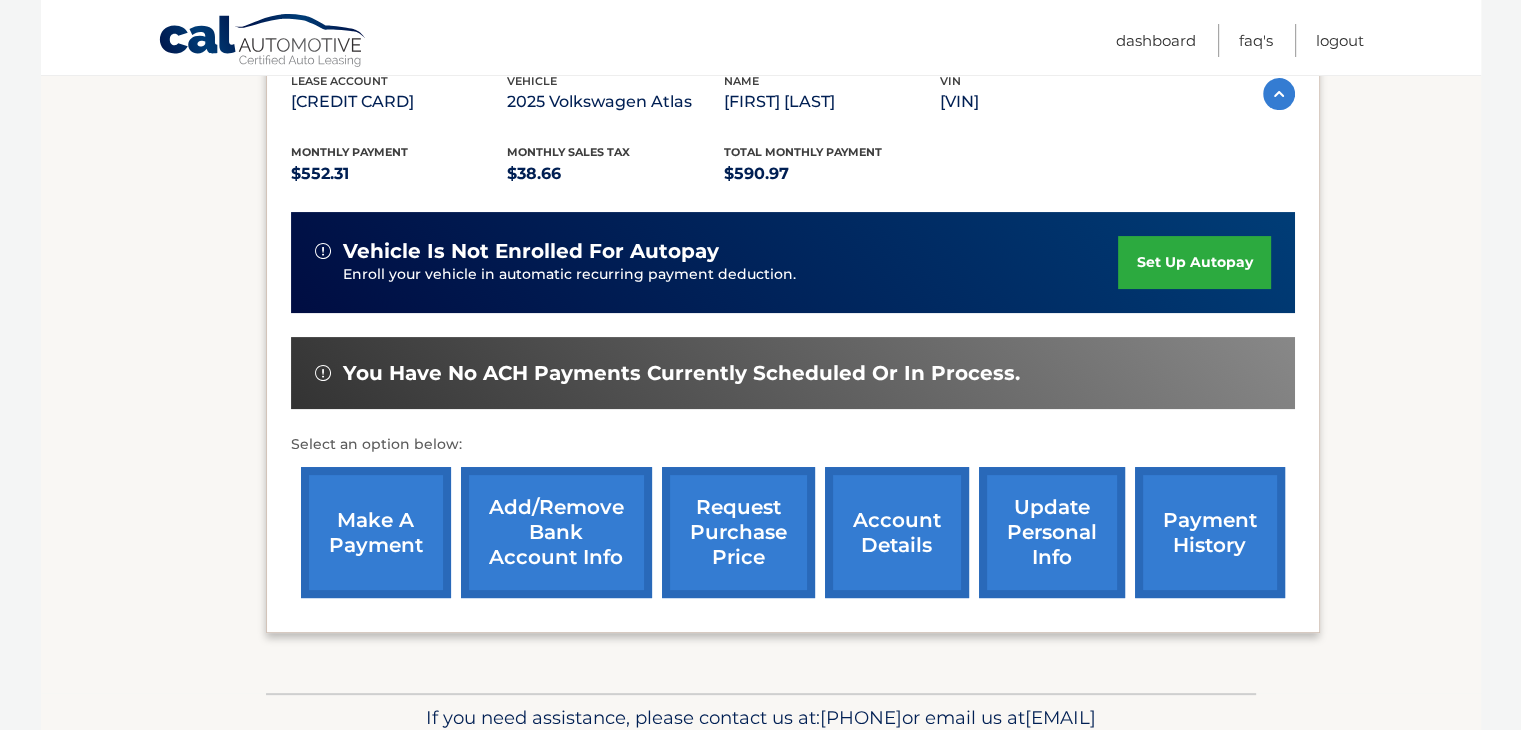 scroll, scrollTop: 280, scrollLeft: 0, axis: vertical 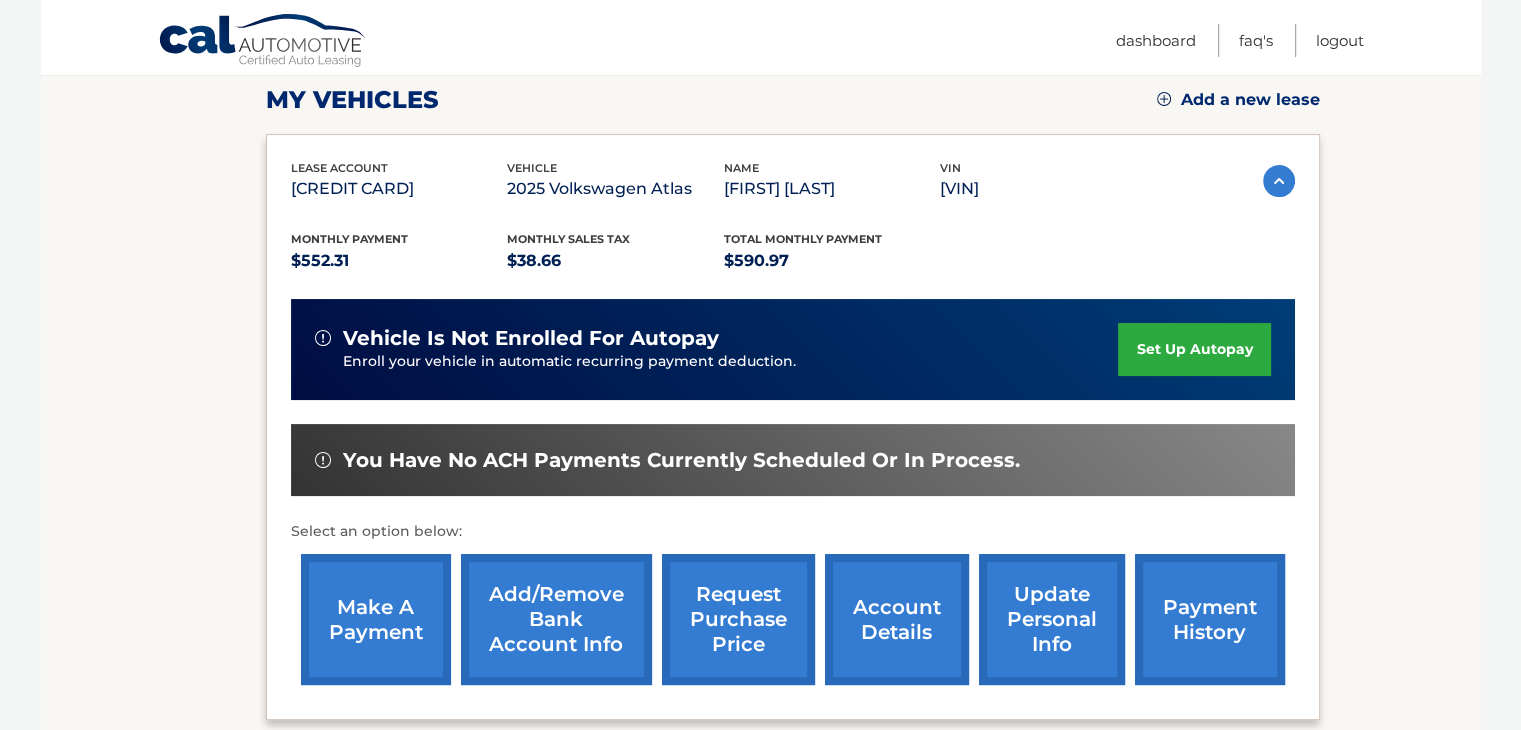 click on "set up autopay" at bounding box center [1194, 349] 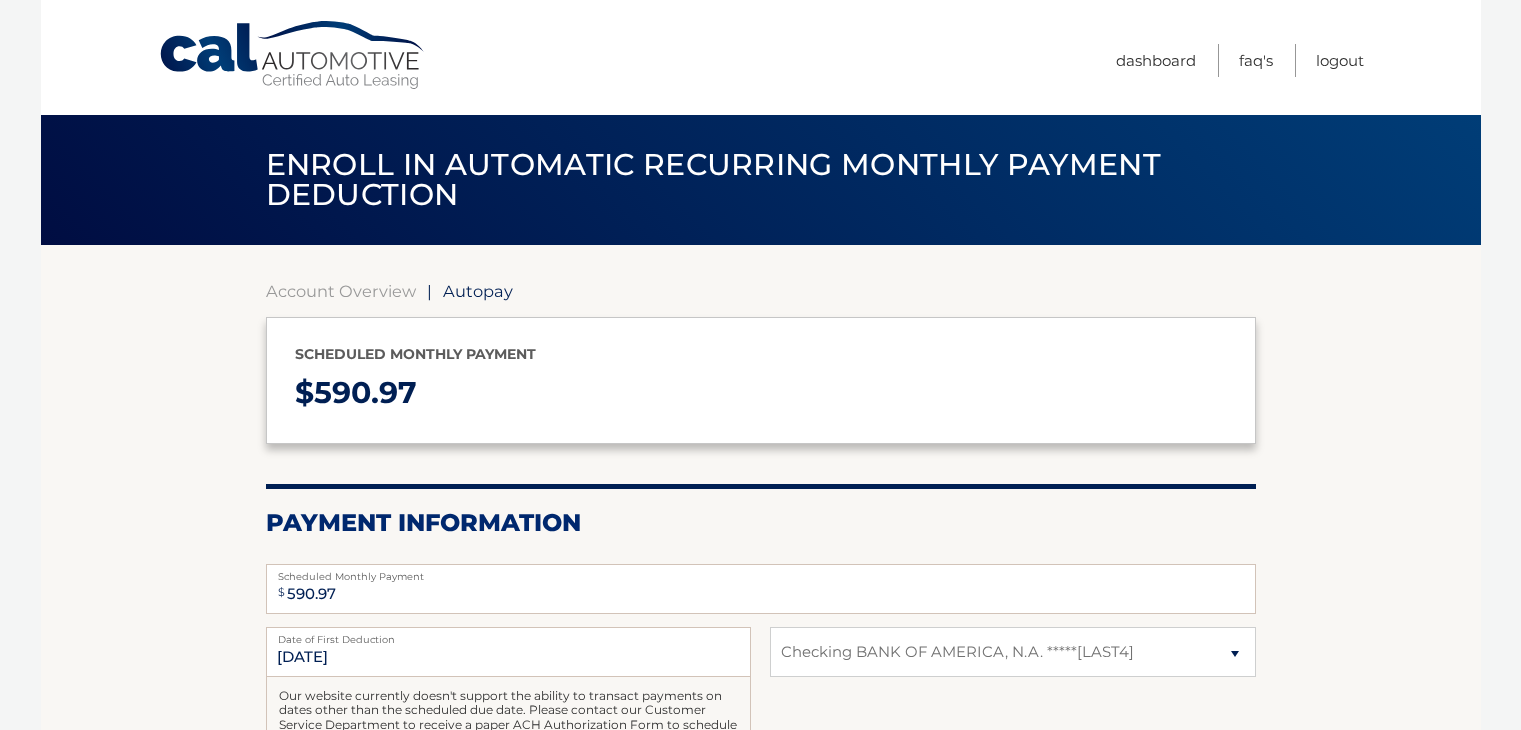 select on "NzY2NjIyYjgtOWQ5My00ZGM5LTg3YjAtNjg3NzE0NjdhOGNm" 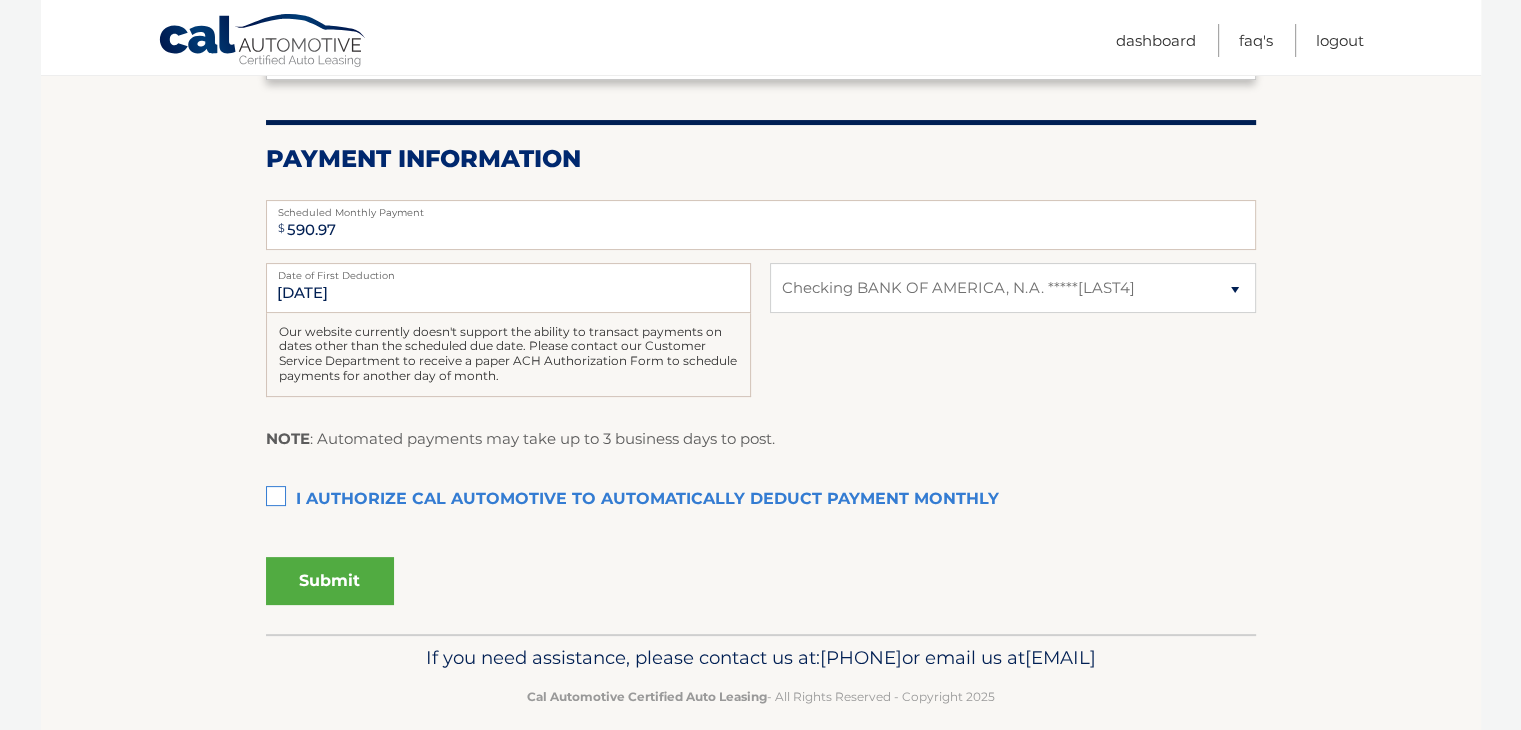 scroll, scrollTop: 400, scrollLeft: 0, axis: vertical 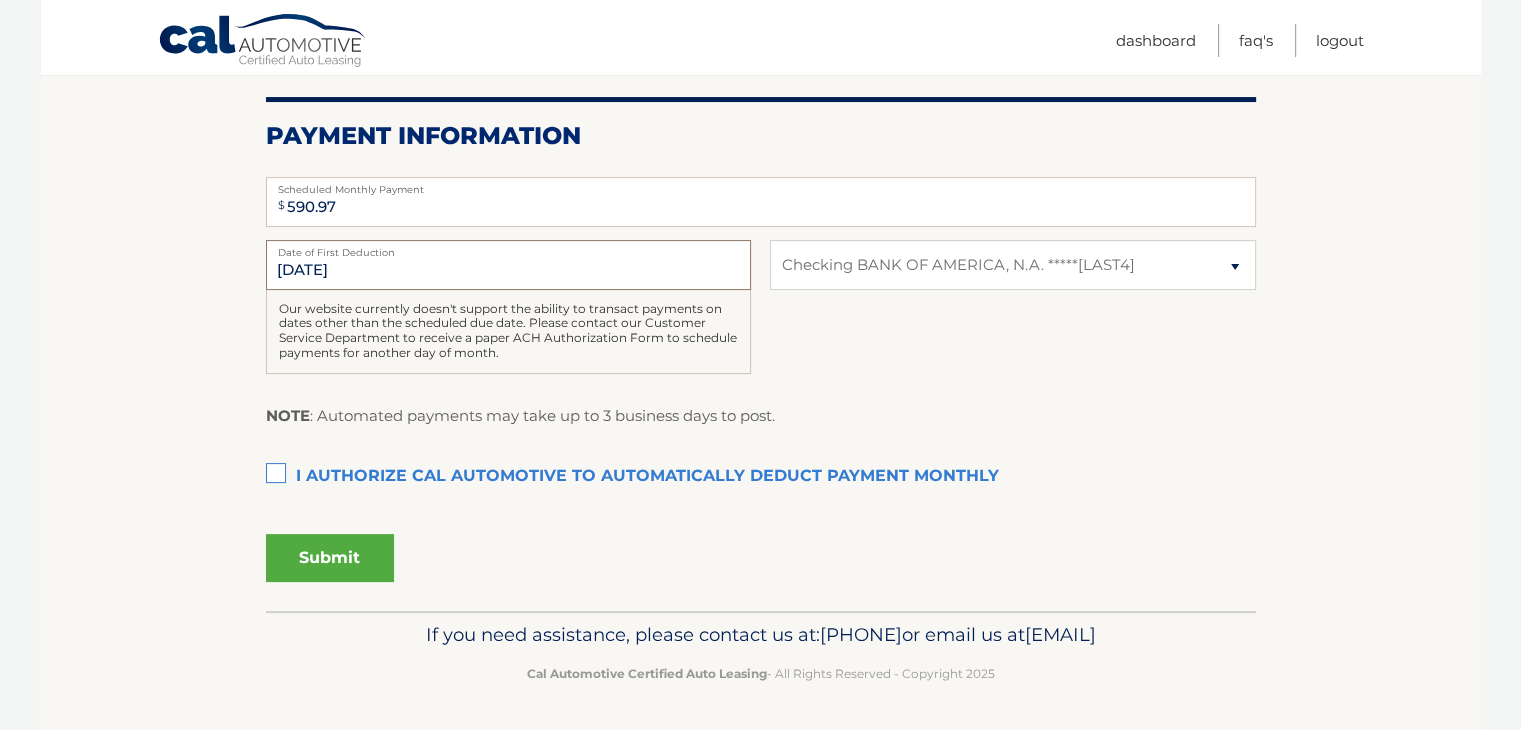 click on "[DATE]" at bounding box center [508, 265] 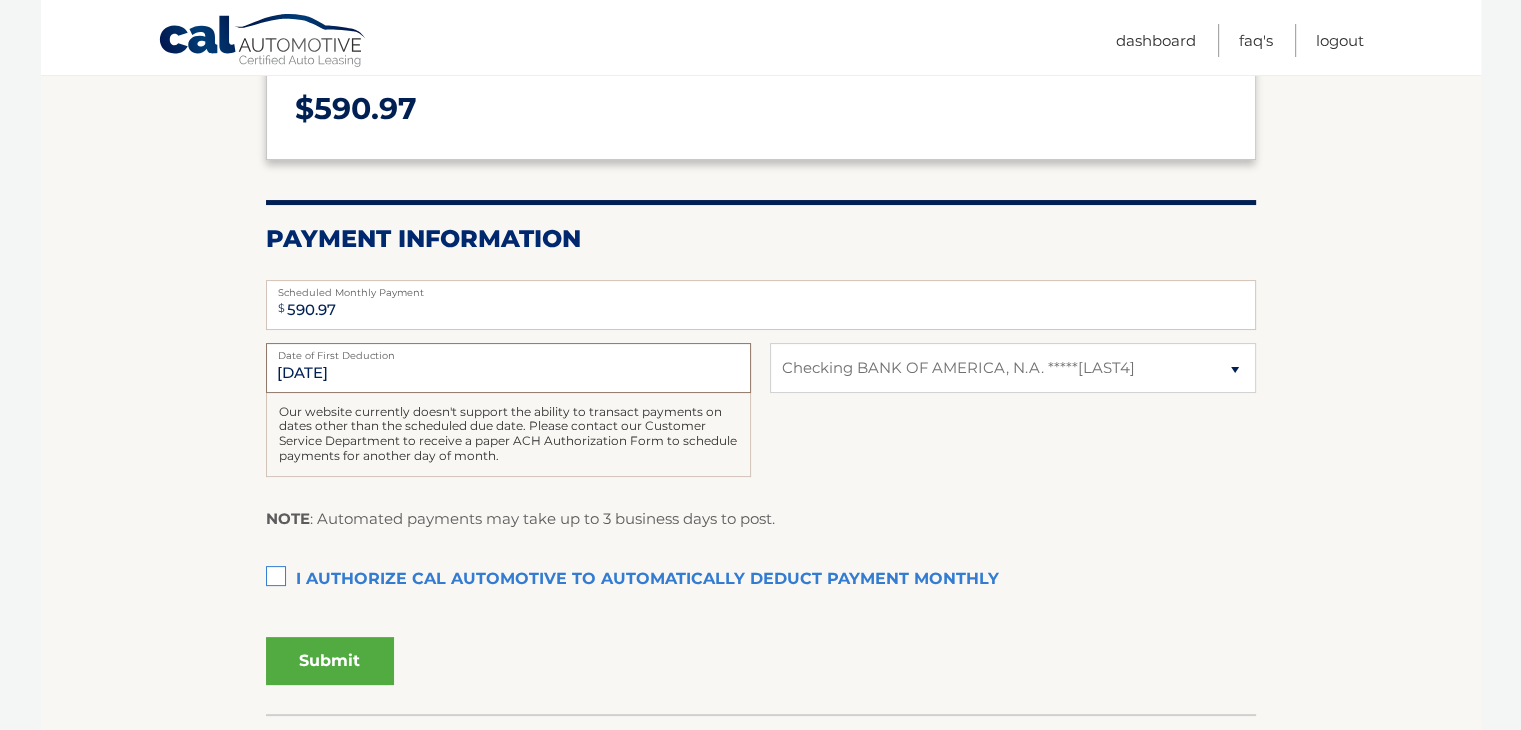 scroll, scrollTop: 18, scrollLeft: 0, axis: vertical 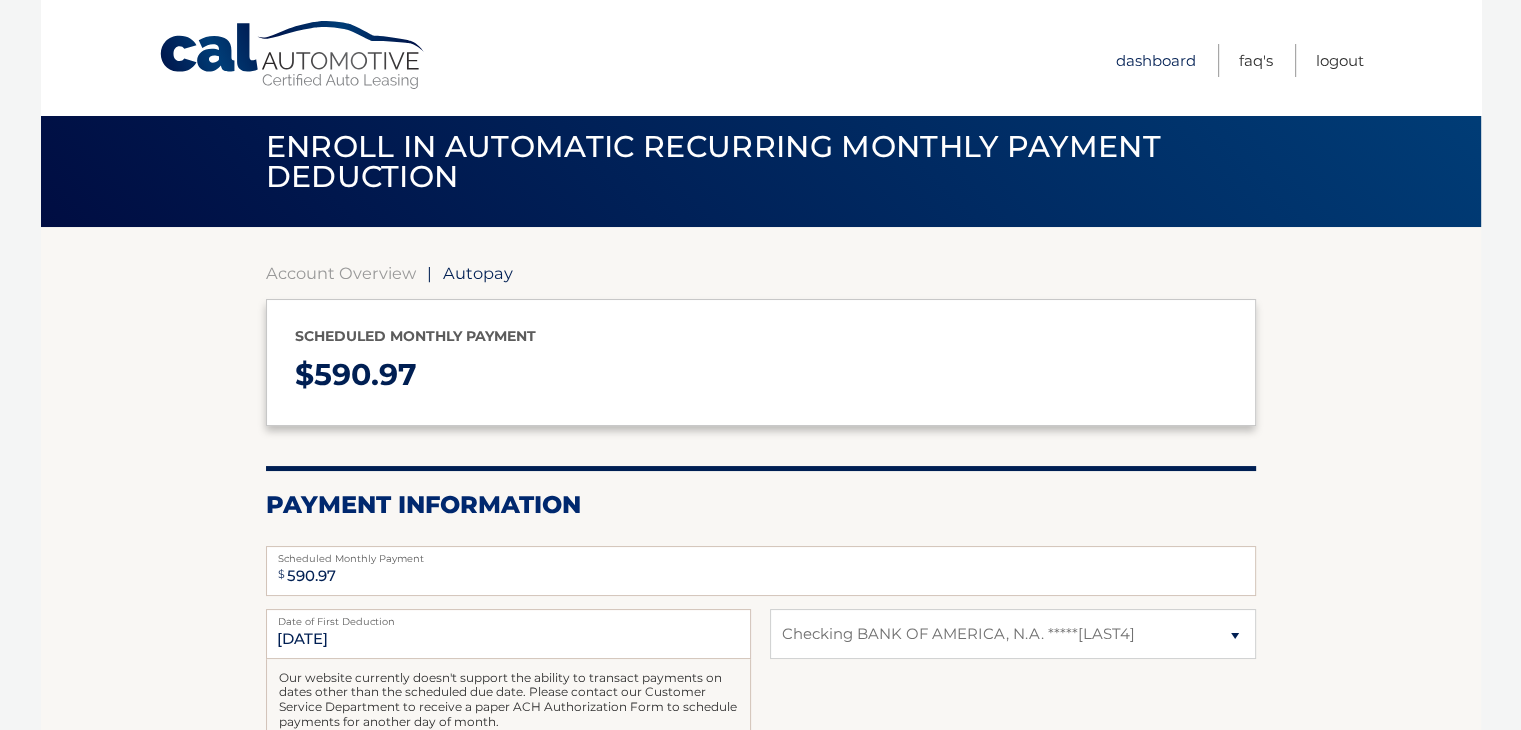 click on "Dashboard" at bounding box center [1156, 60] 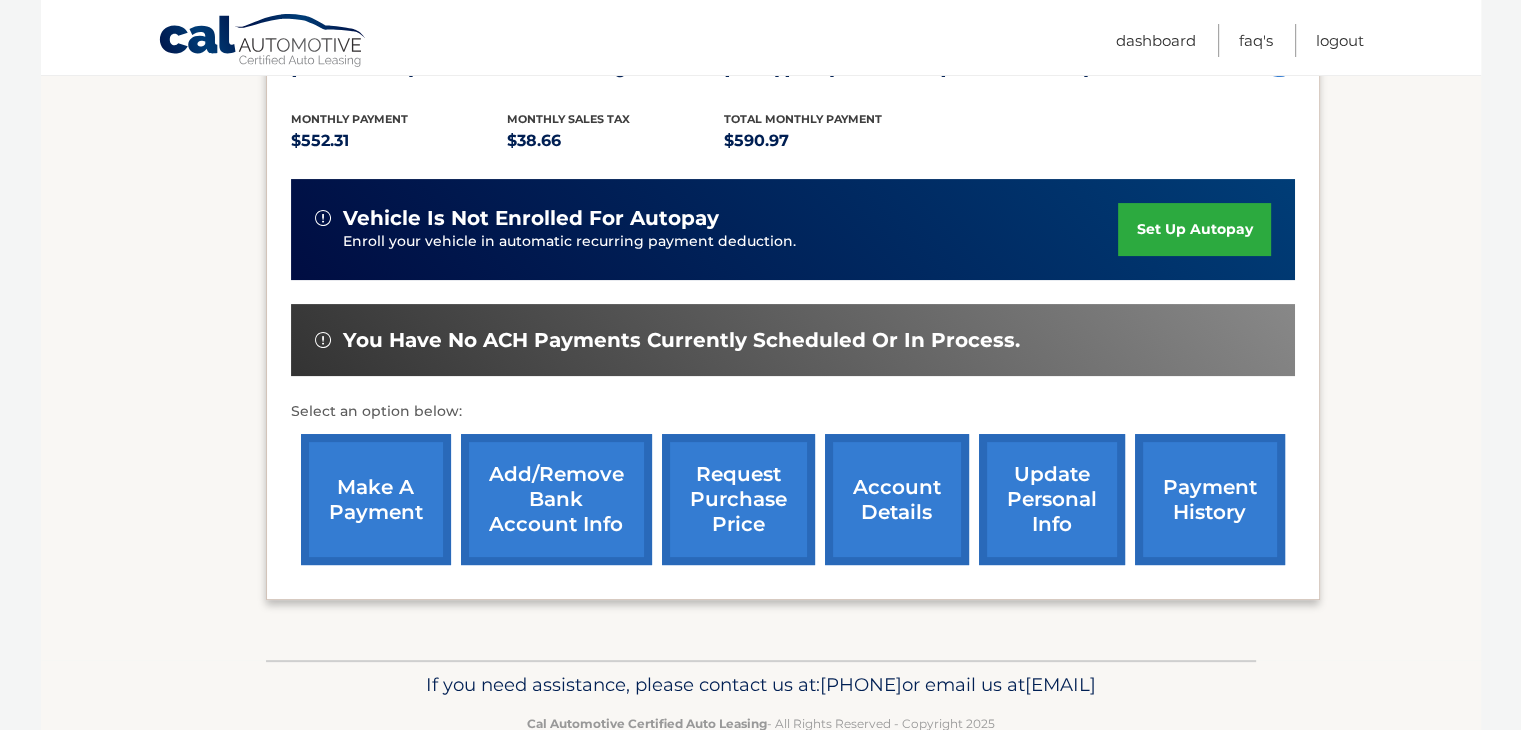 scroll, scrollTop: 300, scrollLeft: 0, axis: vertical 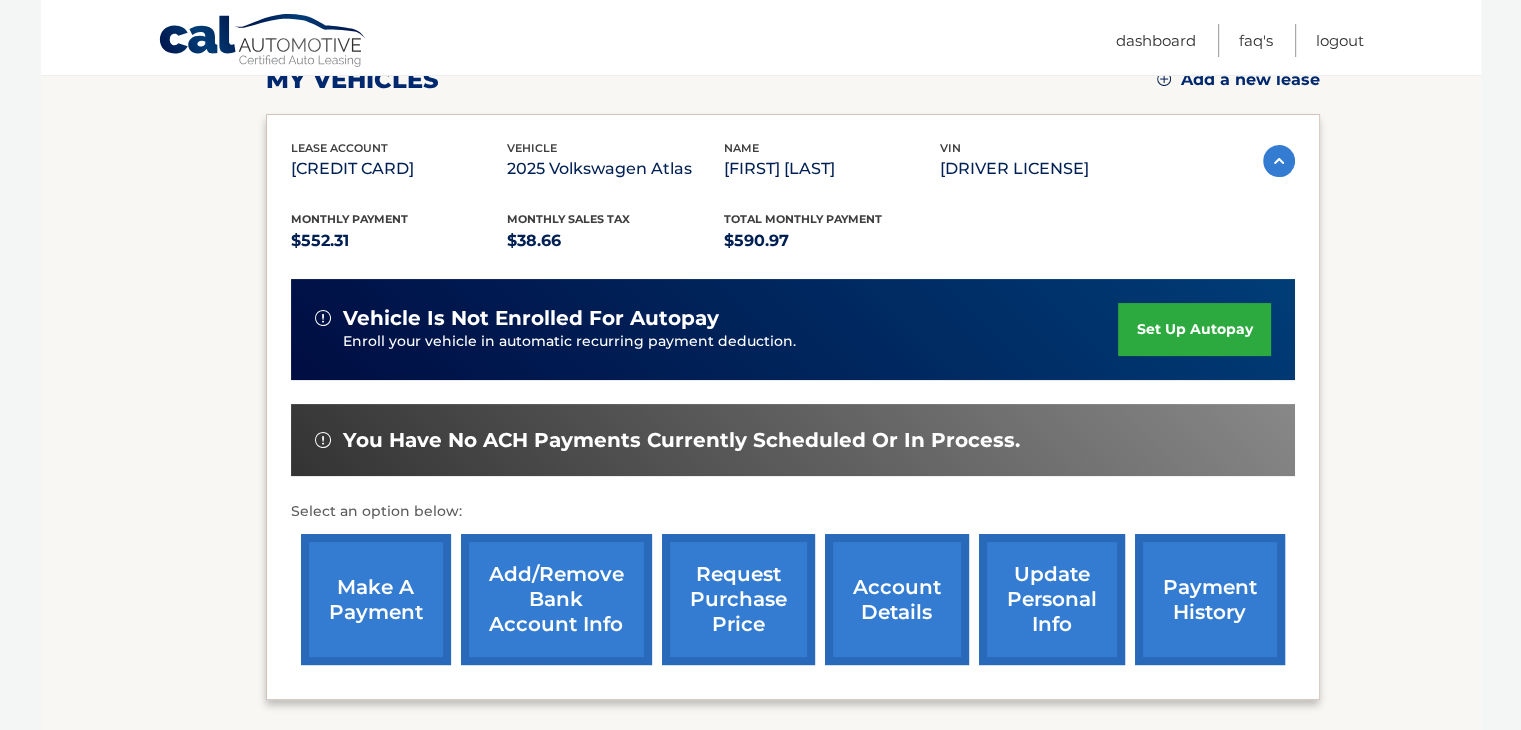 click on "make a payment" at bounding box center (376, 599) 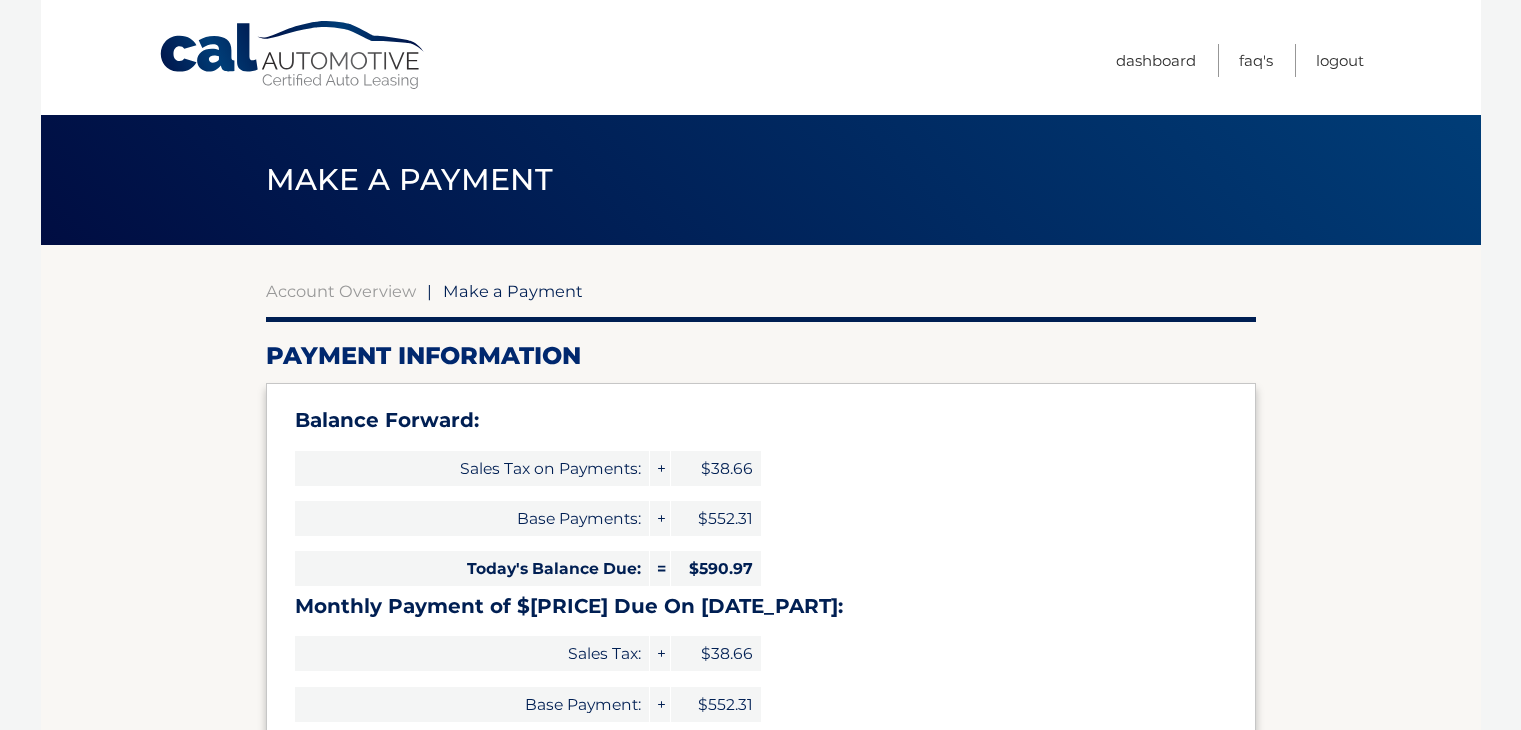 select on "NzY2NjIyYjgtOWQ5My00ZGM5LTg3YjAtNjg3NzE0NjdhOGNm" 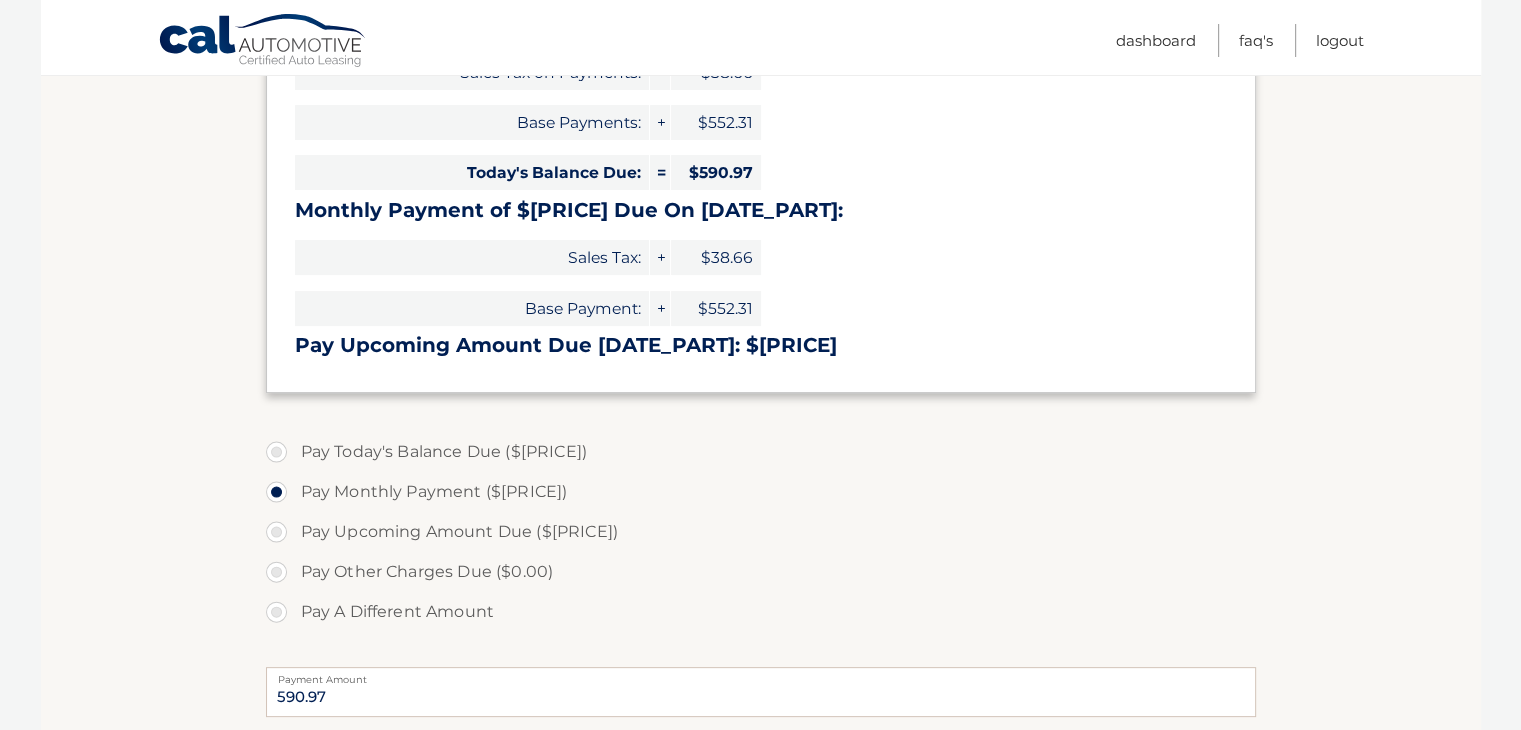scroll, scrollTop: 500, scrollLeft: 0, axis: vertical 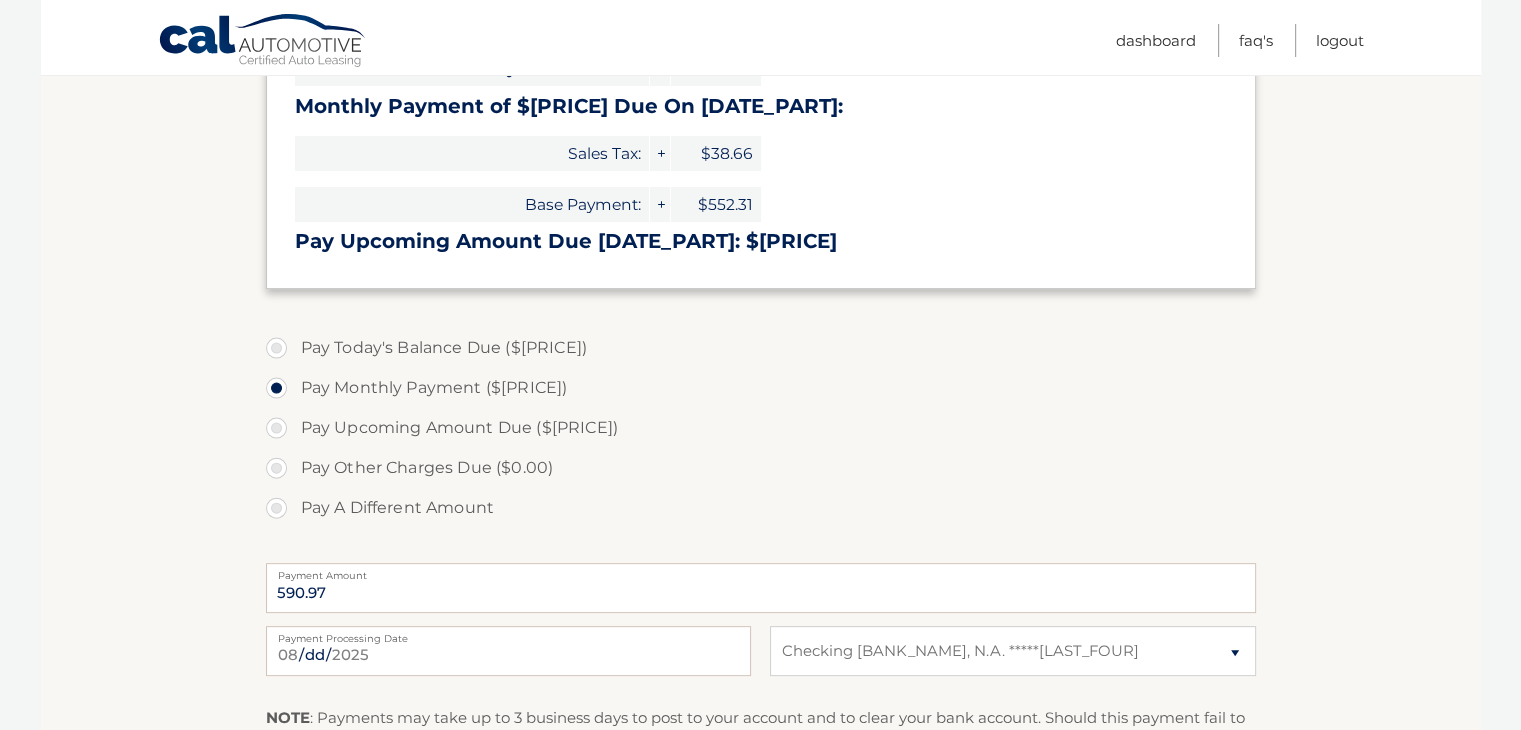 click on "Pay Today's Balance Due ($590.97)" at bounding box center (761, 348) 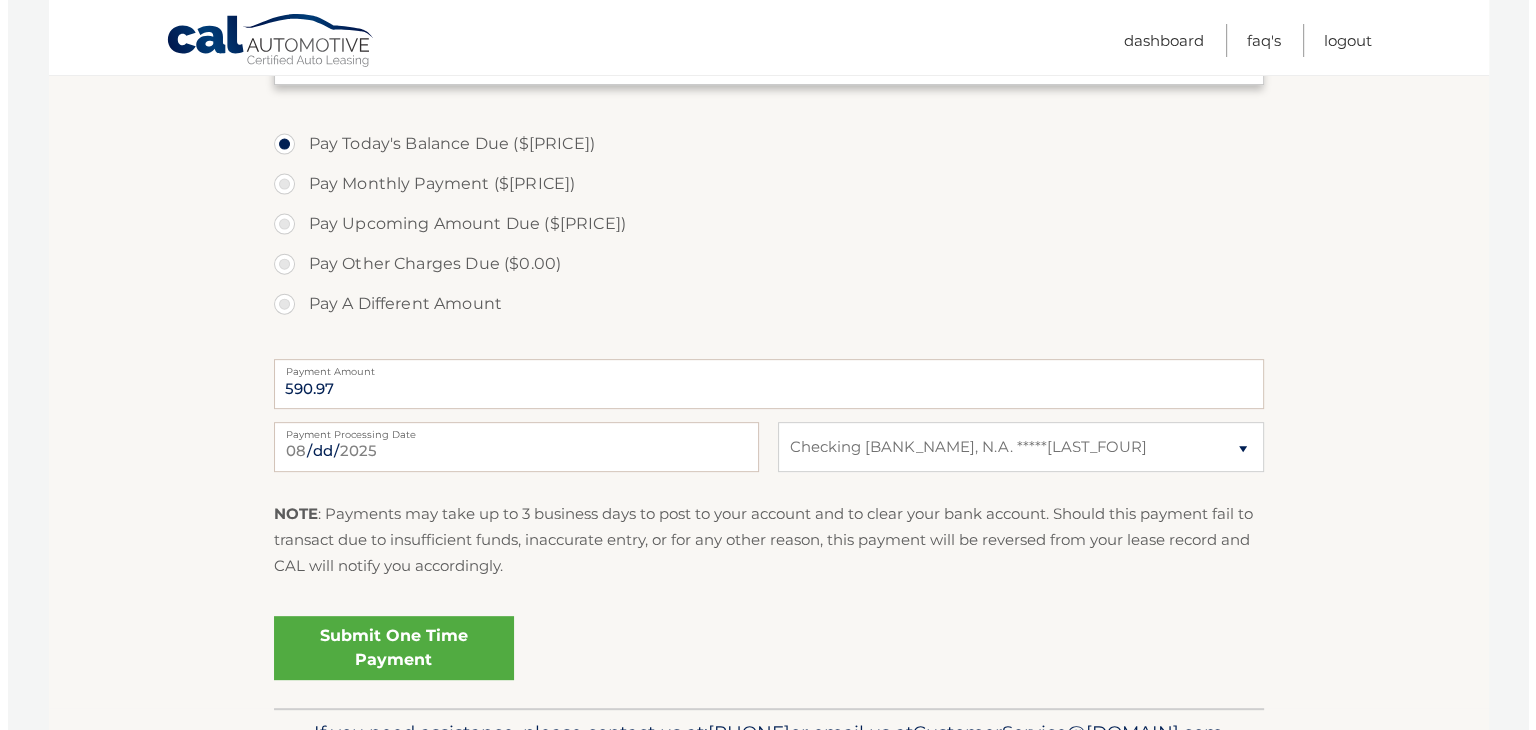 scroll, scrollTop: 800, scrollLeft: 0, axis: vertical 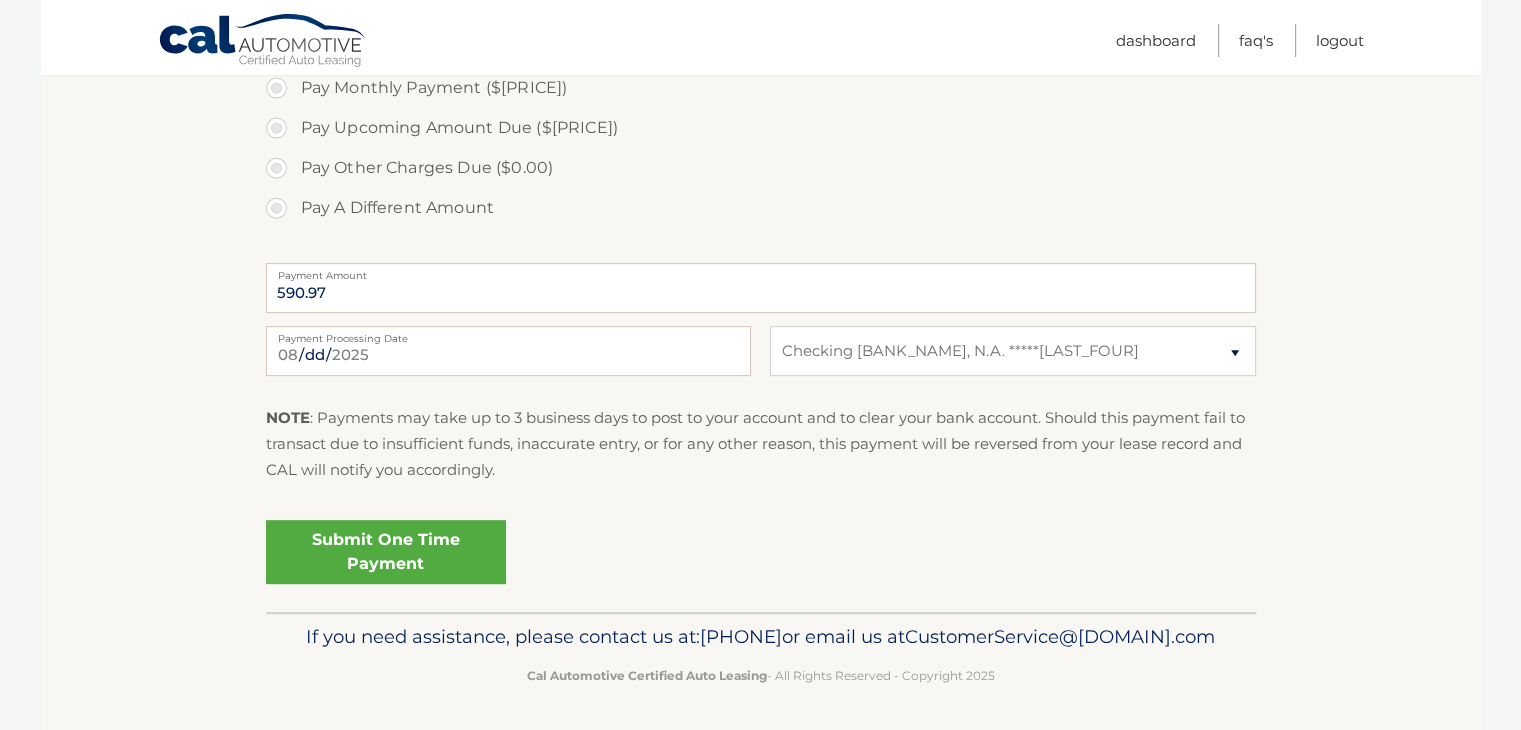 click on "Submit One Time Payment" at bounding box center [386, 552] 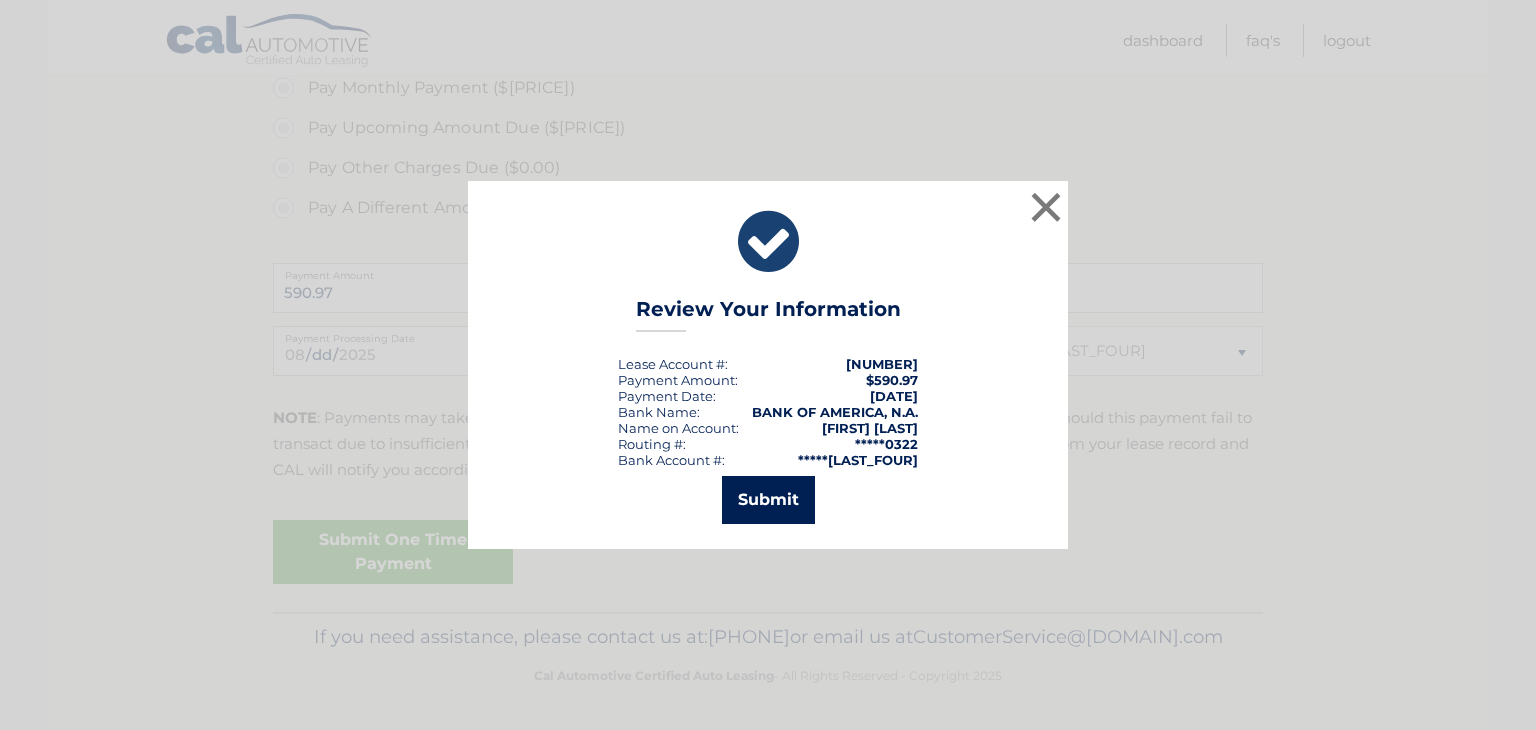 click on "Submit" at bounding box center (768, 500) 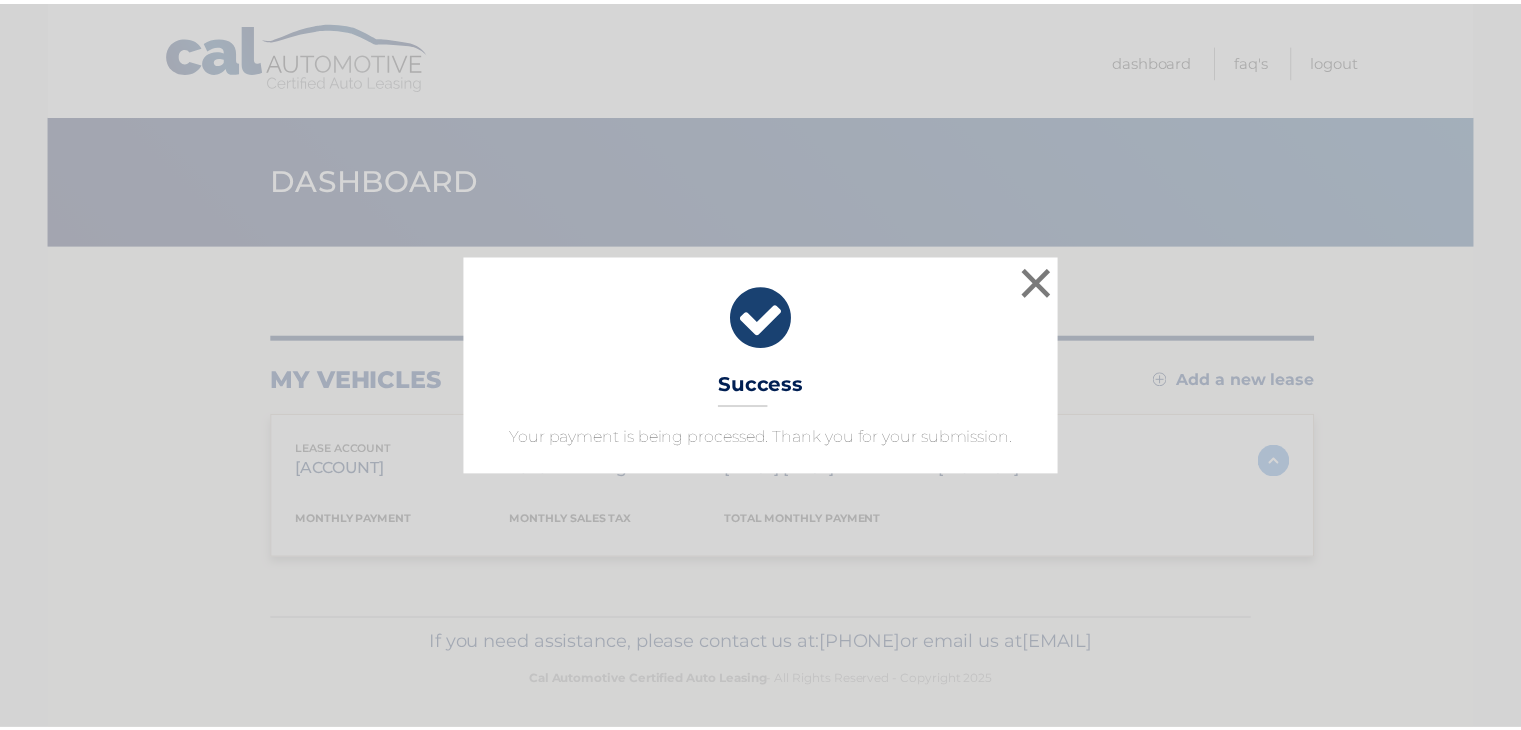 scroll, scrollTop: 0, scrollLeft: 0, axis: both 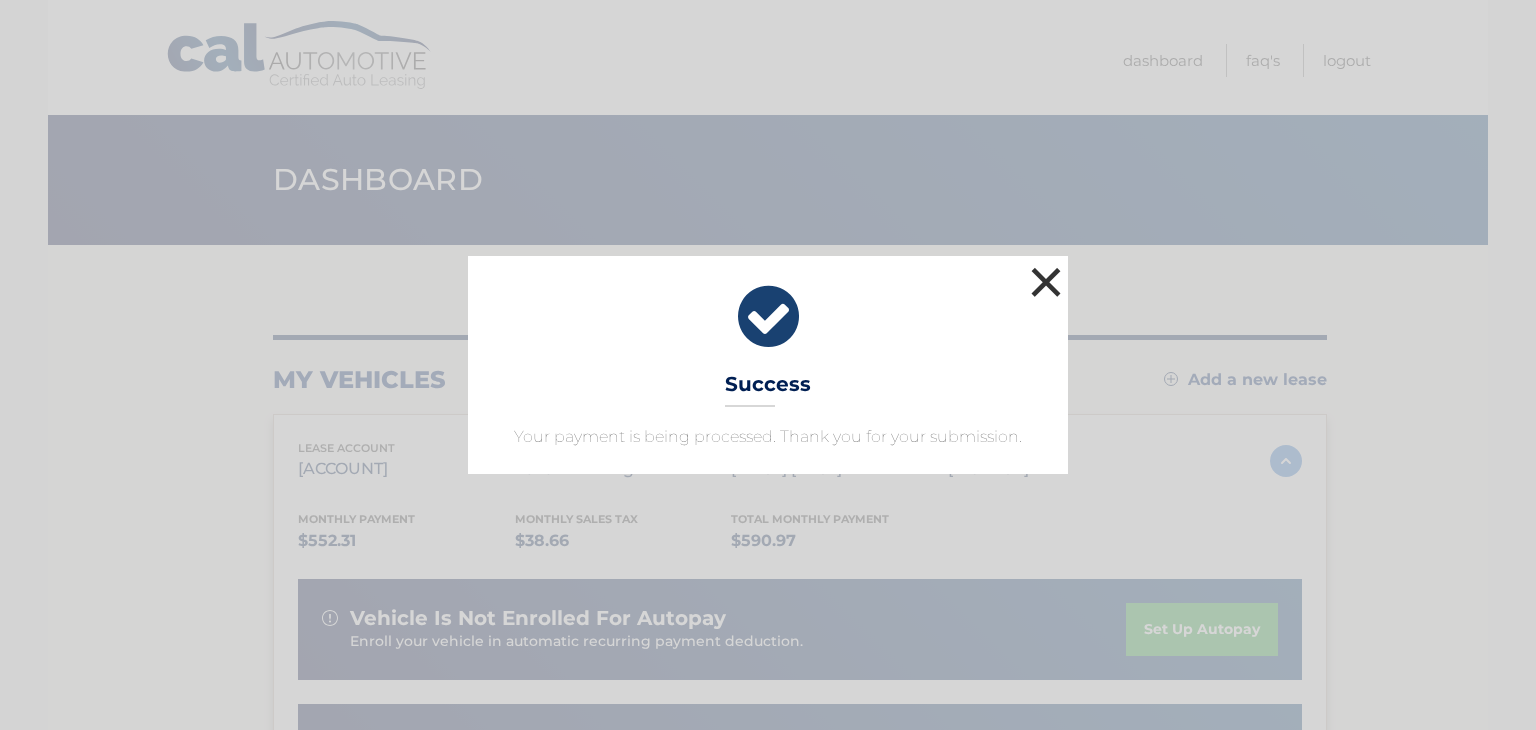 click on "×" at bounding box center (1046, 282) 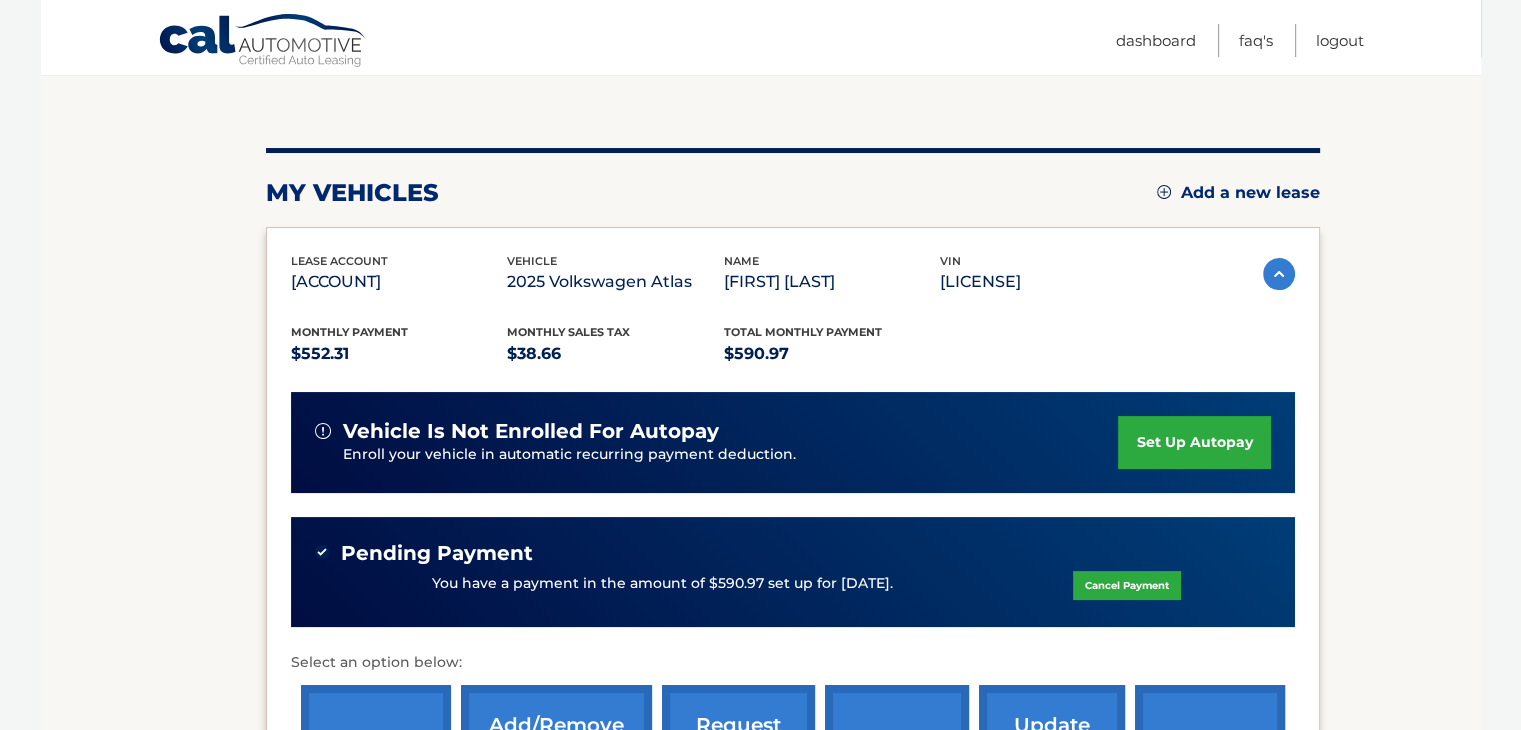 scroll, scrollTop: 200, scrollLeft: 0, axis: vertical 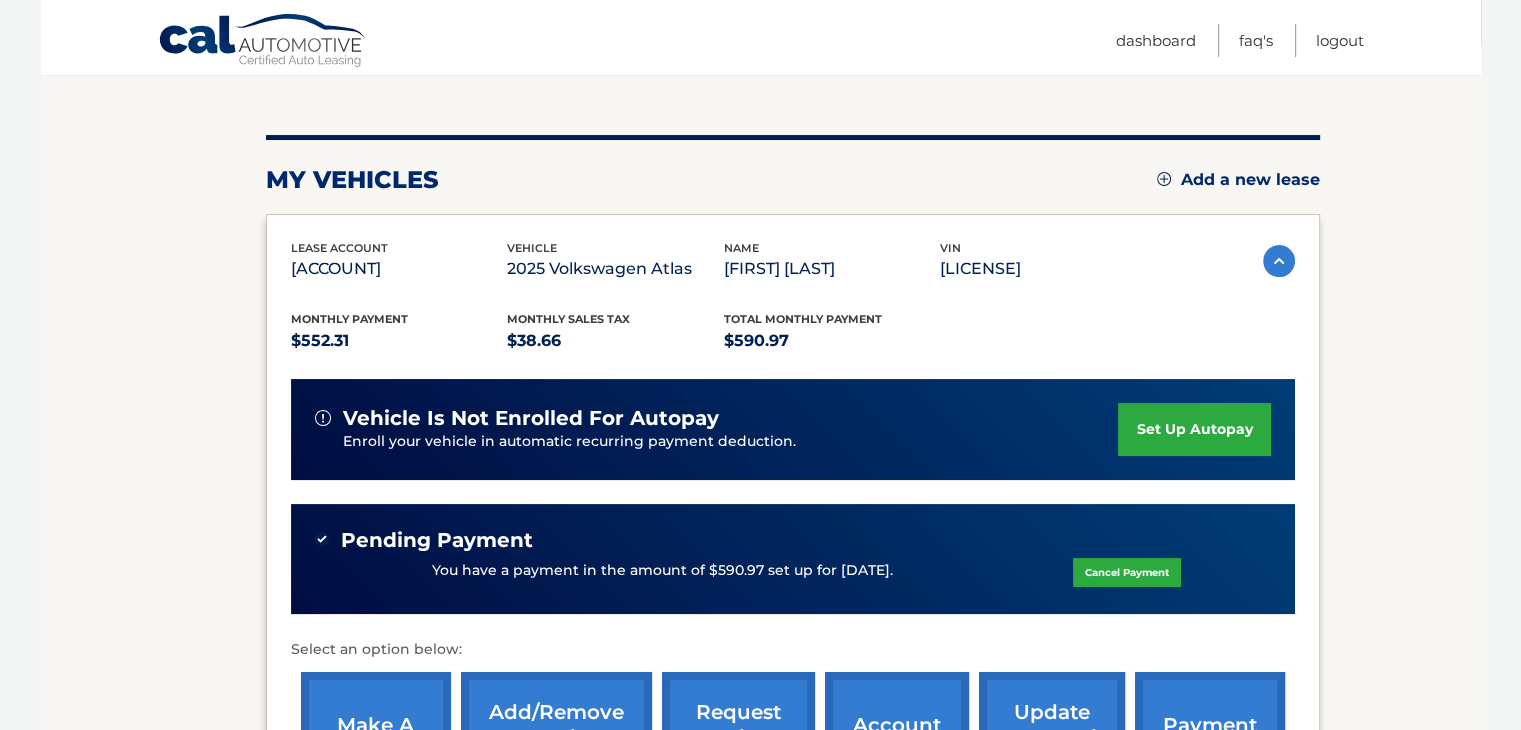 click on "set up autopay" at bounding box center (1194, 429) 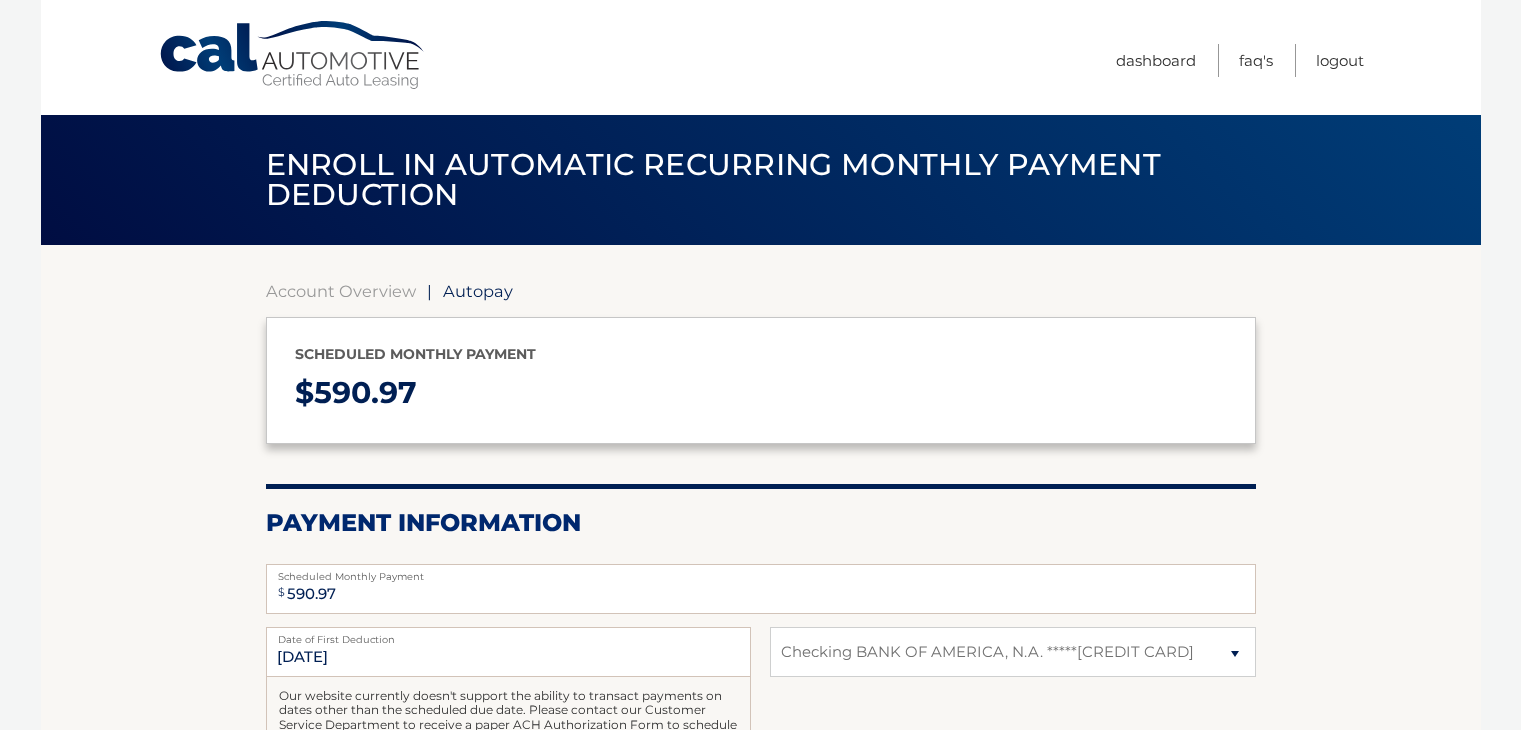 select on "NzY2NjIyYjgtOWQ5My00ZGM5LTg3YjAtNjg3NzE0NjdhOGNm" 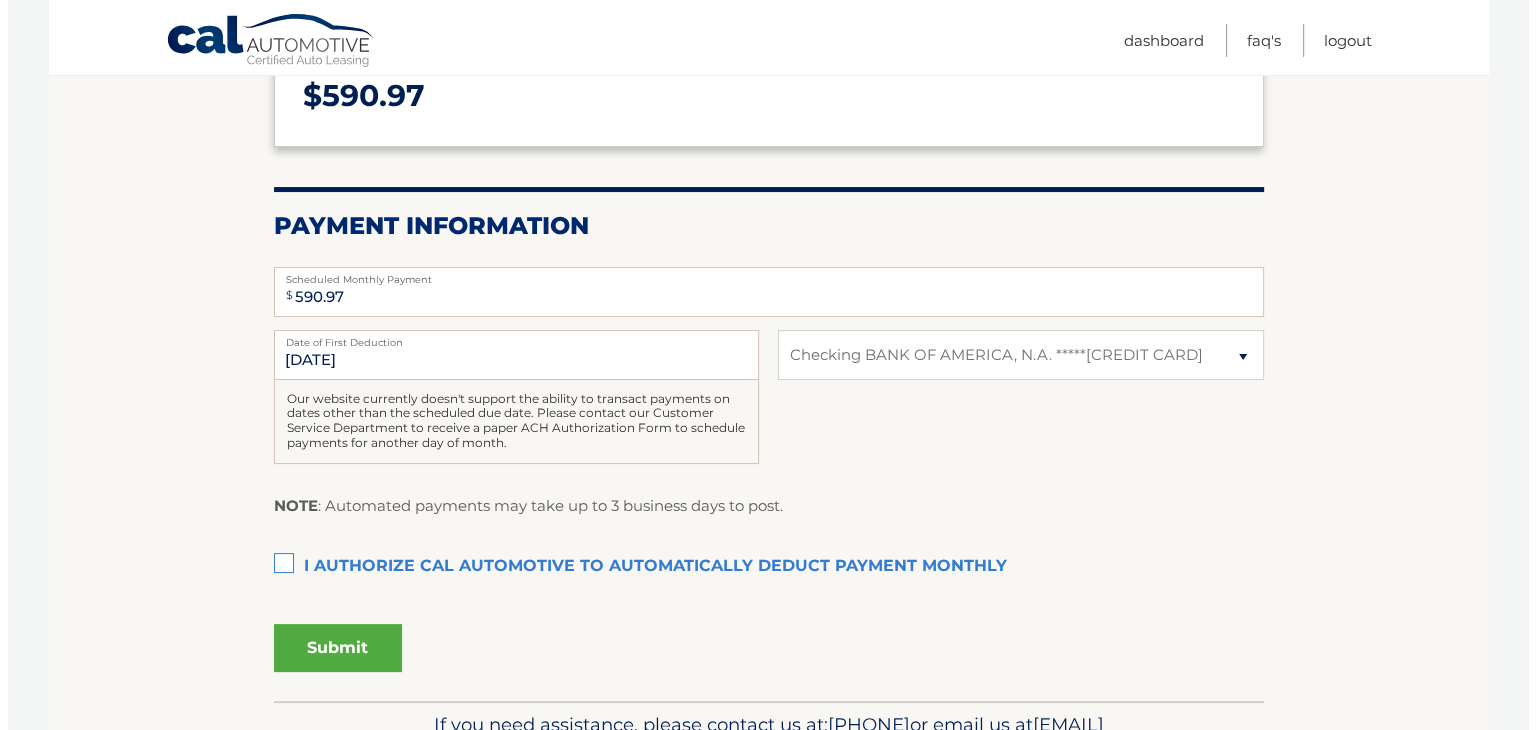 scroll, scrollTop: 300, scrollLeft: 0, axis: vertical 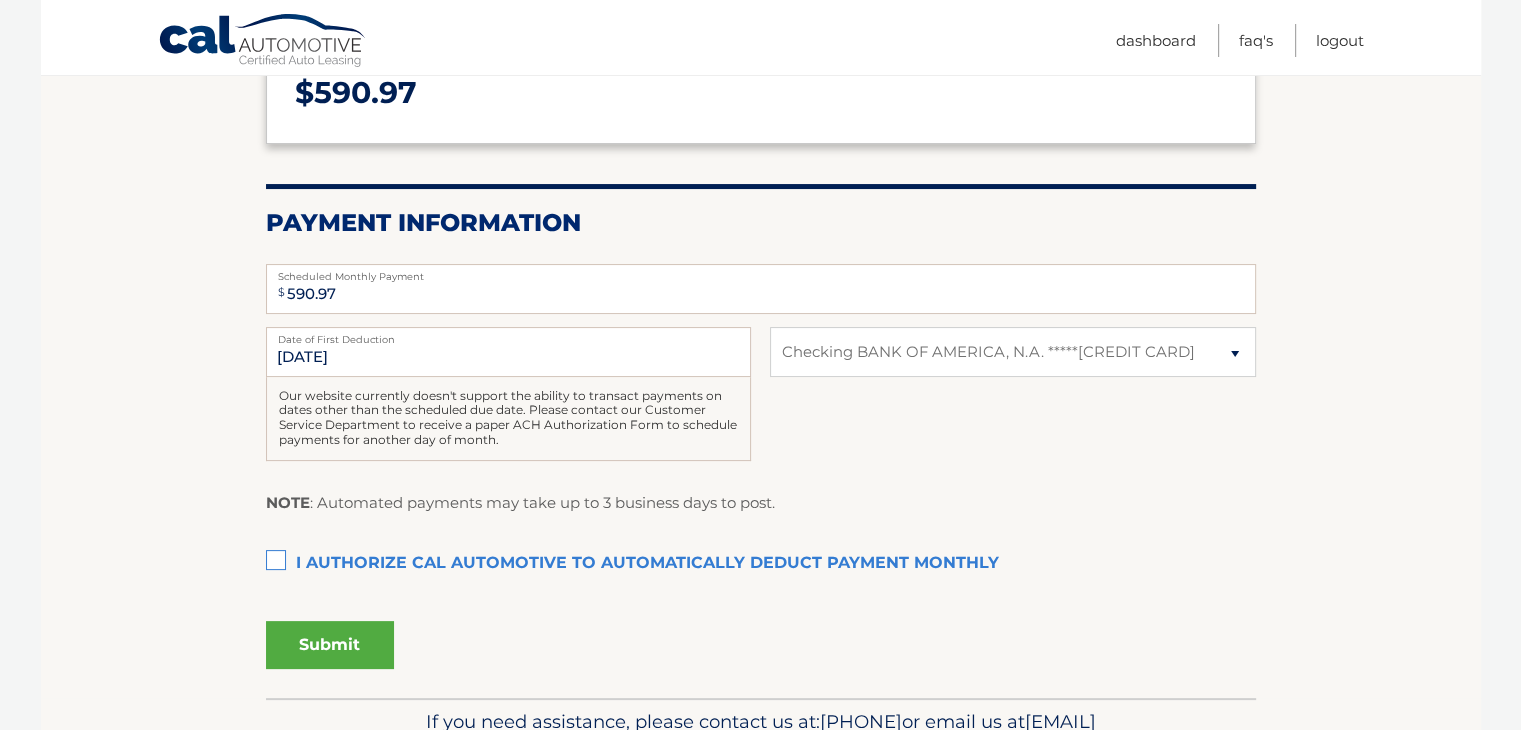 click on "I authorize cal automotive to automatically deduct payment monthly
This checkbox must be checked" at bounding box center [761, 564] 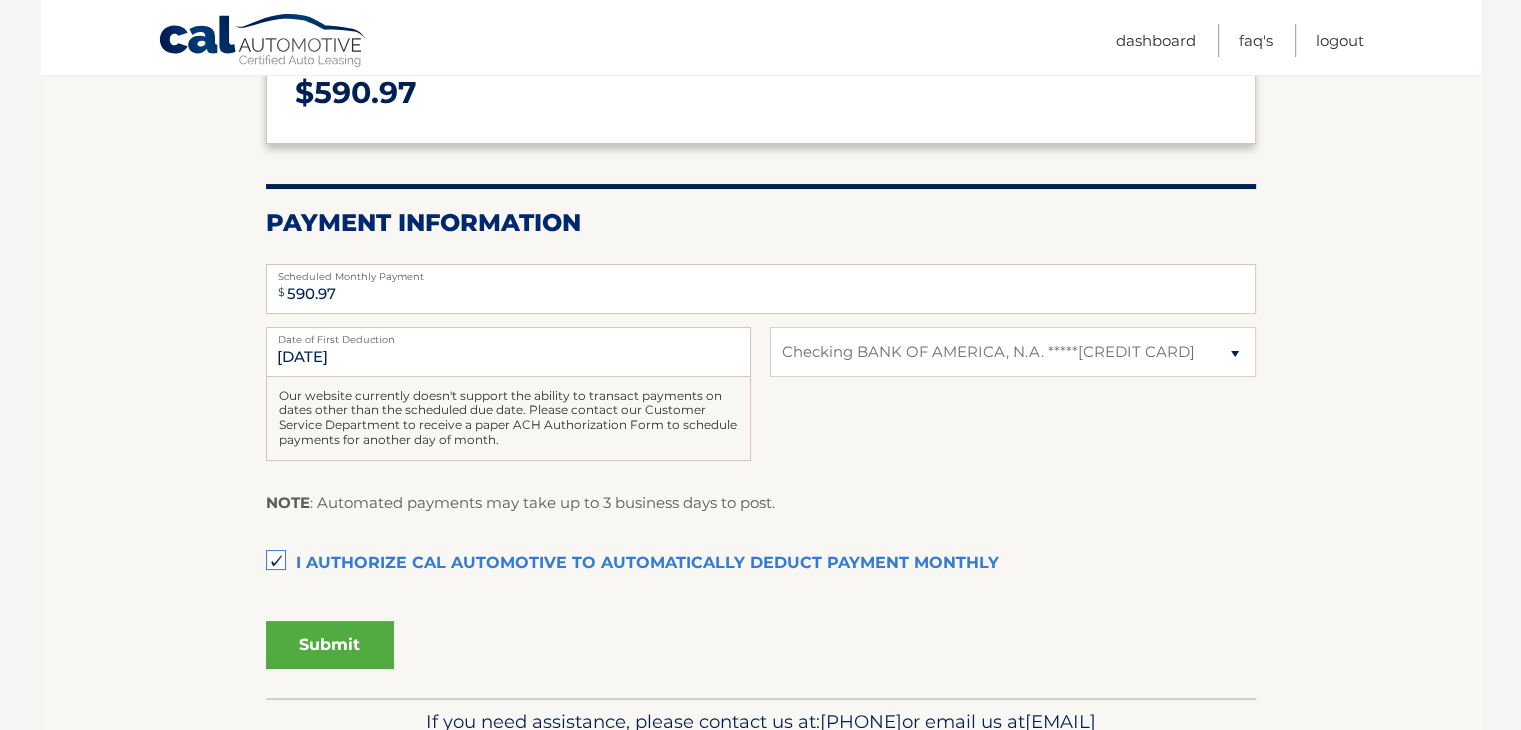 click on "Submit" at bounding box center (330, 645) 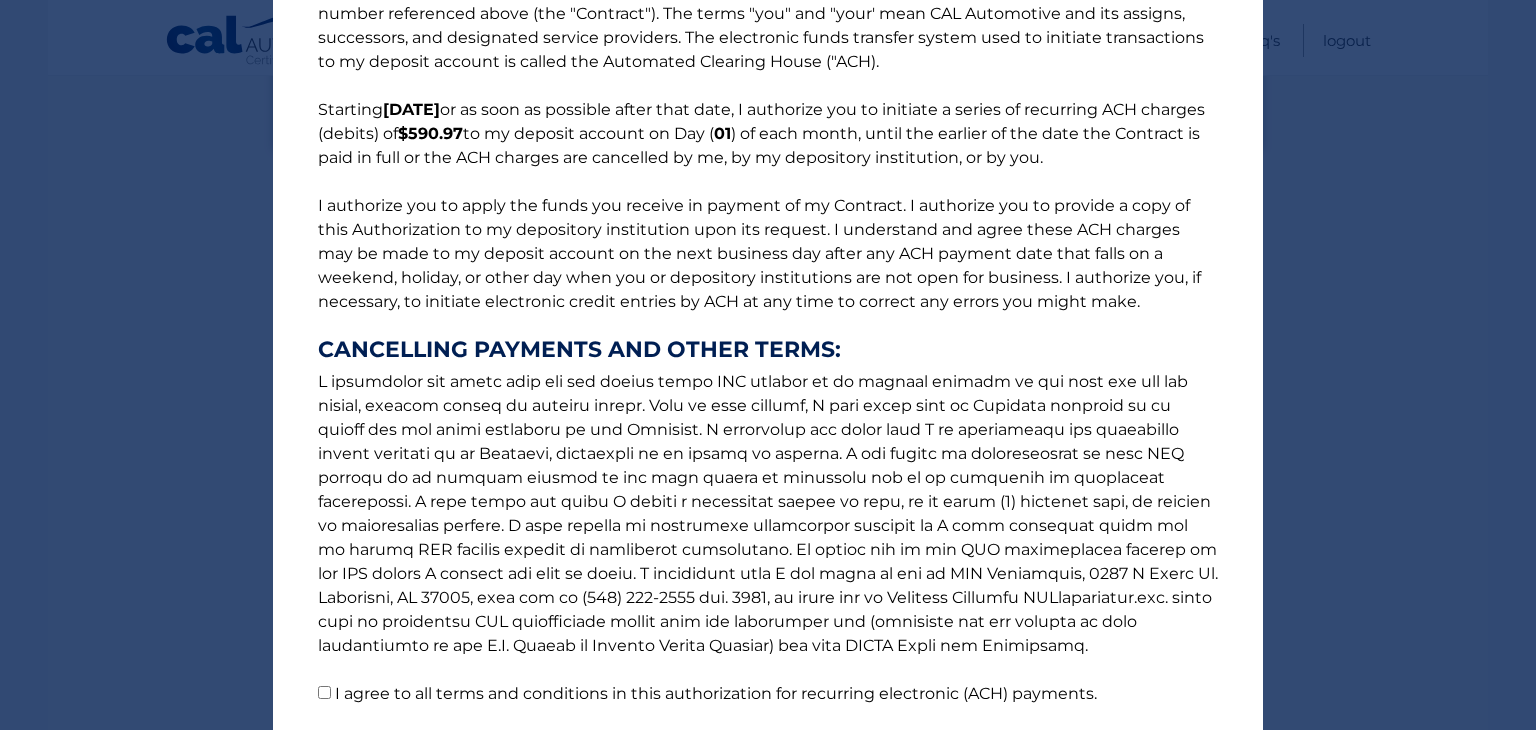 scroll, scrollTop: 239, scrollLeft: 0, axis: vertical 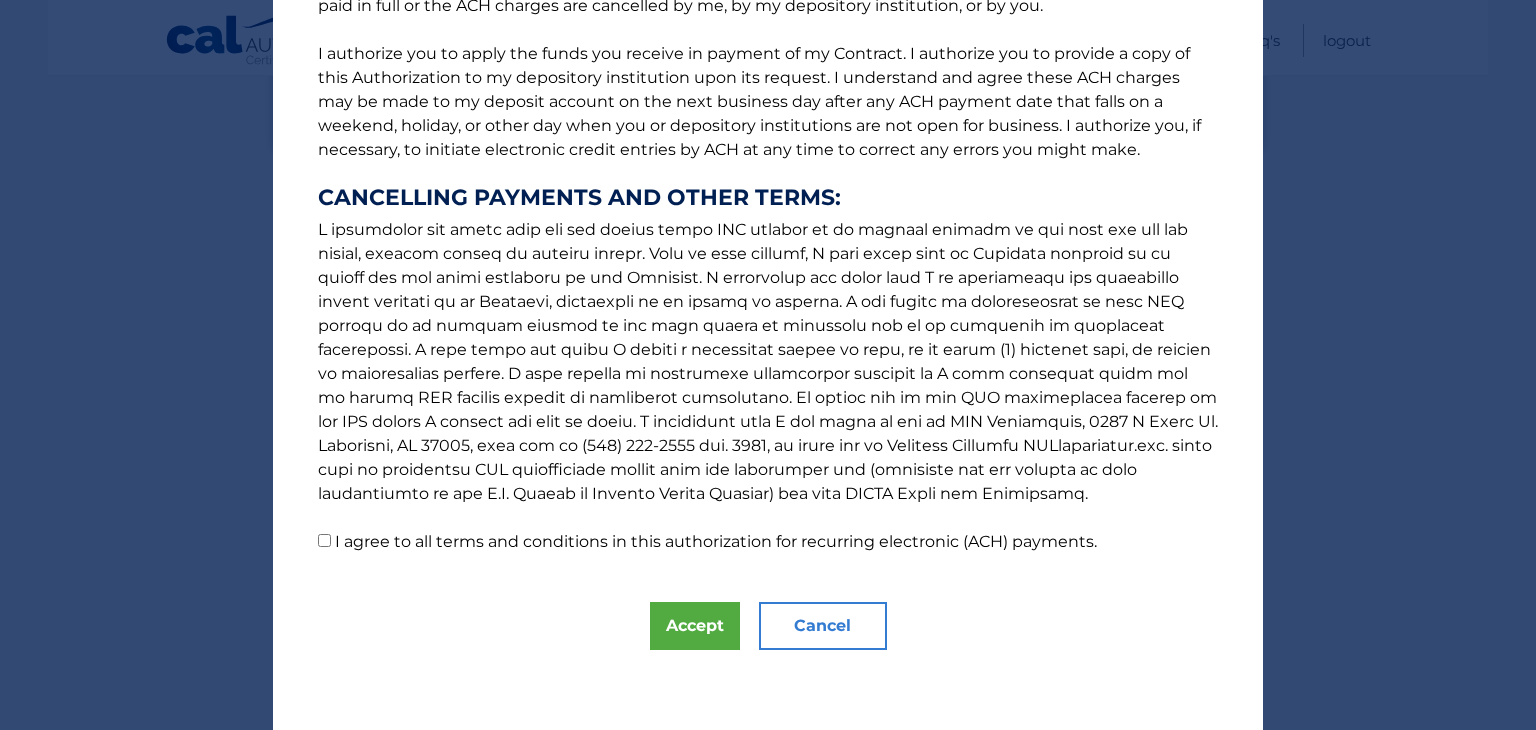 click on "I agree to all terms and conditions in this authorization for recurring electronic (ACH) payments." at bounding box center [324, 540] 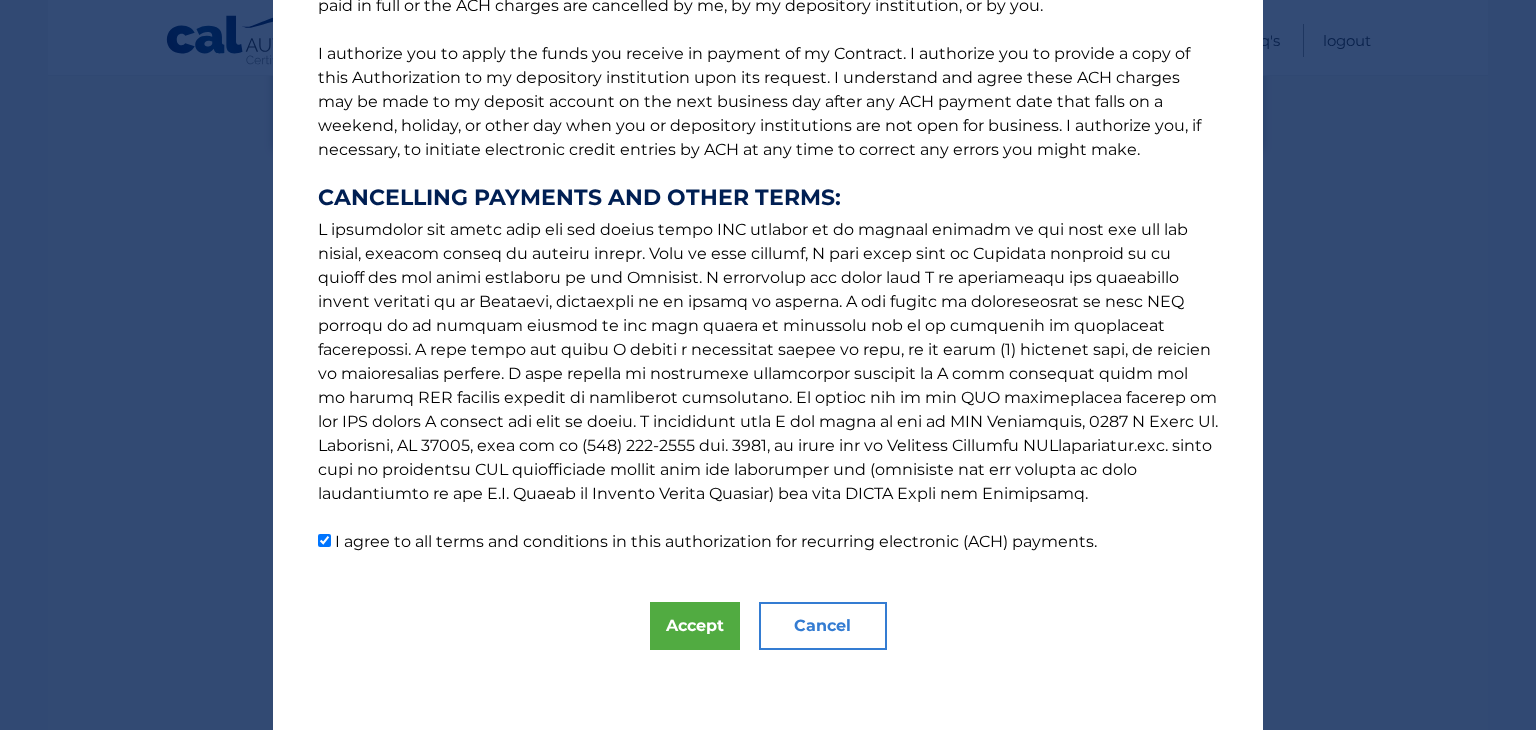 click on "The words "I" "me" and "my" mean any identified Customer who signs this Authorization for Recurring Electronic (ACH) Payments ("Authorization") in connection with the motor vehicle lease agreement with the contract number referenced above (the "Contract"). The terms "you" and "your' mean CAL Automotive and its assigns, successors, and designated service providers. The electronic funds transfer system used to initiate transactions to my deposit account is called the Automated Clearing House ("ACH).
Starting  9/1/2025   or as soon as possible after that date, I authorize you to initiate a series of recurring ACH charges (debits) of  $590.97  to my deposit account on Day ( 01 ) of each month, until the earlier of the date the Contract is paid in full or the ACH charges are cancelled by me, by my depository institution, or by you.  CANCELLING PAYMENTS AND OTHER TERMS:
Accept Cancel ×" at bounding box center (768, 245) 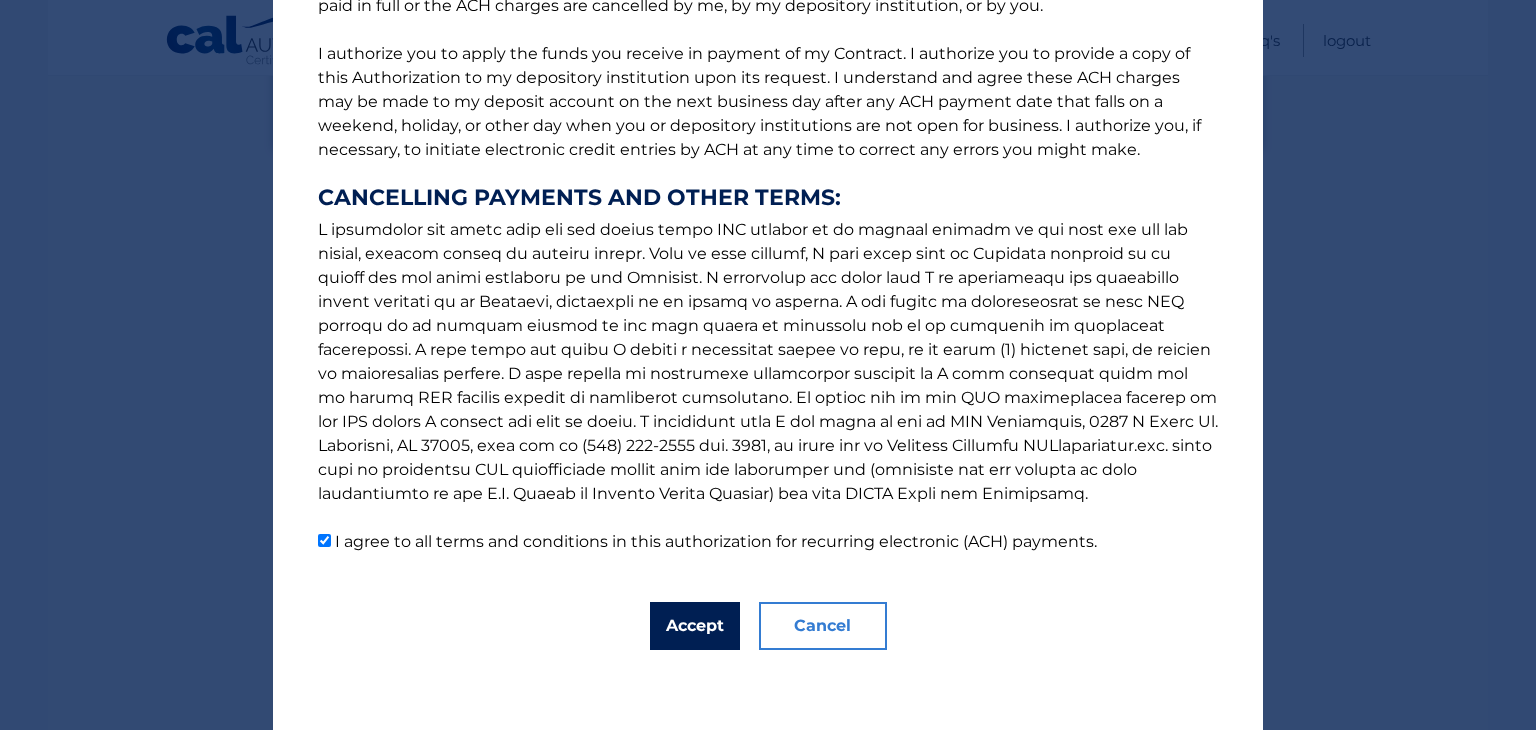 click on "Accept" at bounding box center (695, 626) 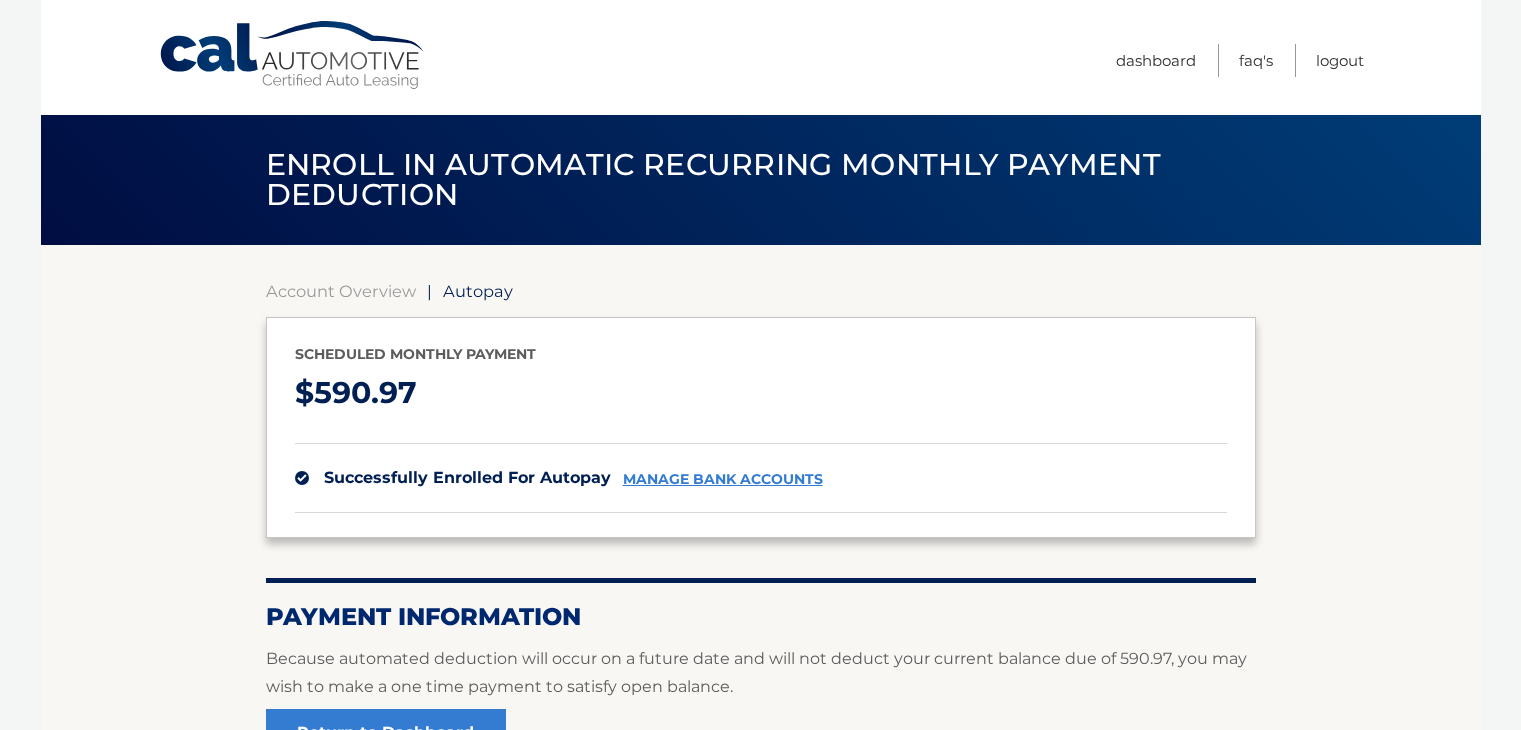 scroll, scrollTop: 0, scrollLeft: 0, axis: both 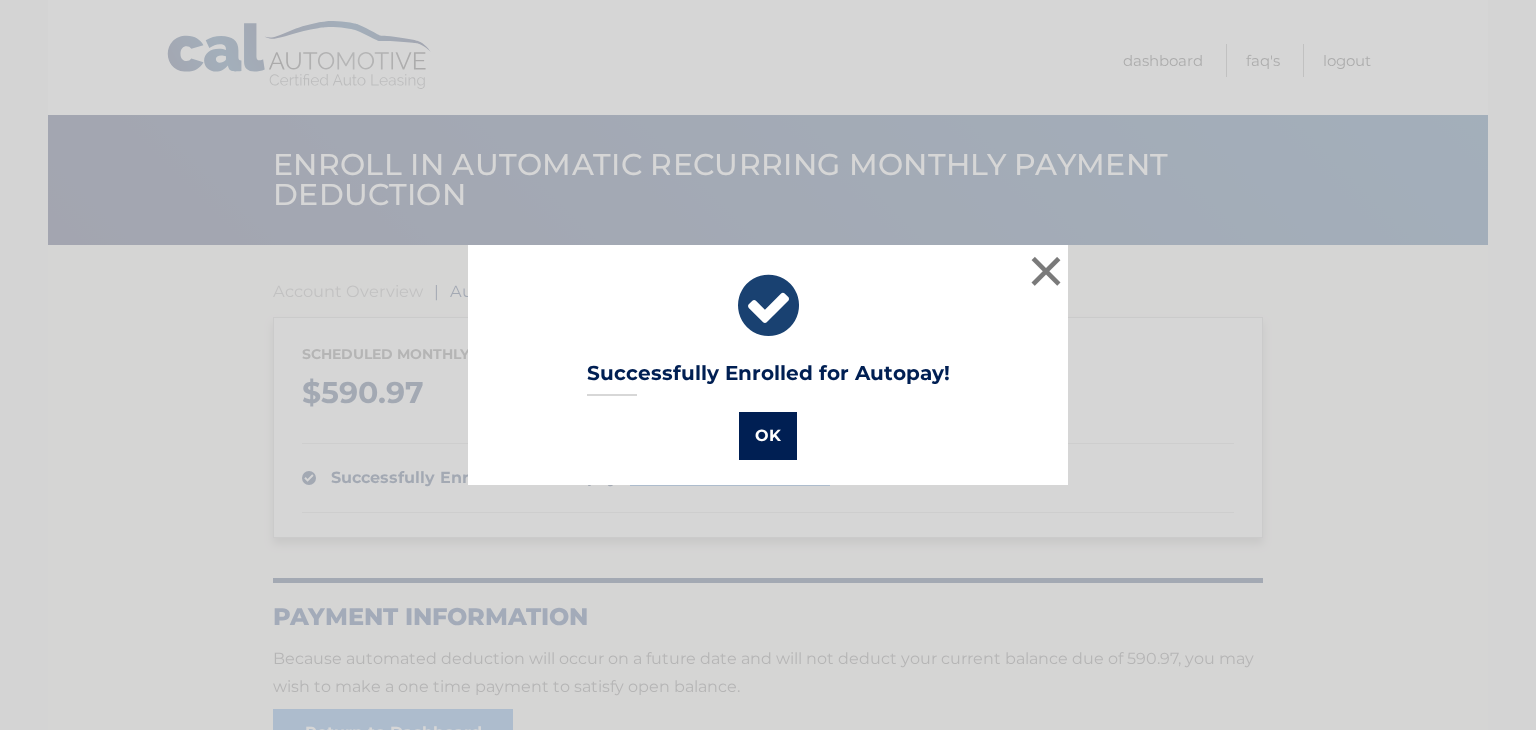 click on "OK" at bounding box center (768, 436) 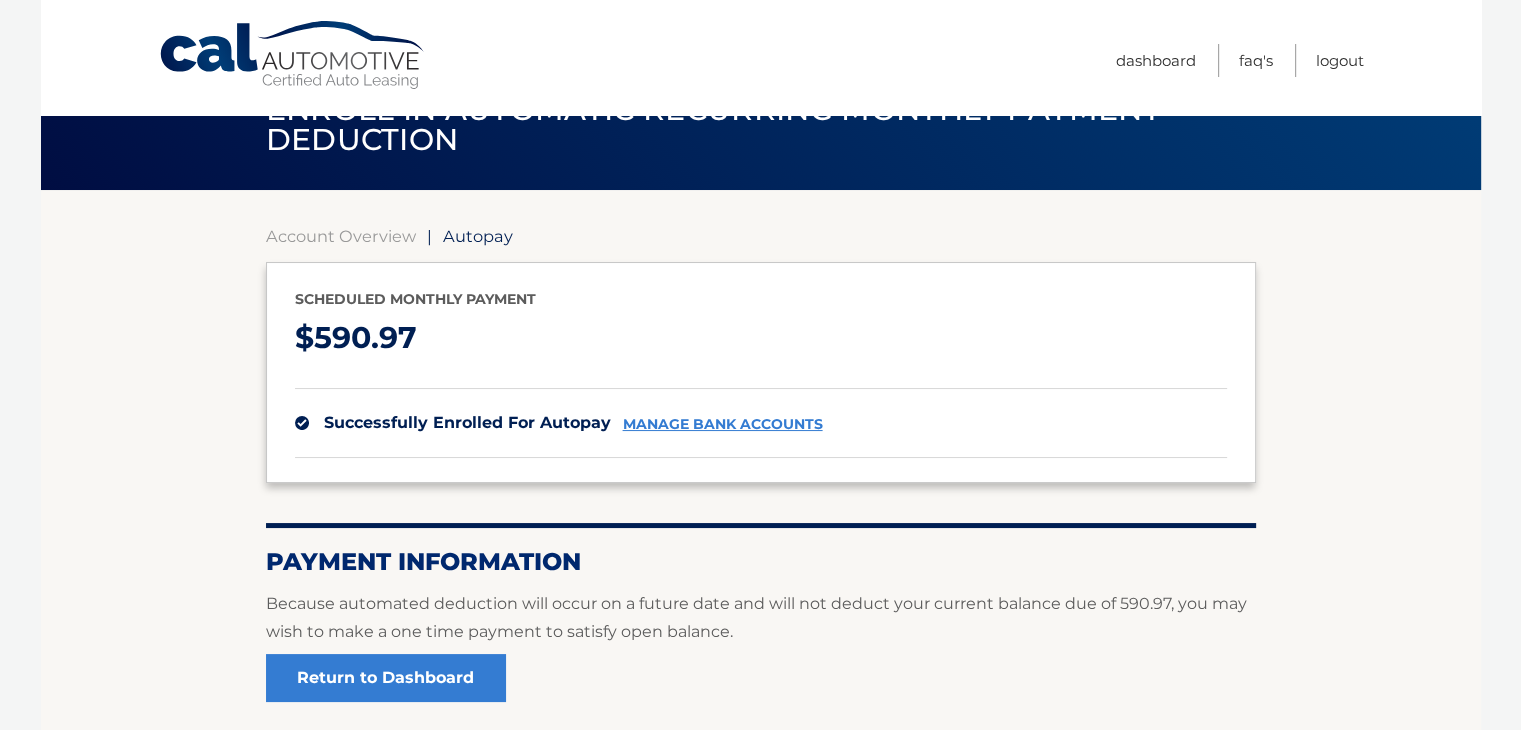 scroll, scrollTop: 0, scrollLeft: 0, axis: both 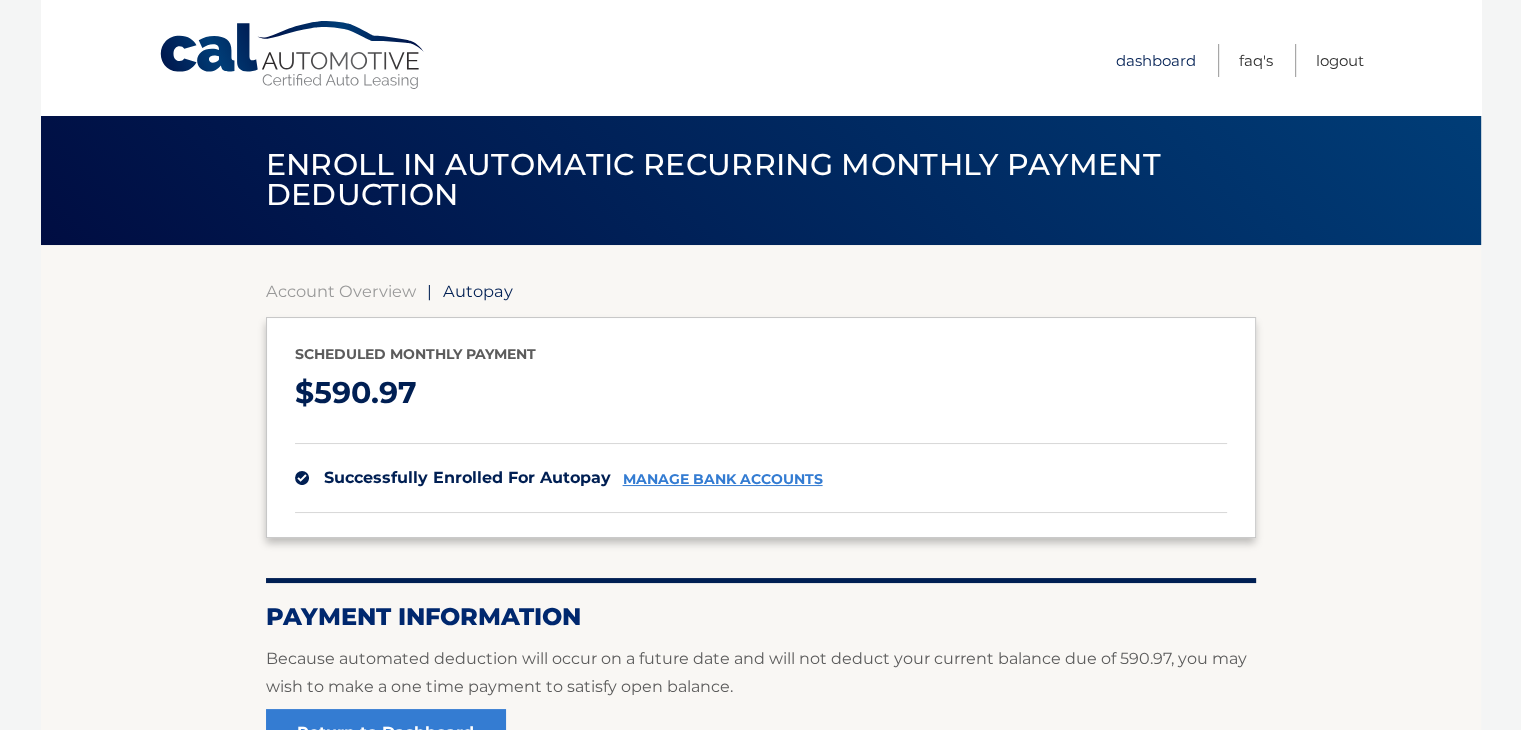 click on "Dashboard" at bounding box center (1156, 60) 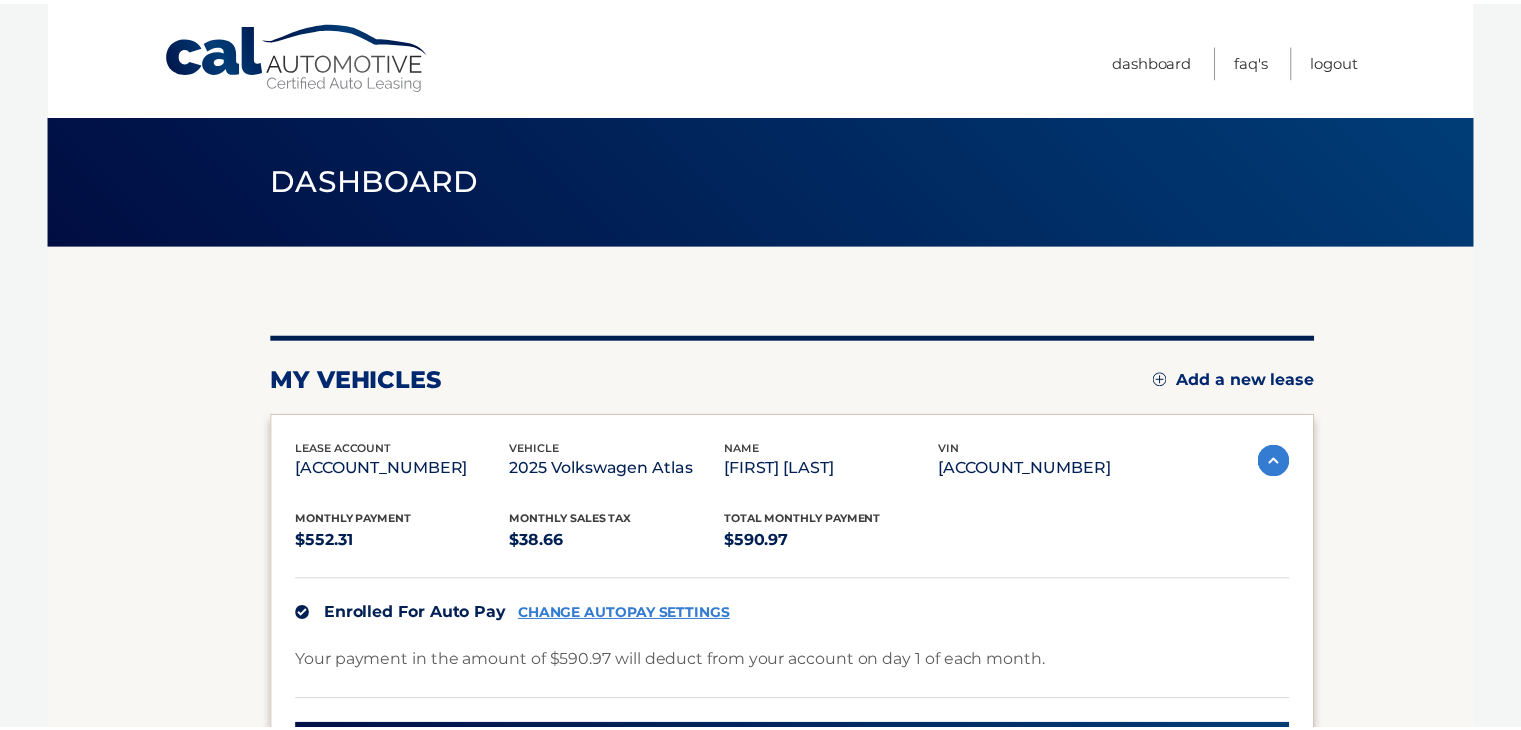 scroll, scrollTop: 0, scrollLeft: 0, axis: both 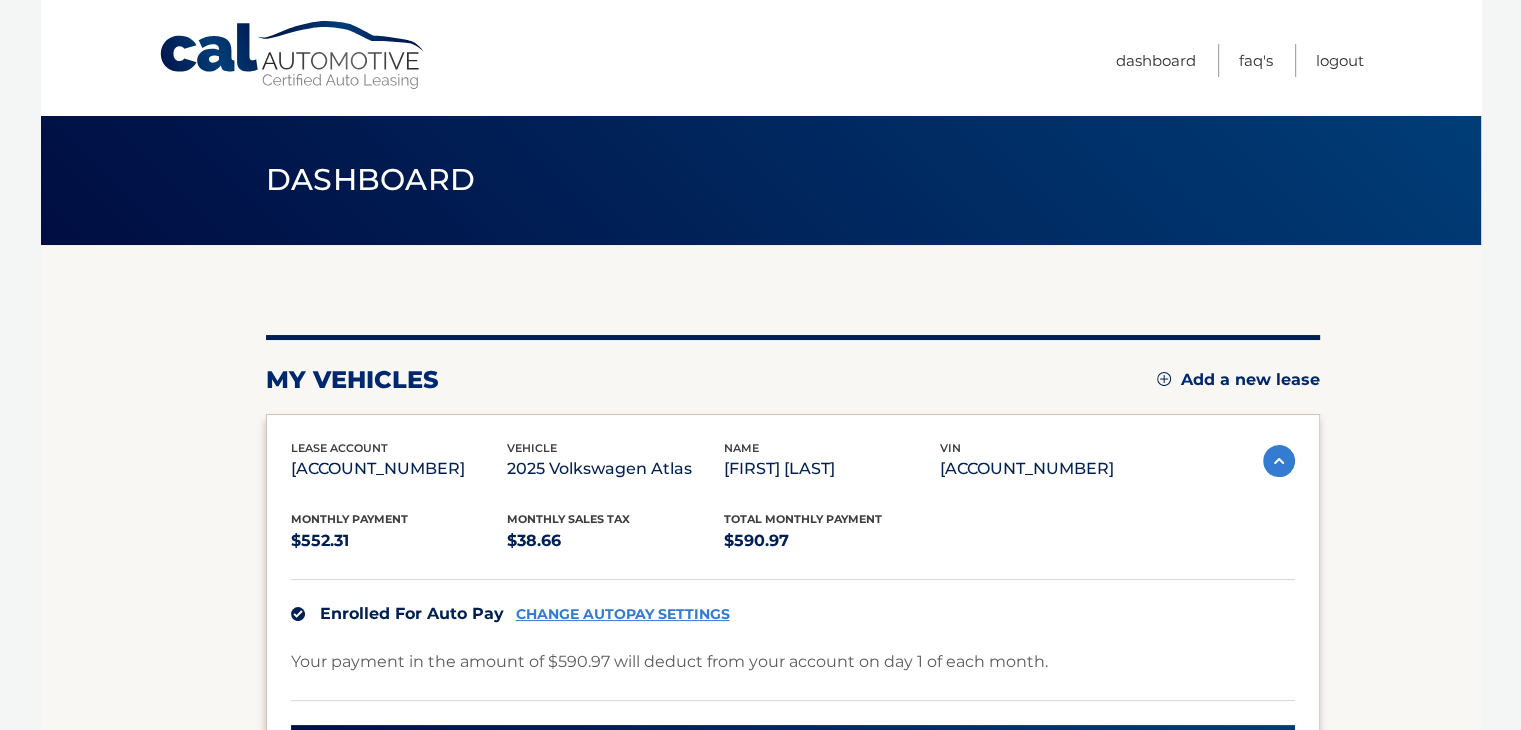 click on "Add a new lease" at bounding box center [1238, 380] 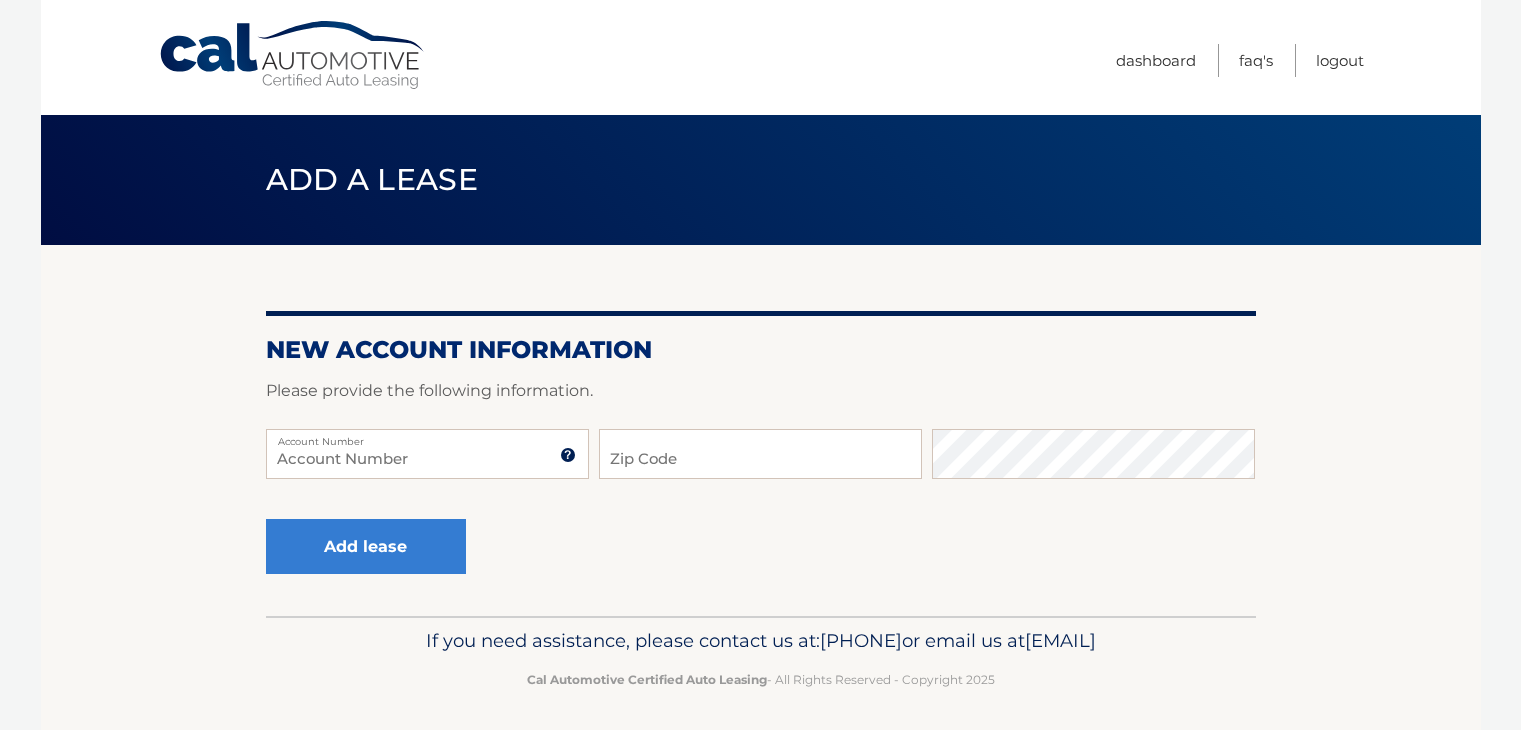 scroll, scrollTop: 0, scrollLeft: 0, axis: both 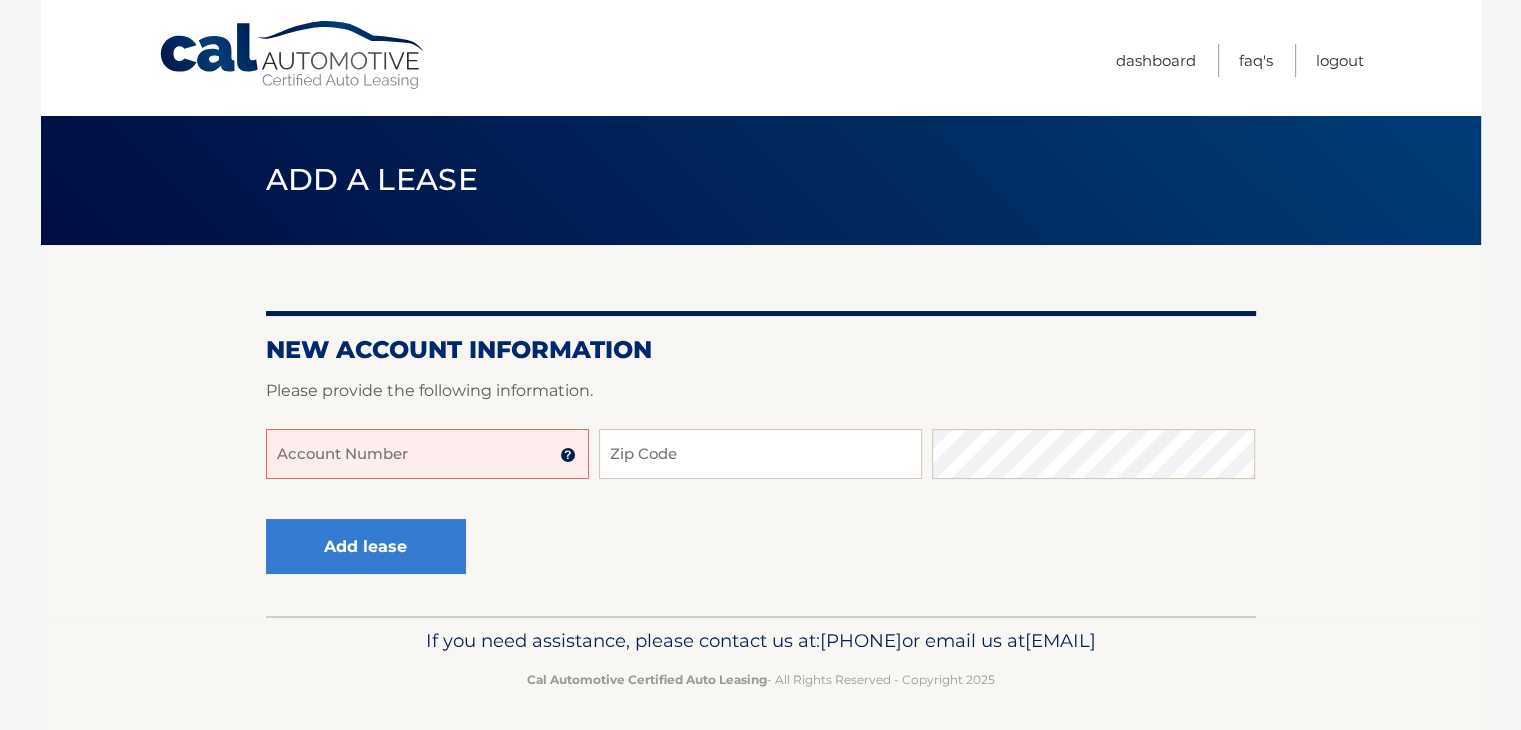 click at bounding box center (568, 455) 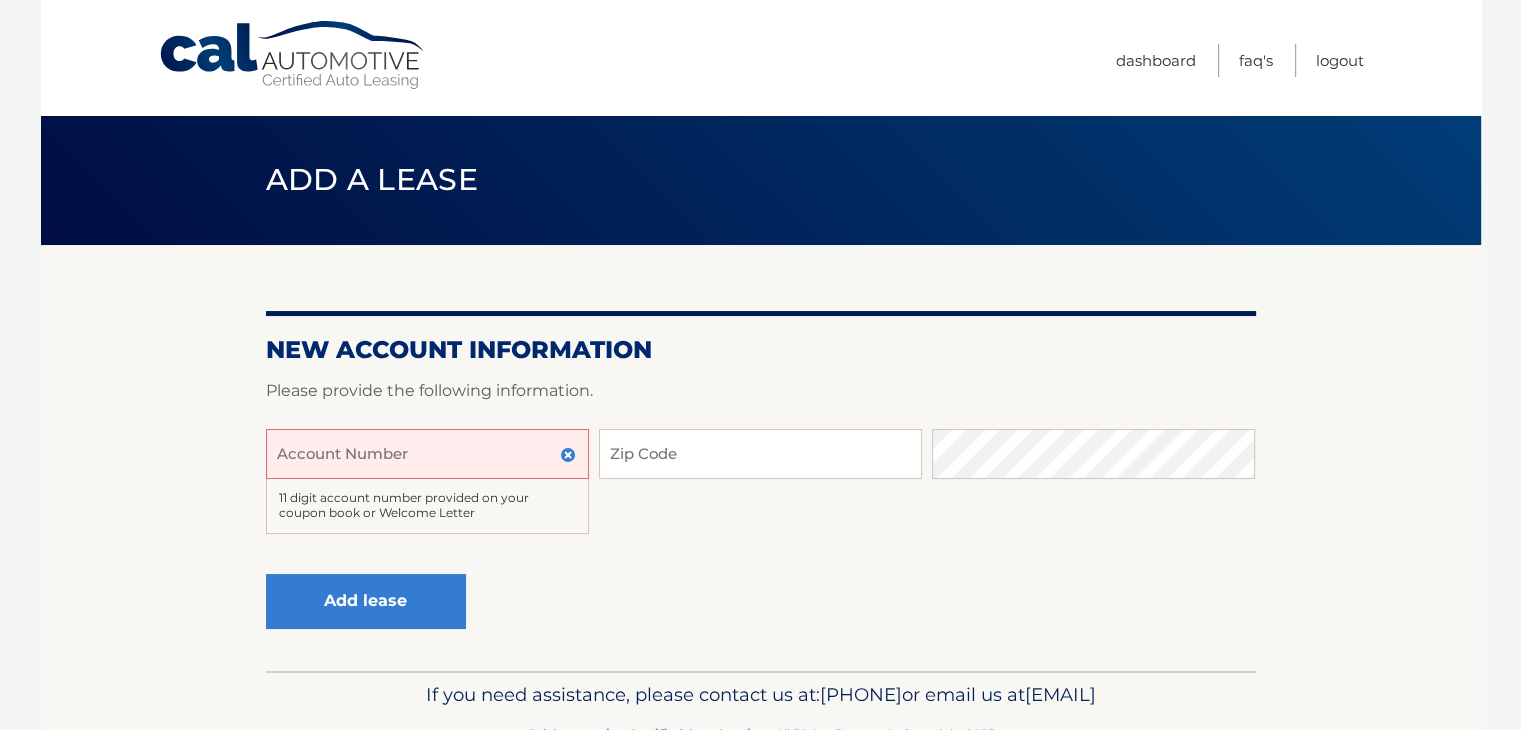click on "Account Number" at bounding box center (427, 454) 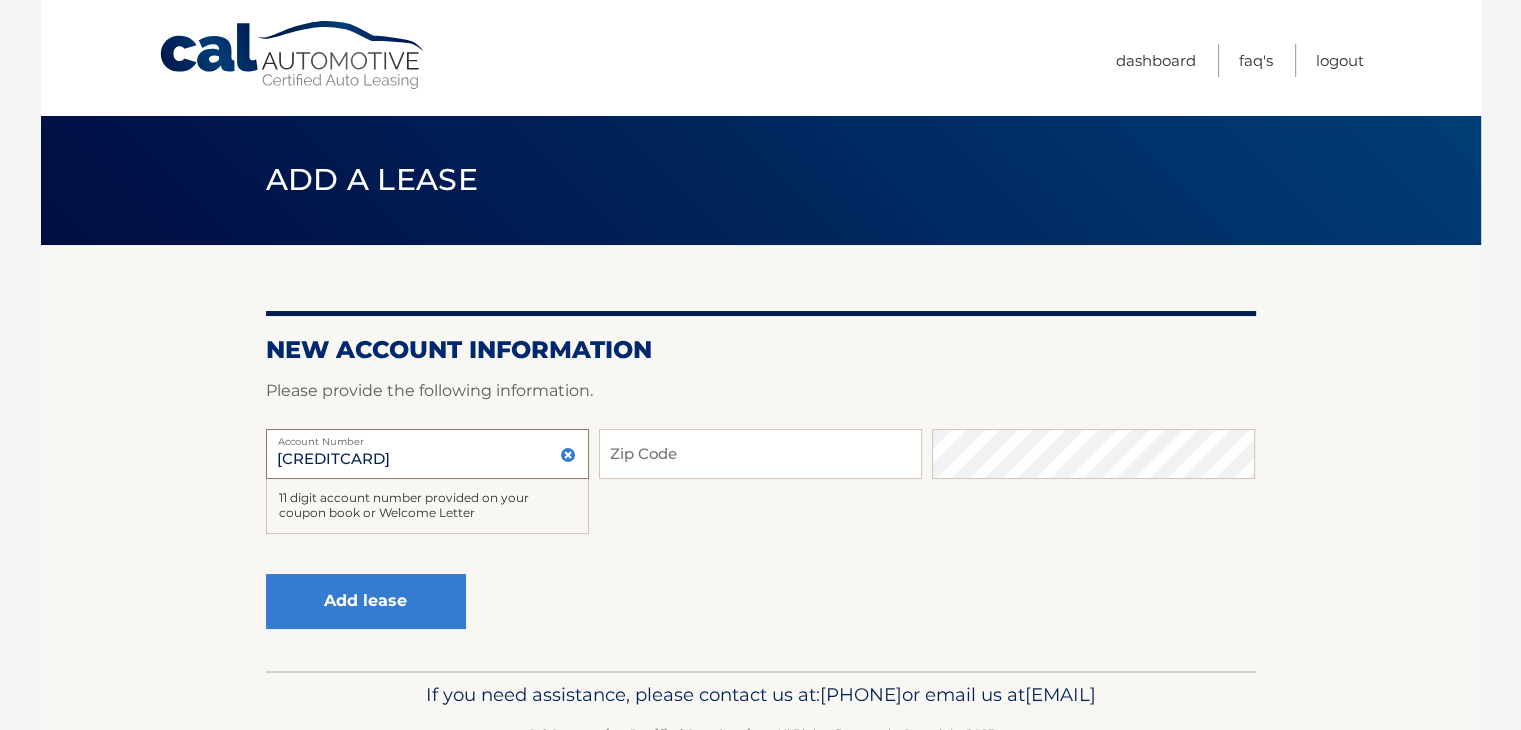 type on "[CREDITCARD]" 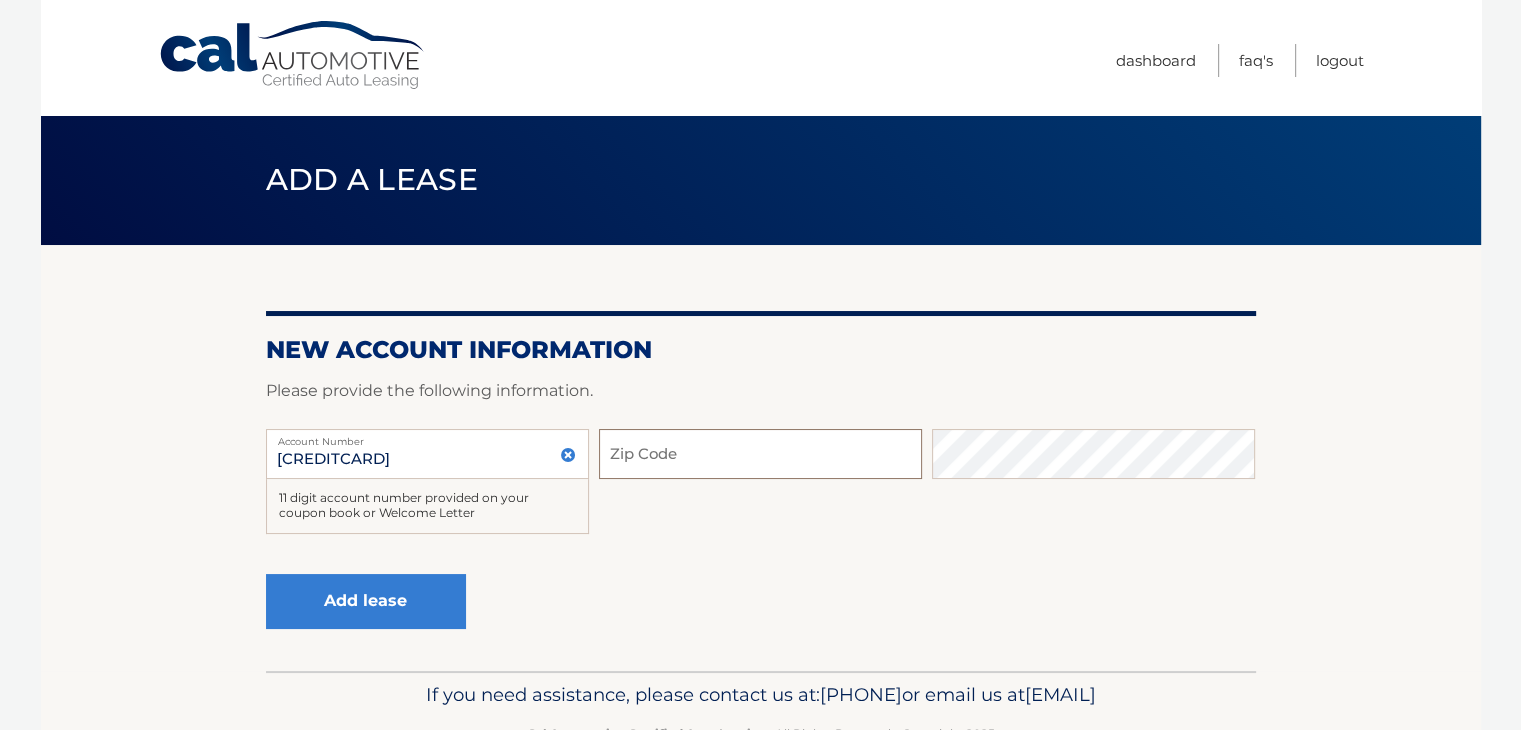 click on "Zip Code" at bounding box center (760, 454) 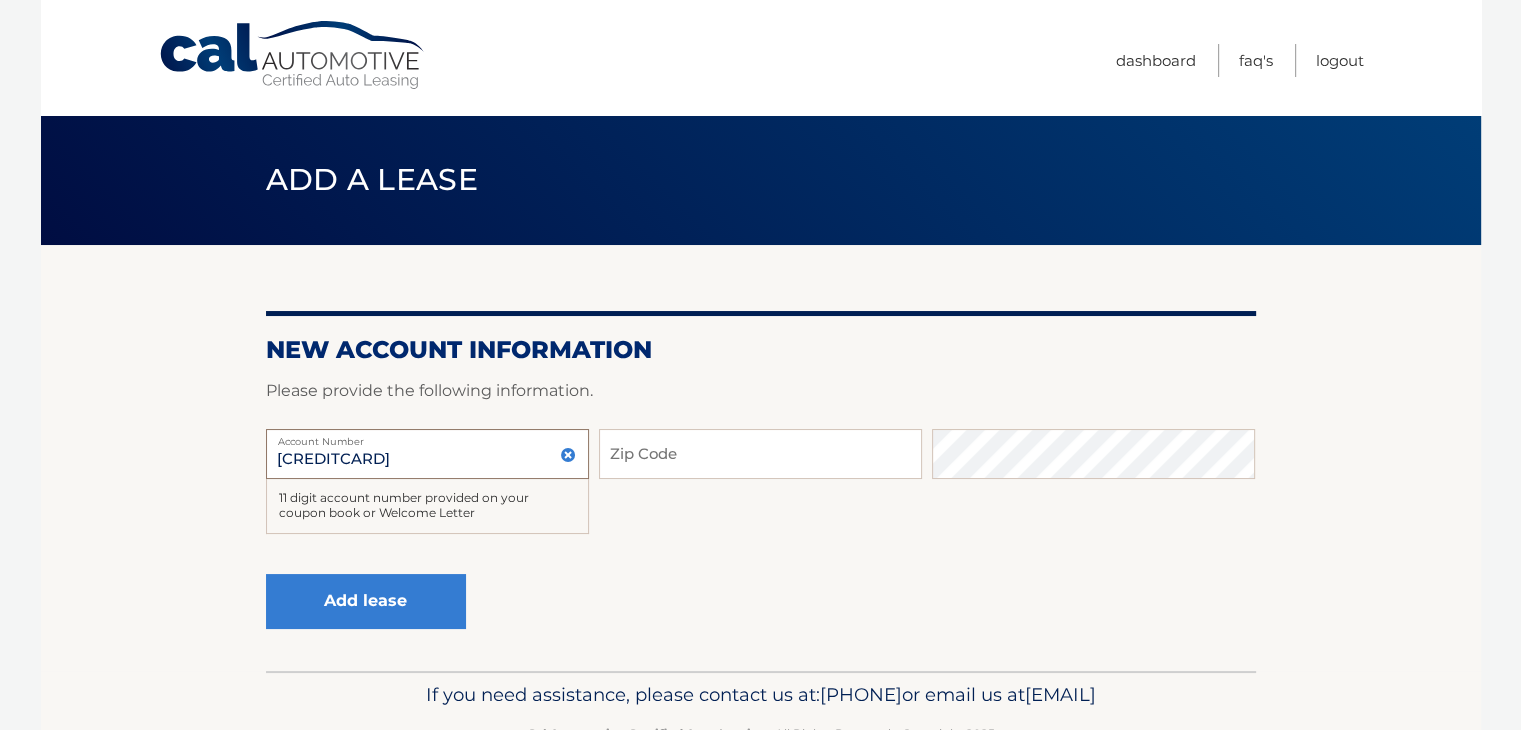 click on "[CREDITCARD]" at bounding box center [427, 454] 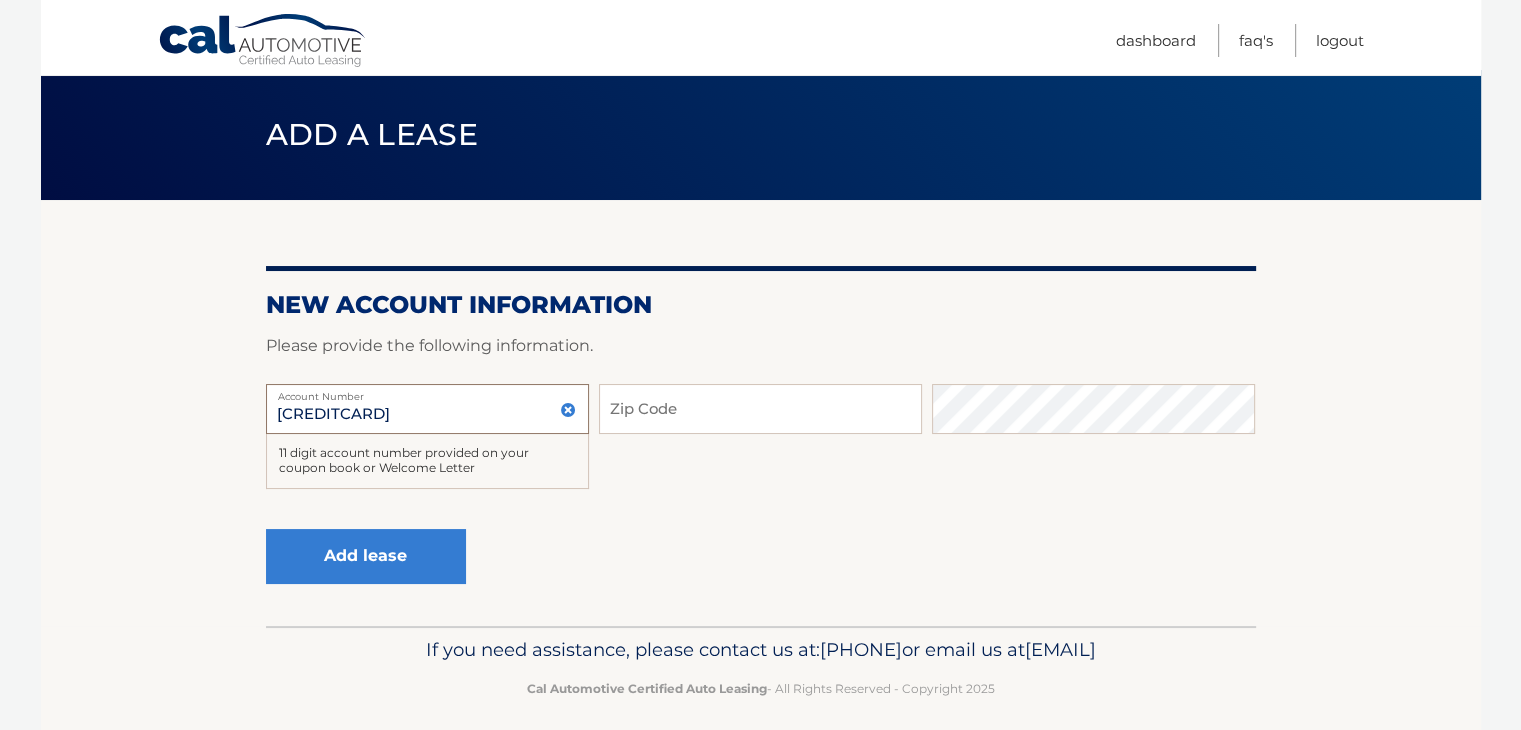 scroll, scrollTop: 0, scrollLeft: 0, axis: both 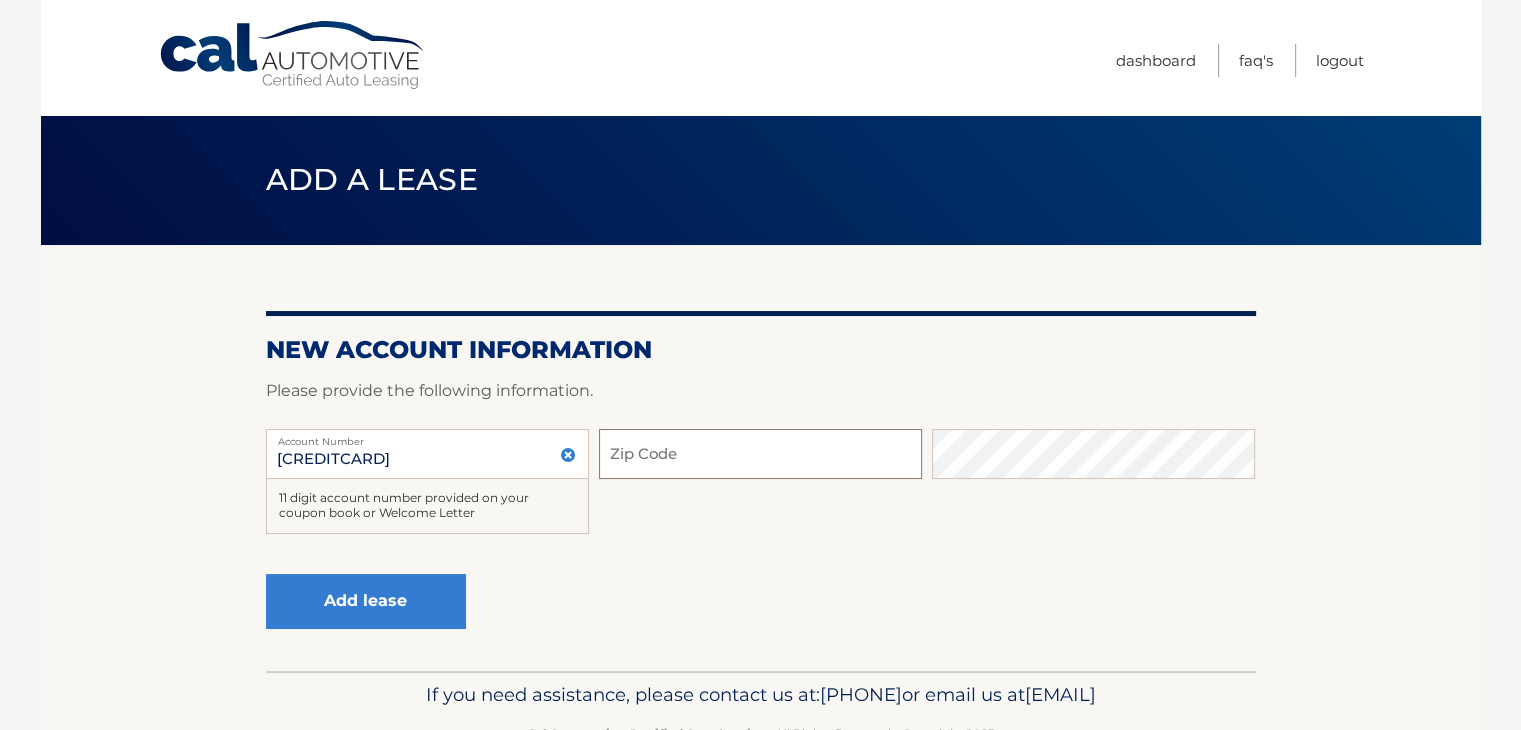 click on "Zip Code" at bounding box center (760, 454) 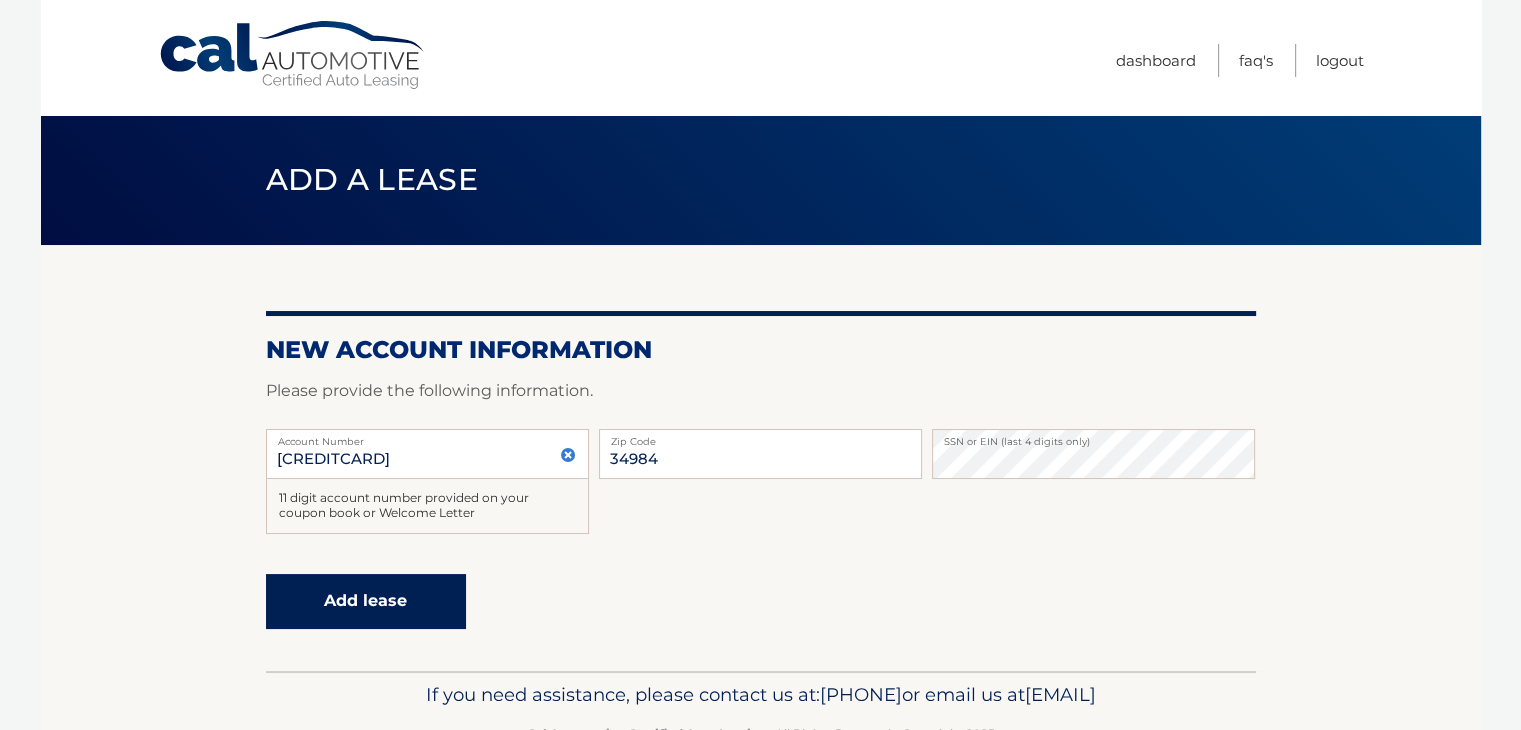 click on "Add lease" at bounding box center [366, 601] 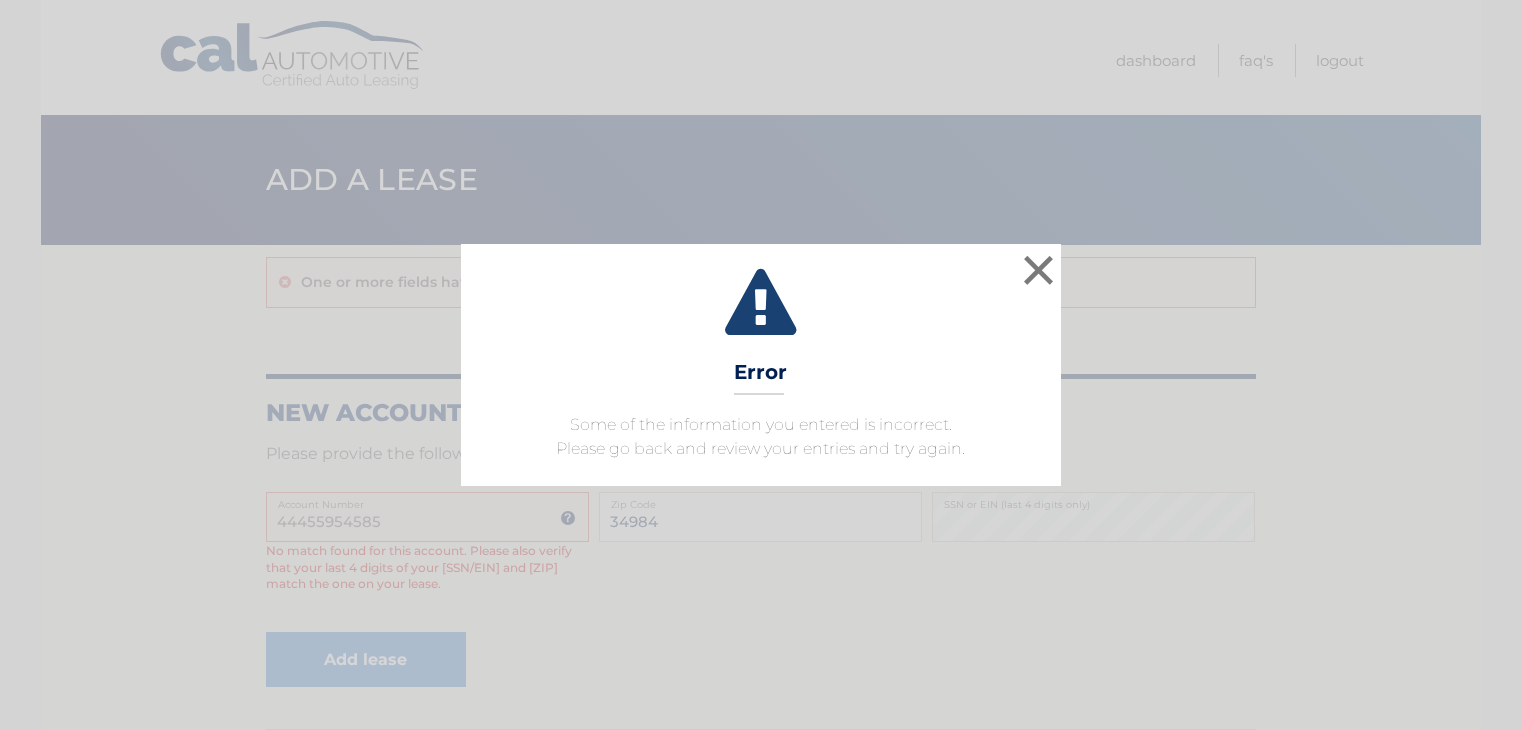 scroll, scrollTop: 0, scrollLeft: 0, axis: both 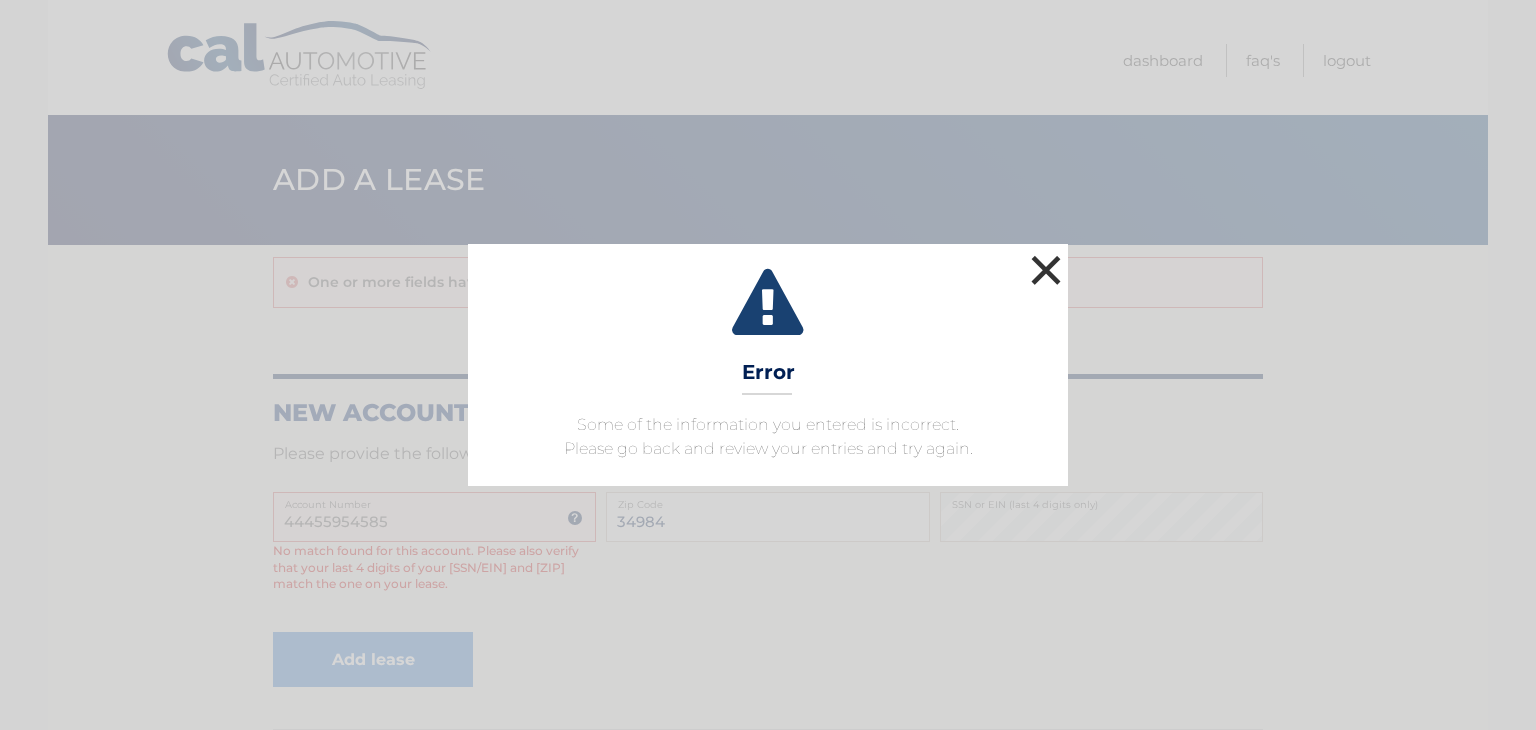 click on "×" at bounding box center [1046, 270] 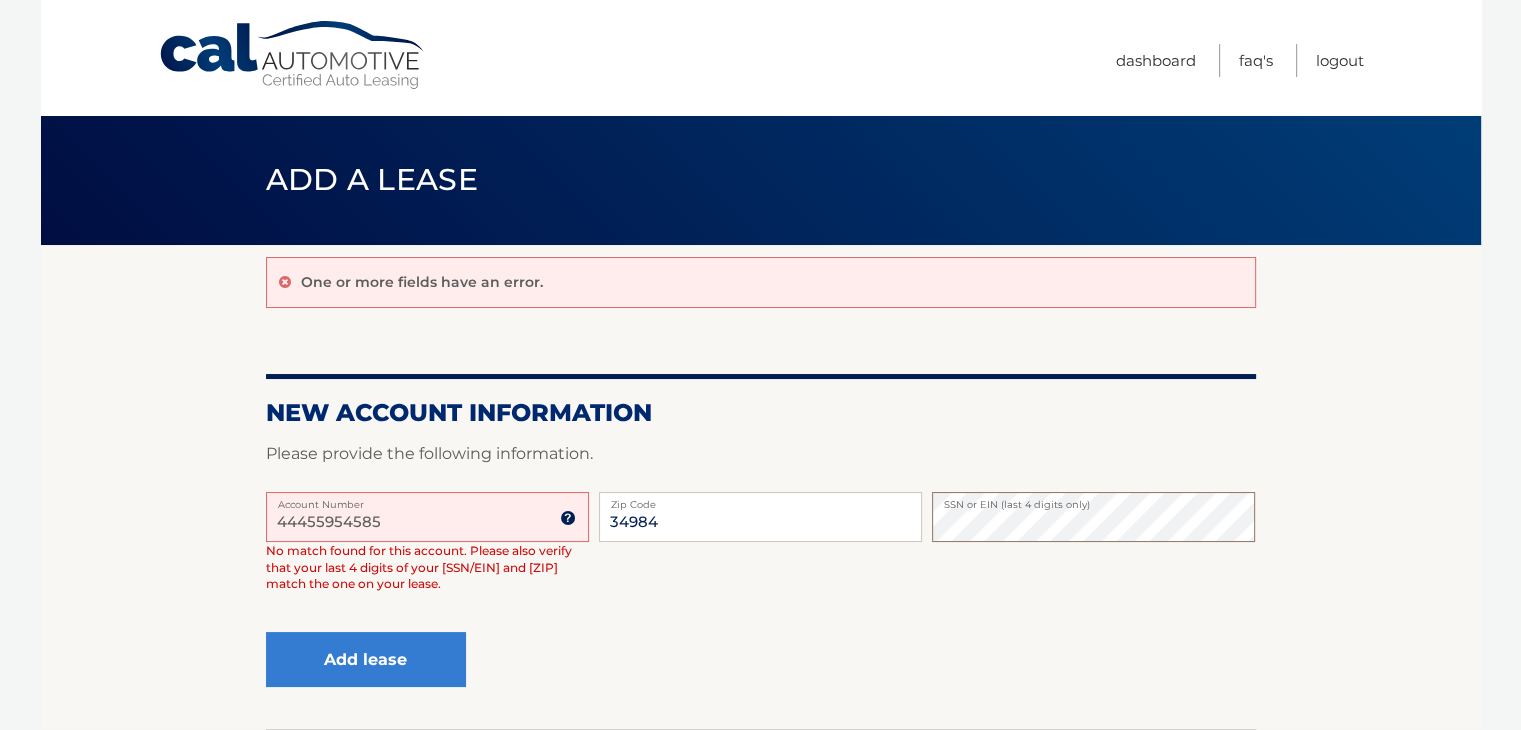 click on "44455954585
Account Number
11 digit account number provided on your coupon book or Welcome Letter
No match found for this account.  Please also verify that your last 4 digits of your SSN/EIN and zip code match the one on your lease.
34984
Zip Code
SSN or EIN (last 4 digits only)" at bounding box center [761, 558] 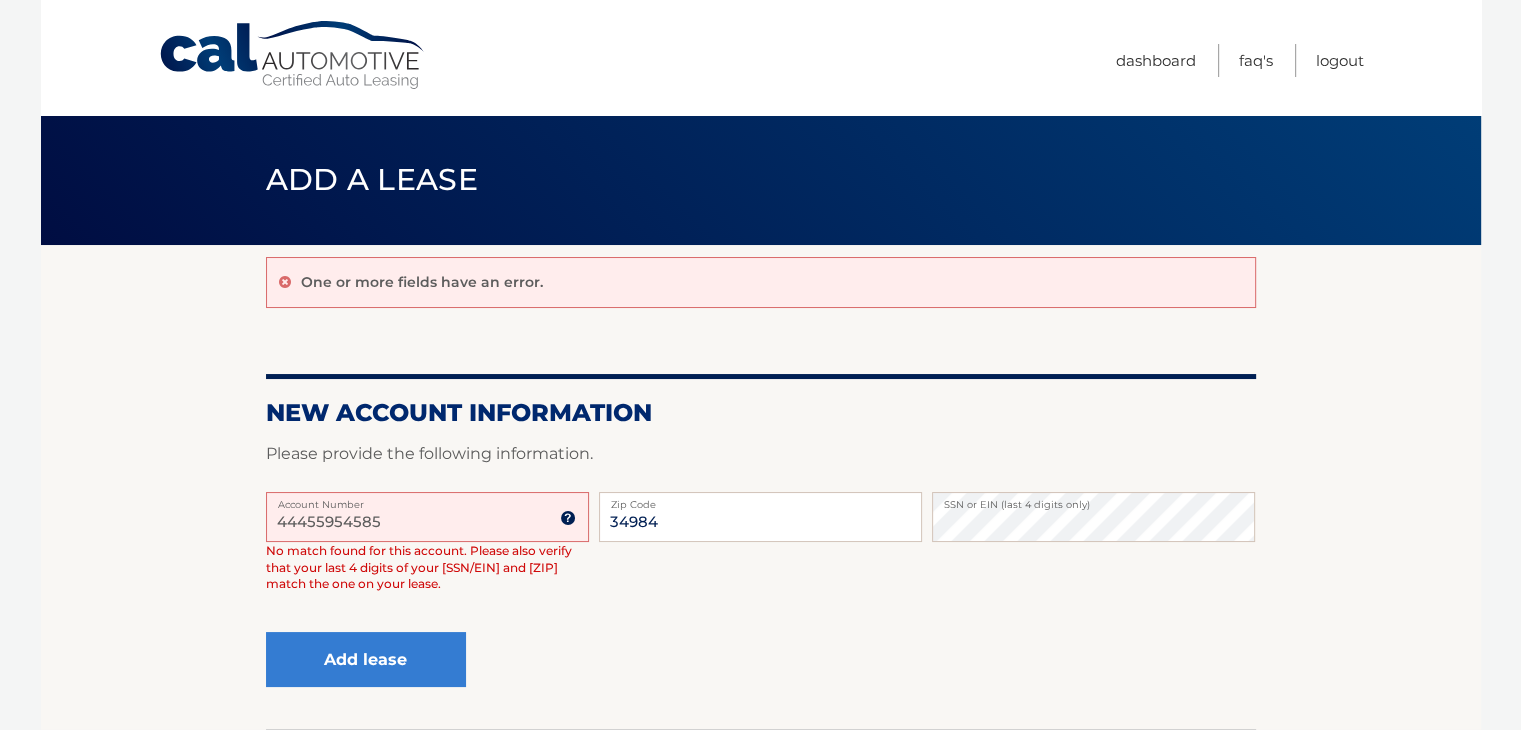 click at bounding box center [568, 518] 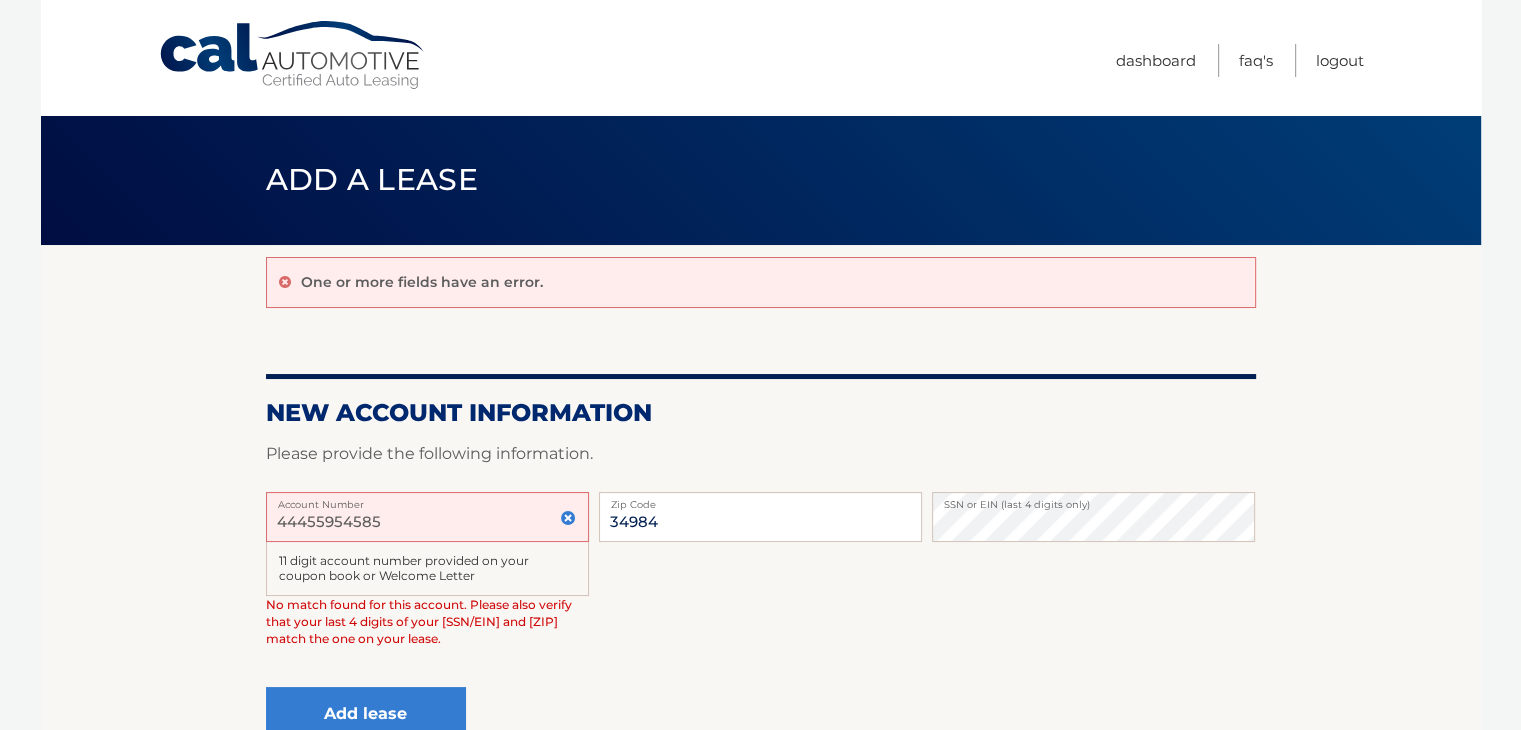 click on "44455954585" at bounding box center [427, 517] 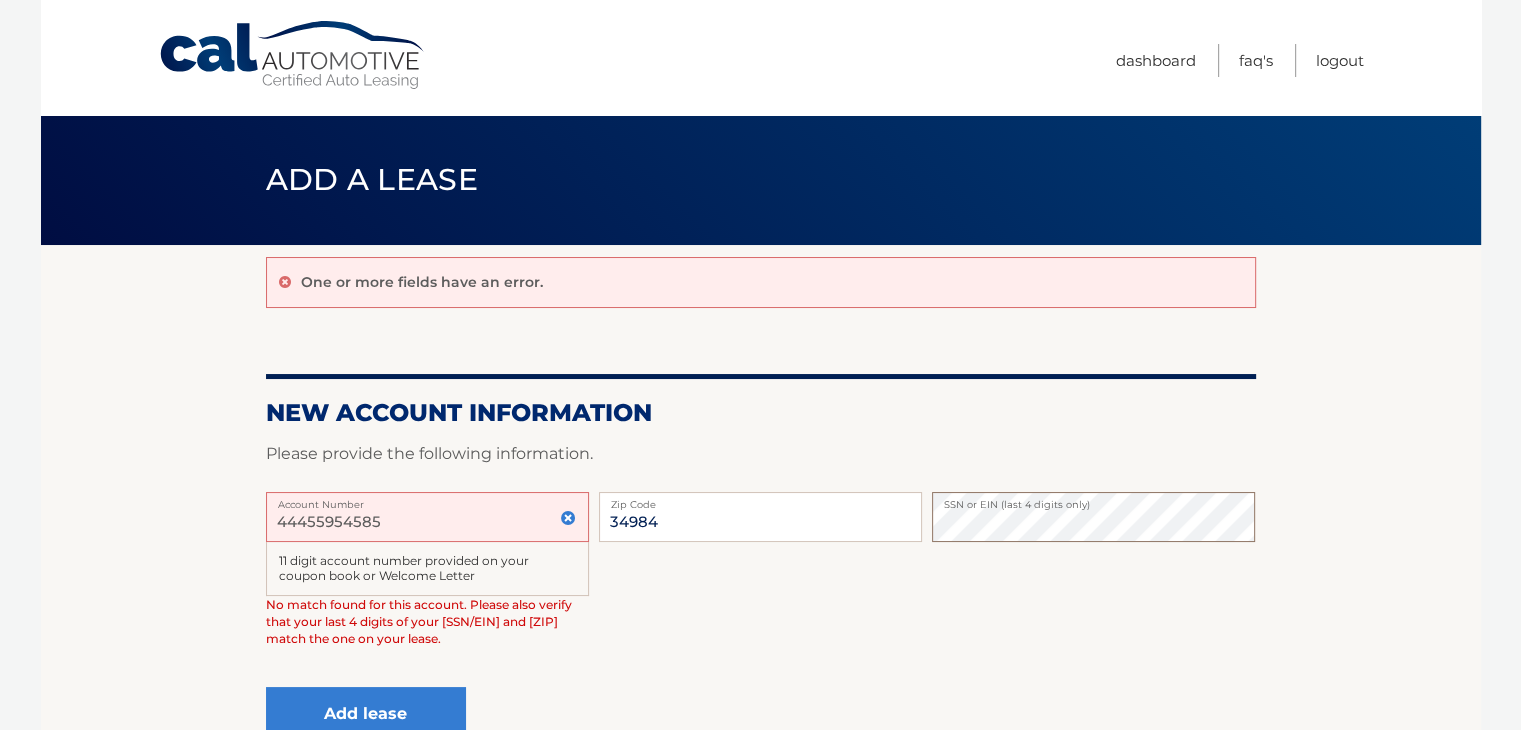 click on "44455954585
Account Number
11 digit account number provided on your coupon book or Welcome Letter
No match found for this account.  Please also verify that your last 4 digits of your SSN/EIN and zip code match the one on your lease.
34984
Zip Code
SSN or EIN (last 4 digits only)" at bounding box center [761, 585] 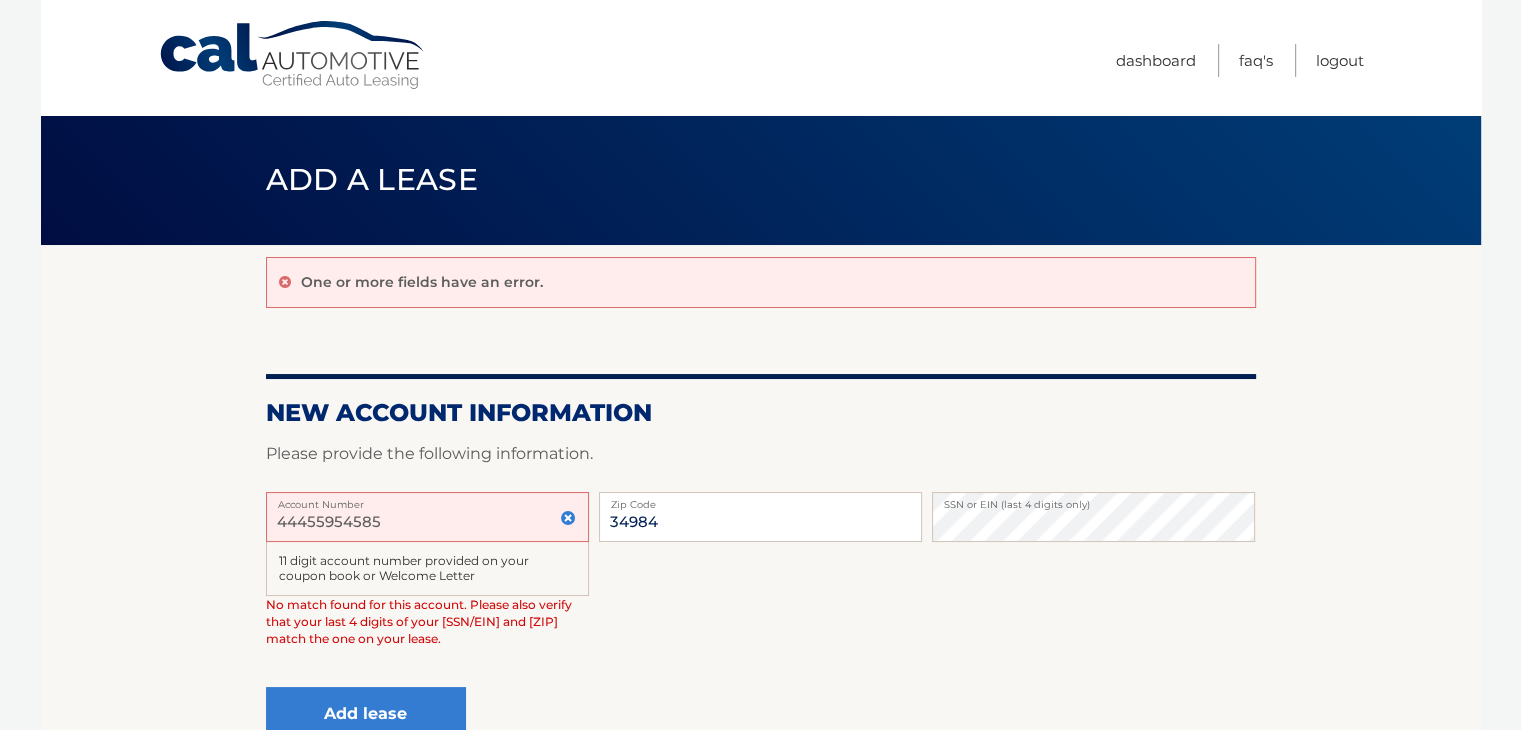 click on "44455954585
Account Number
11 digit account number provided on your coupon book or Welcome Letter
No match found for this account.  Please also verify that your last 4 digits of your SSN/EIN and zip code match the one on your lease.
34984
Zip Code
SSN or EIN (last 4 digits only)" at bounding box center [761, 585] 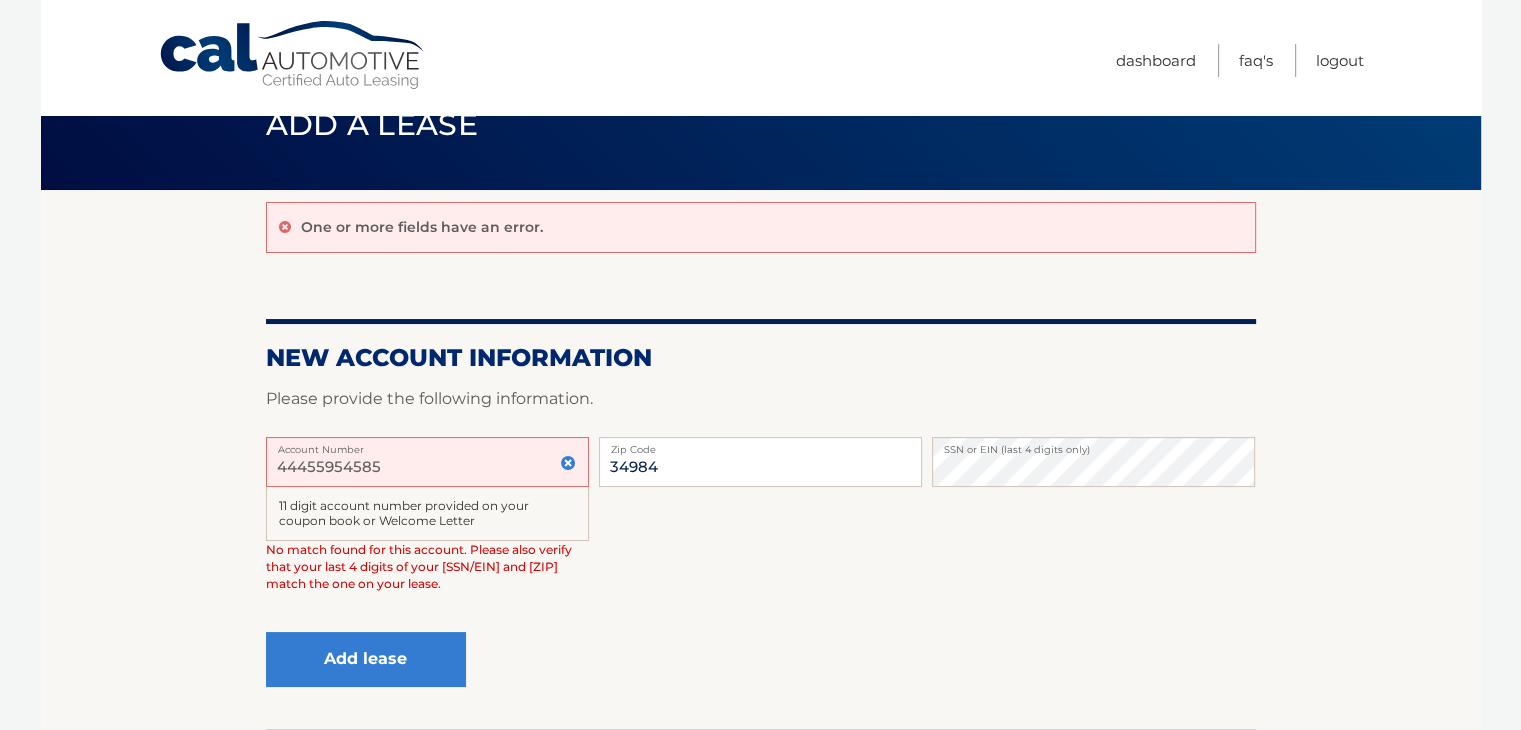 scroll, scrollTop: 100, scrollLeft: 0, axis: vertical 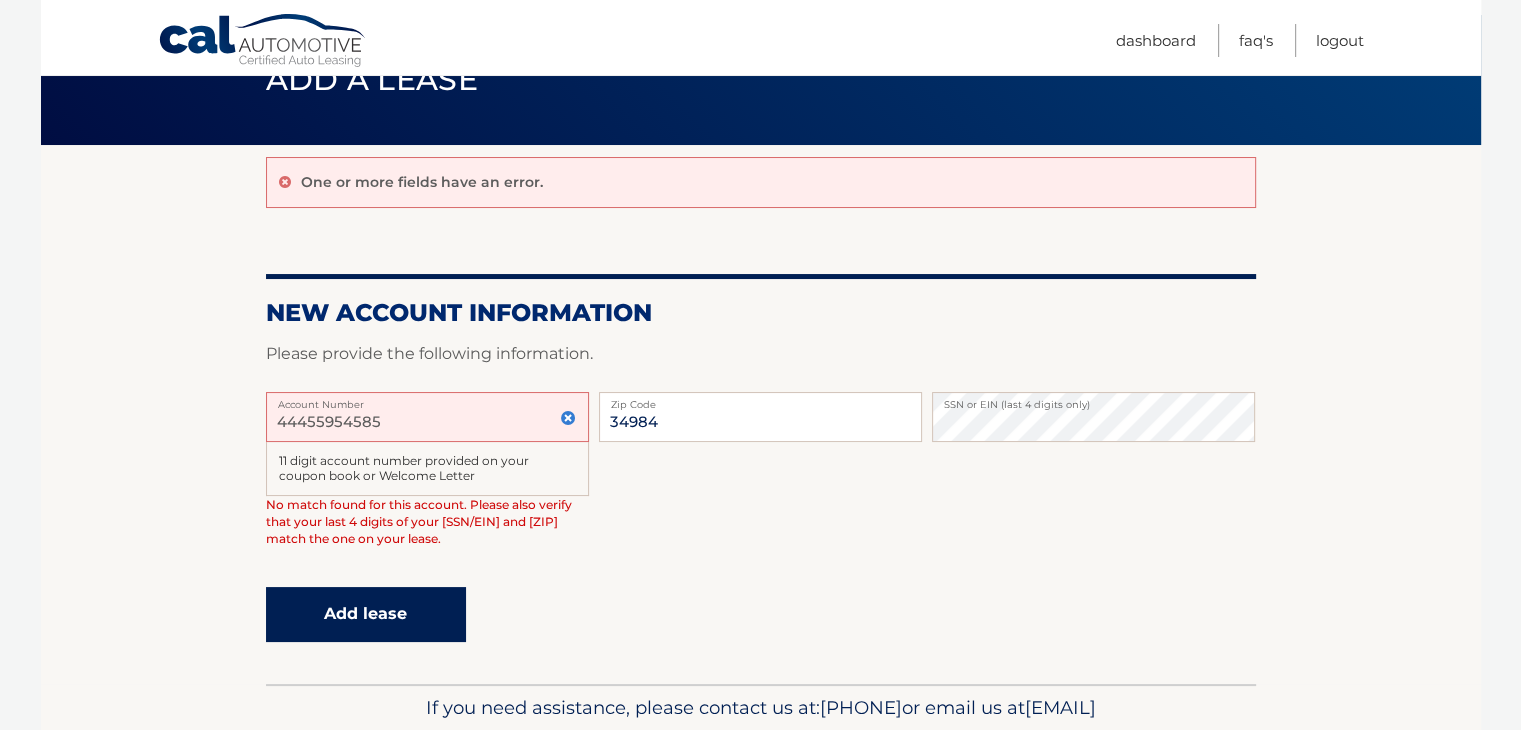 click on "Add lease" at bounding box center [366, 614] 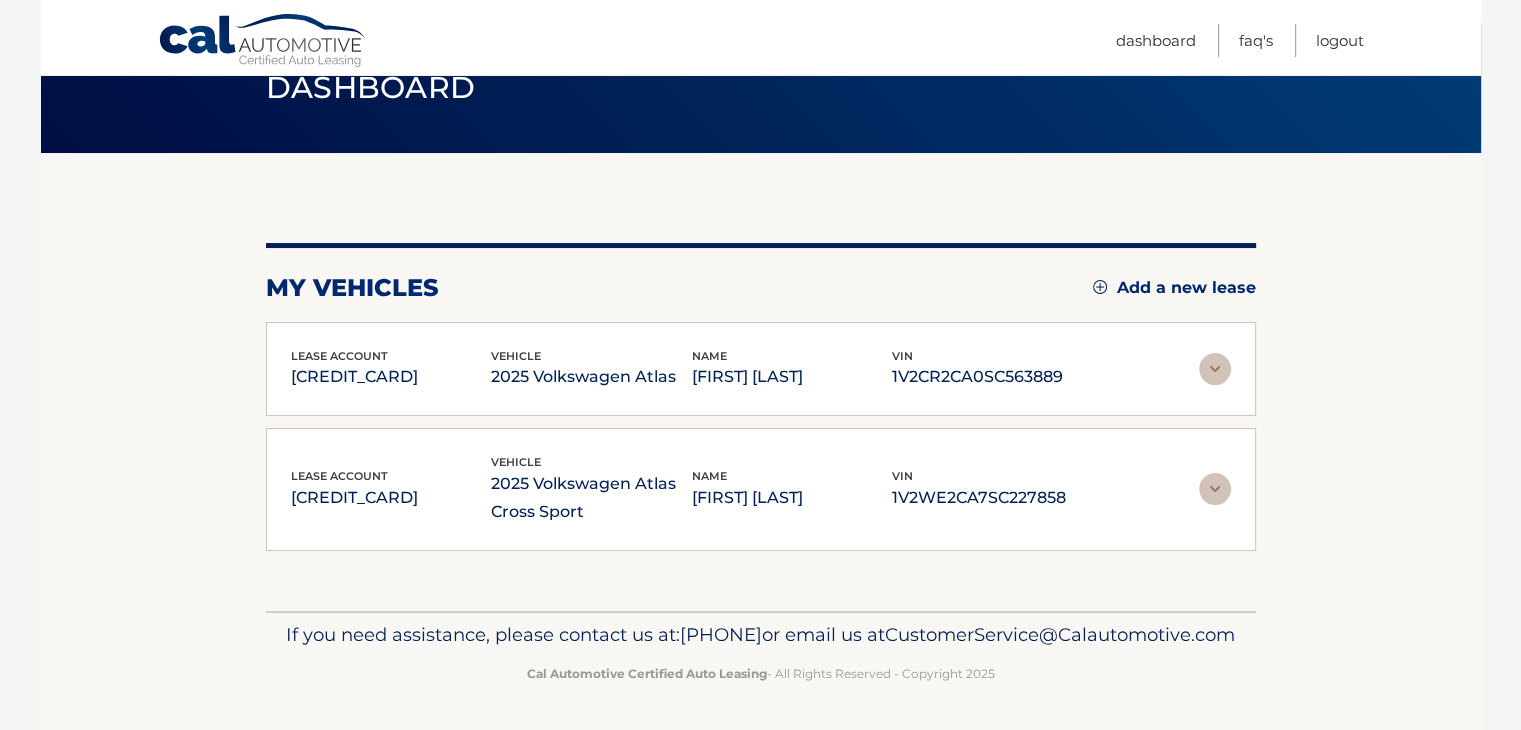 scroll, scrollTop: 122, scrollLeft: 0, axis: vertical 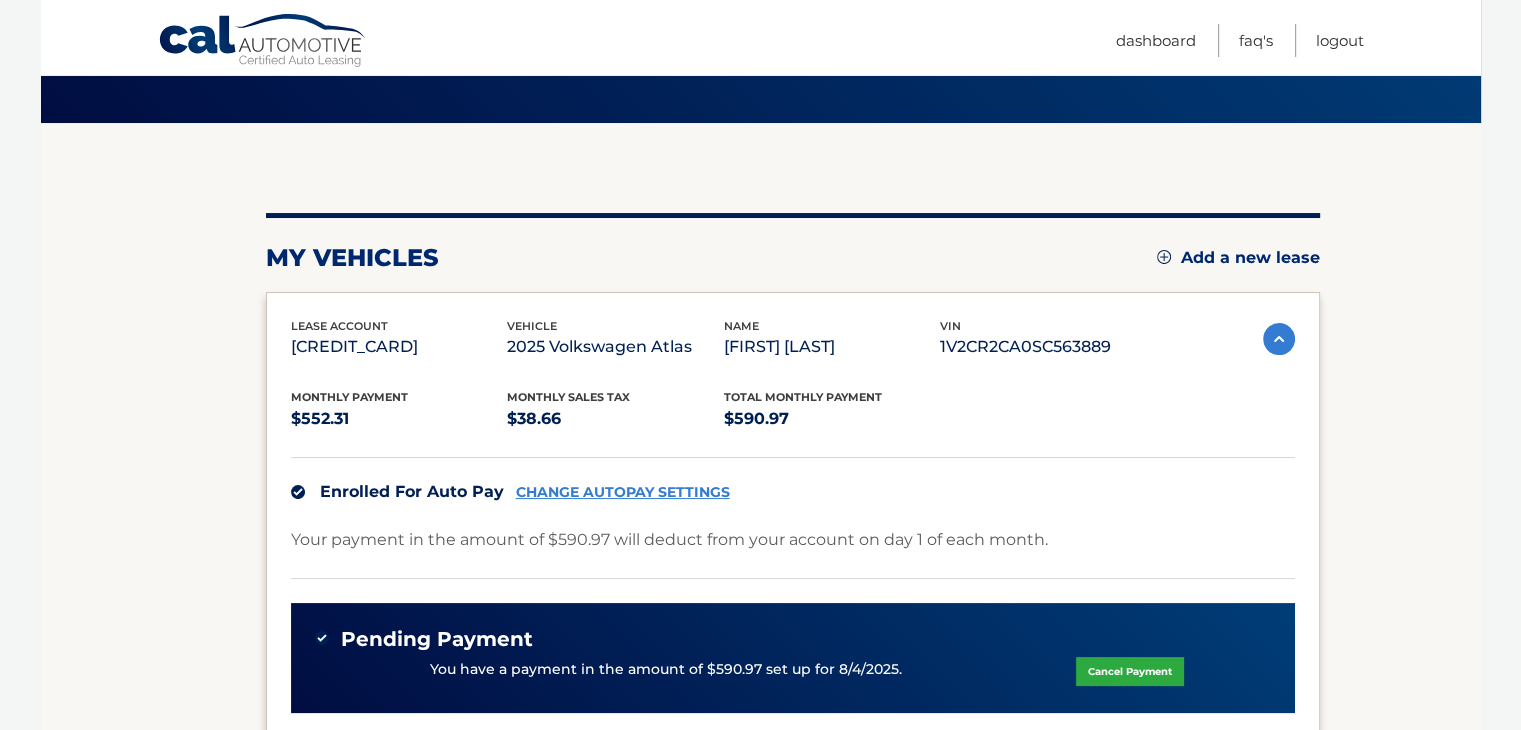 click on "2025 Volkswagen Atlas" at bounding box center (615, 347) 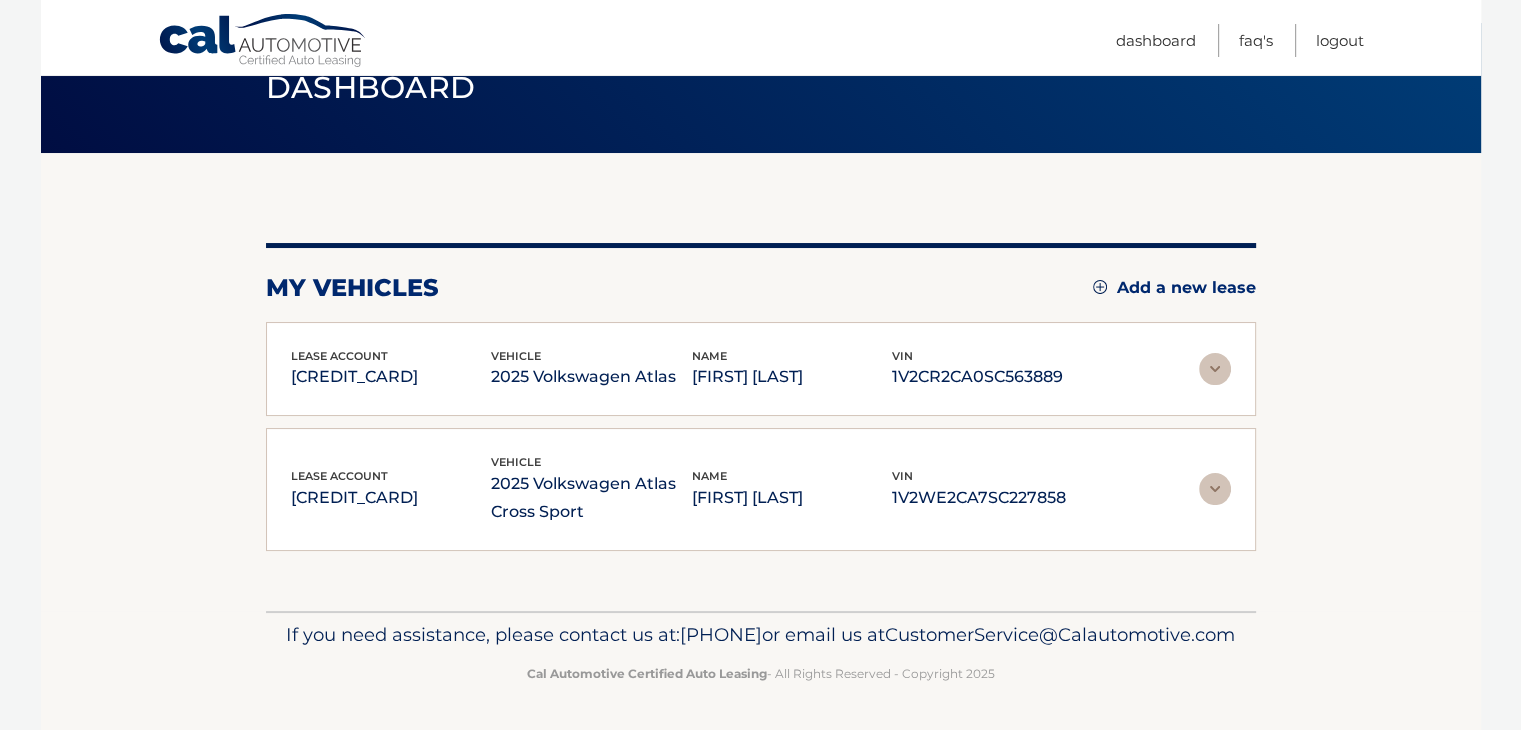 click on "2025 Volkswagen Atlas Cross Sport" at bounding box center [591, 498] 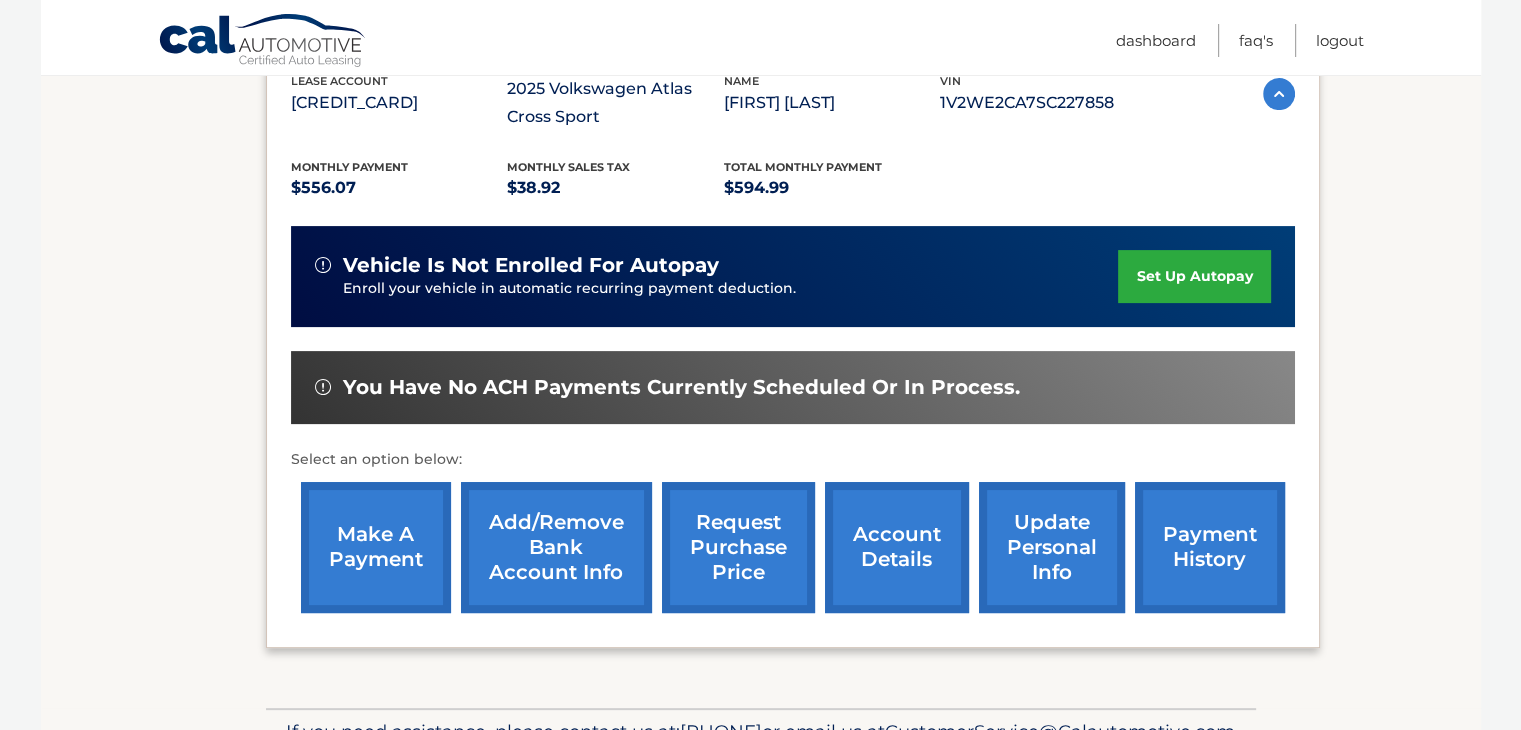 scroll, scrollTop: 522, scrollLeft: 0, axis: vertical 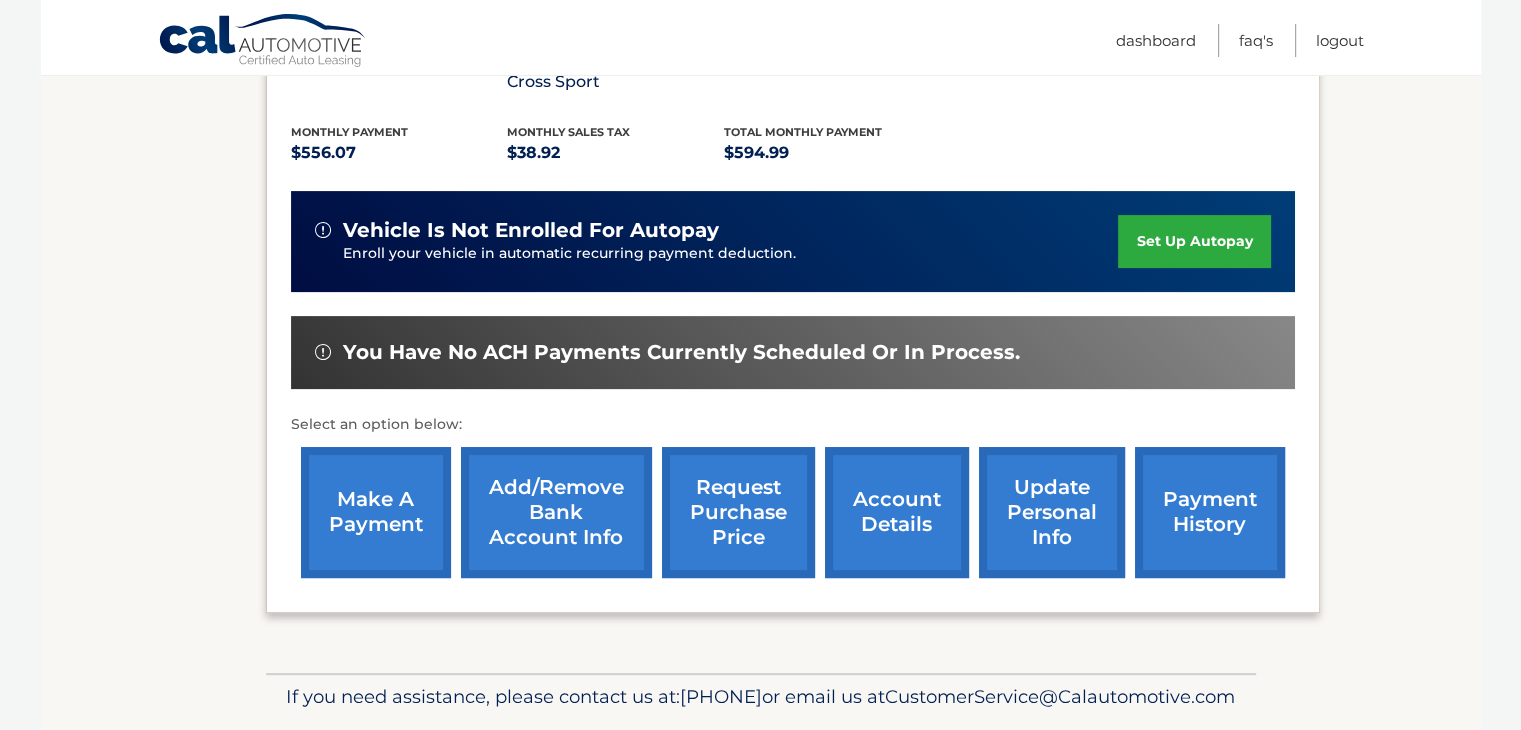 click on "Add/Remove bank account info" at bounding box center (556, 512) 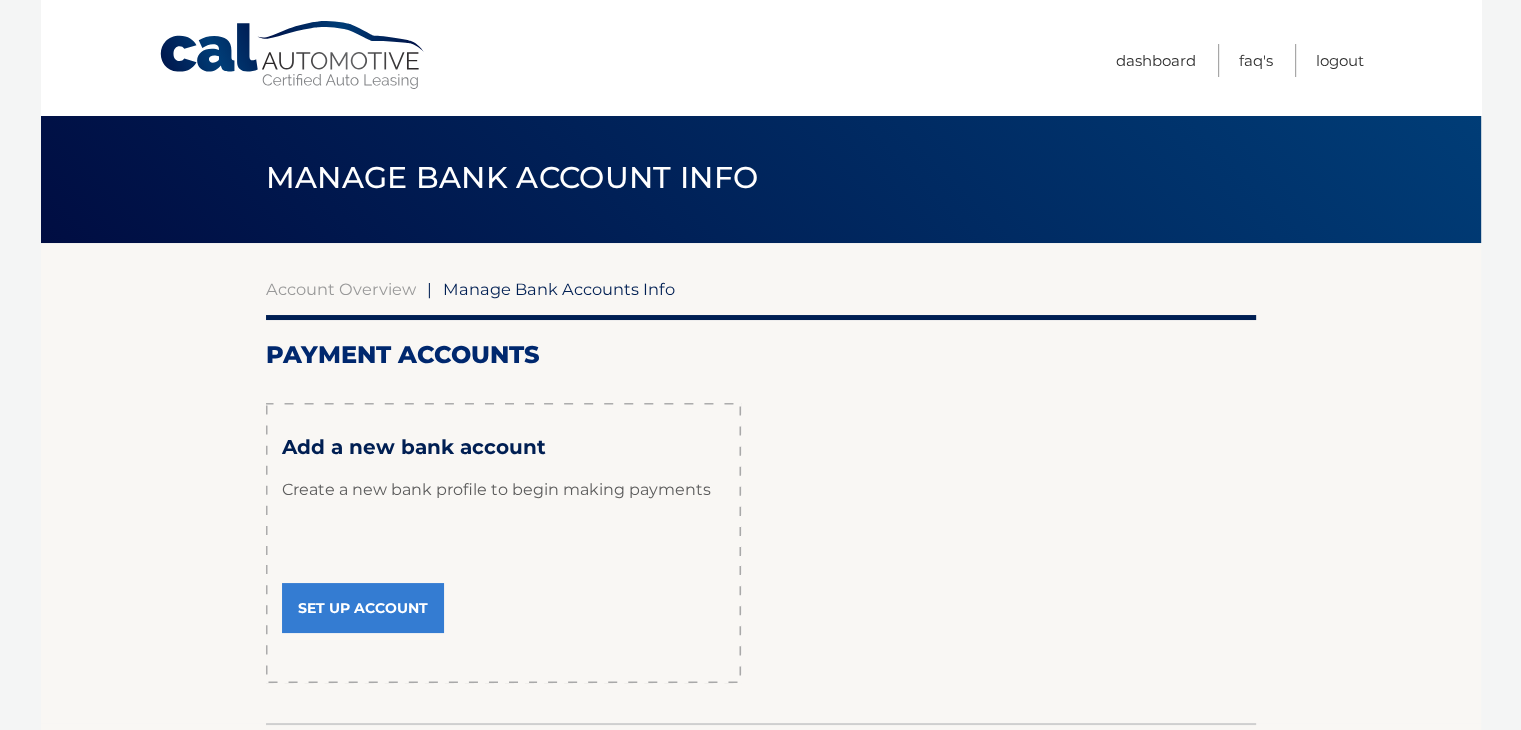 scroll, scrollTop: 0, scrollLeft: 0, axis: both 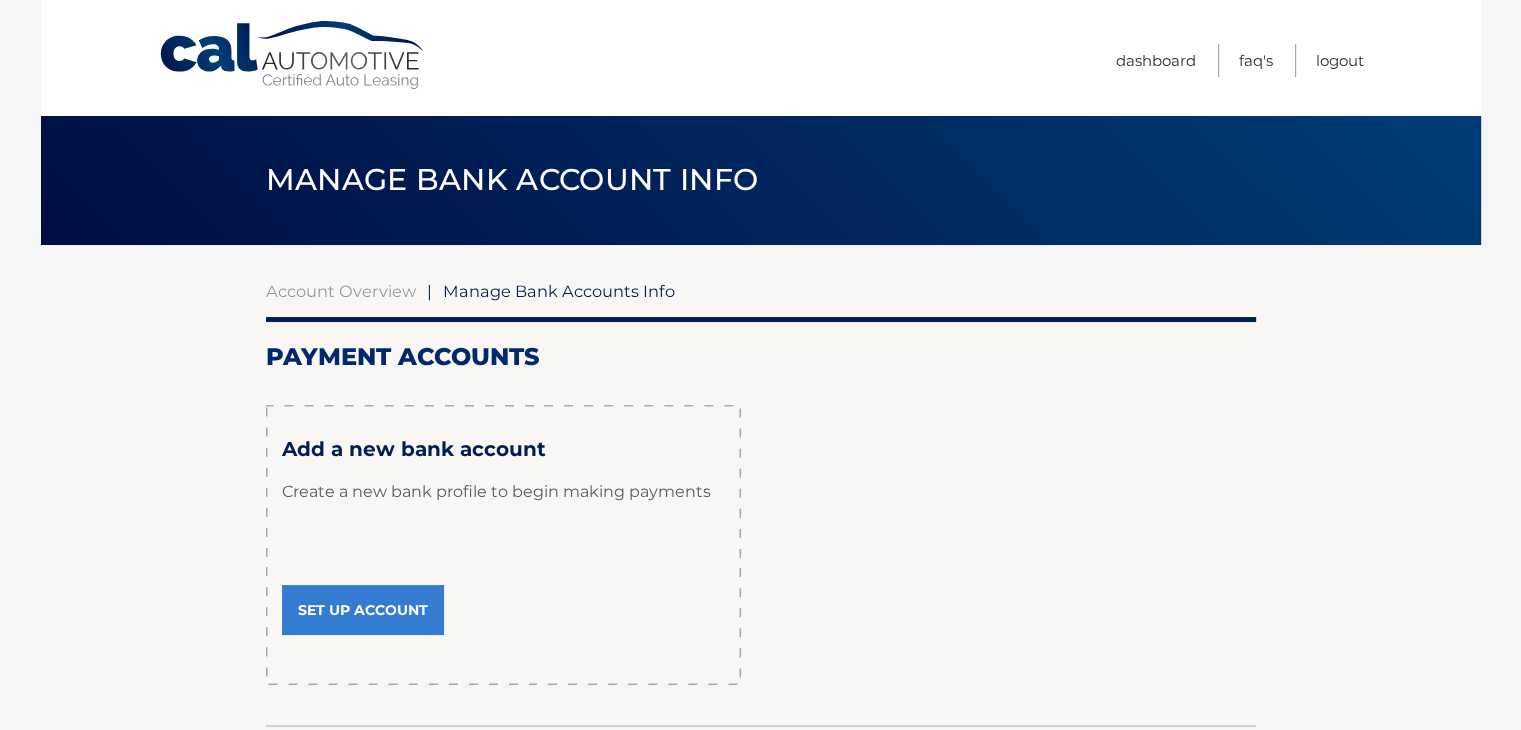 click on "Manage Bank Accounts Info" at bounding box center (559, 291) 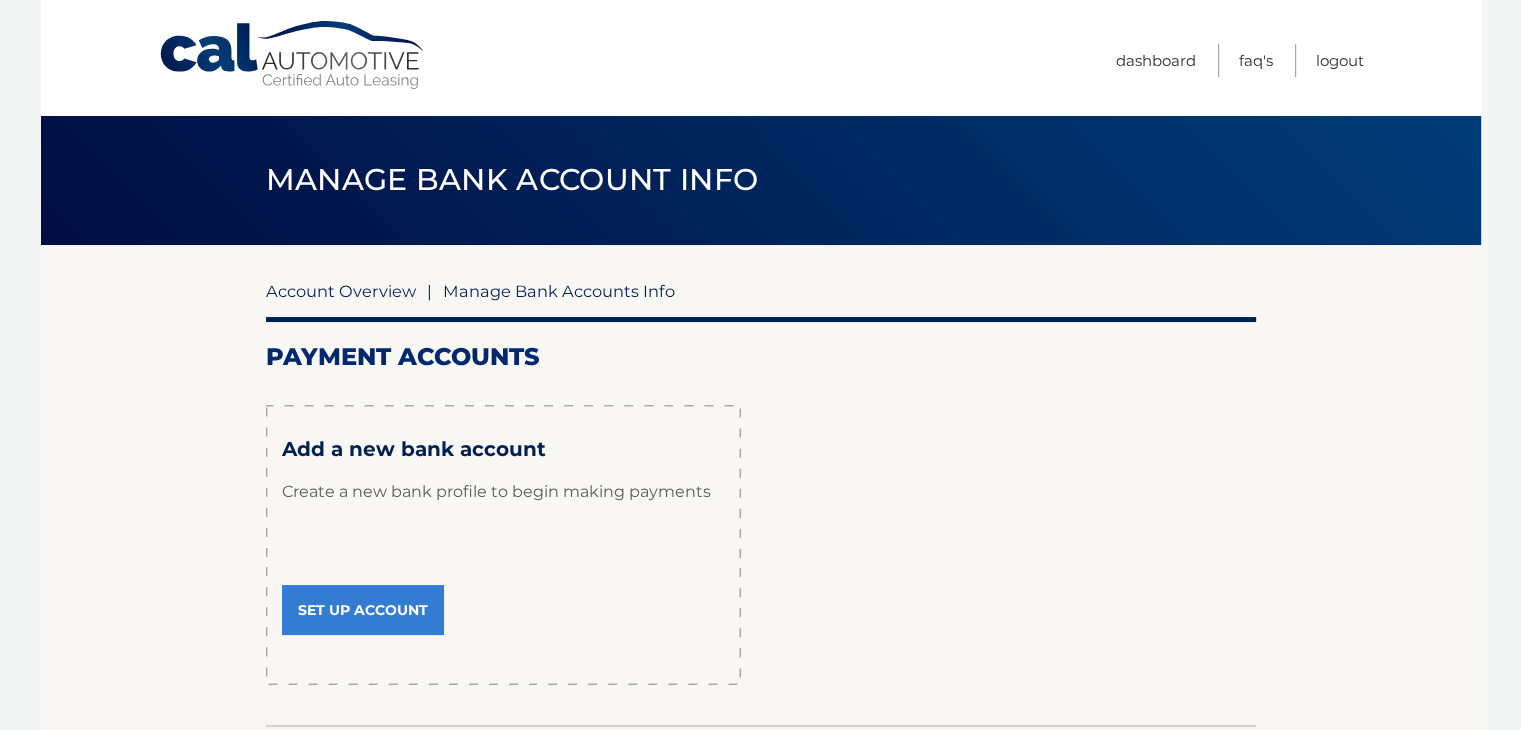 click on "Account Overview" at bounding box center [341, 291] 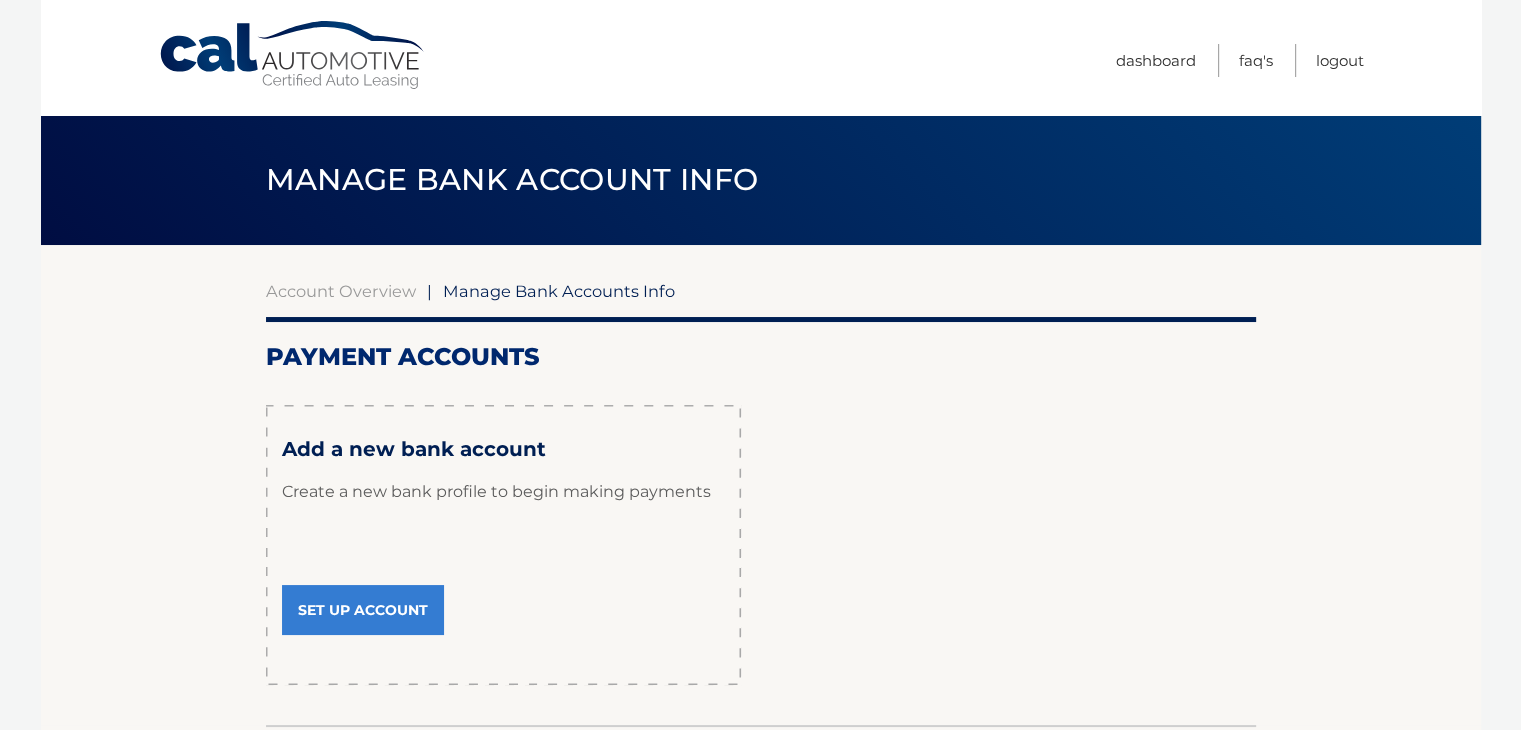 click on "Set Up Account" at bounding box center [363, 610] 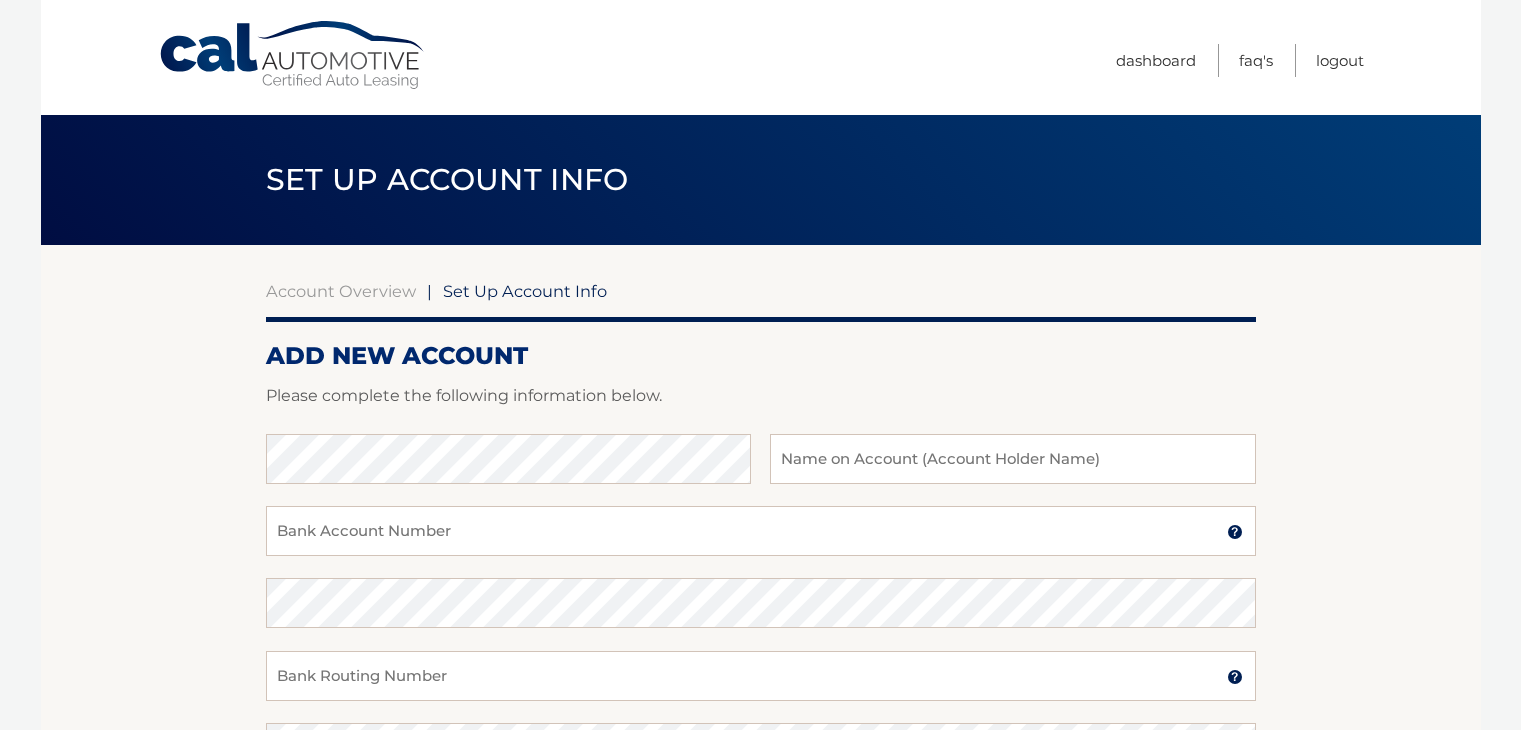 scroll, scrollTop: 0, scrollLeft: 0, axis: both 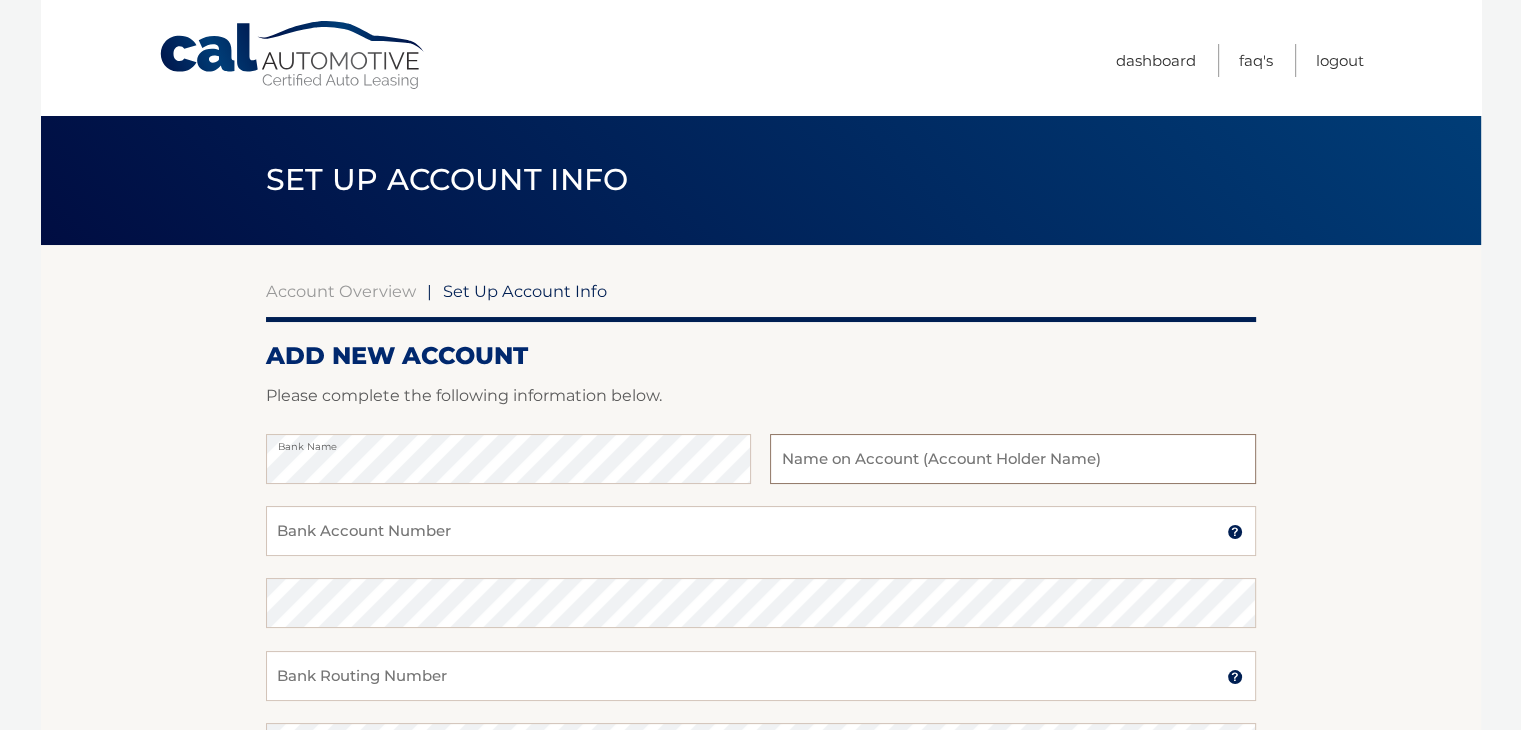 click at bounding box center [1012, 459] 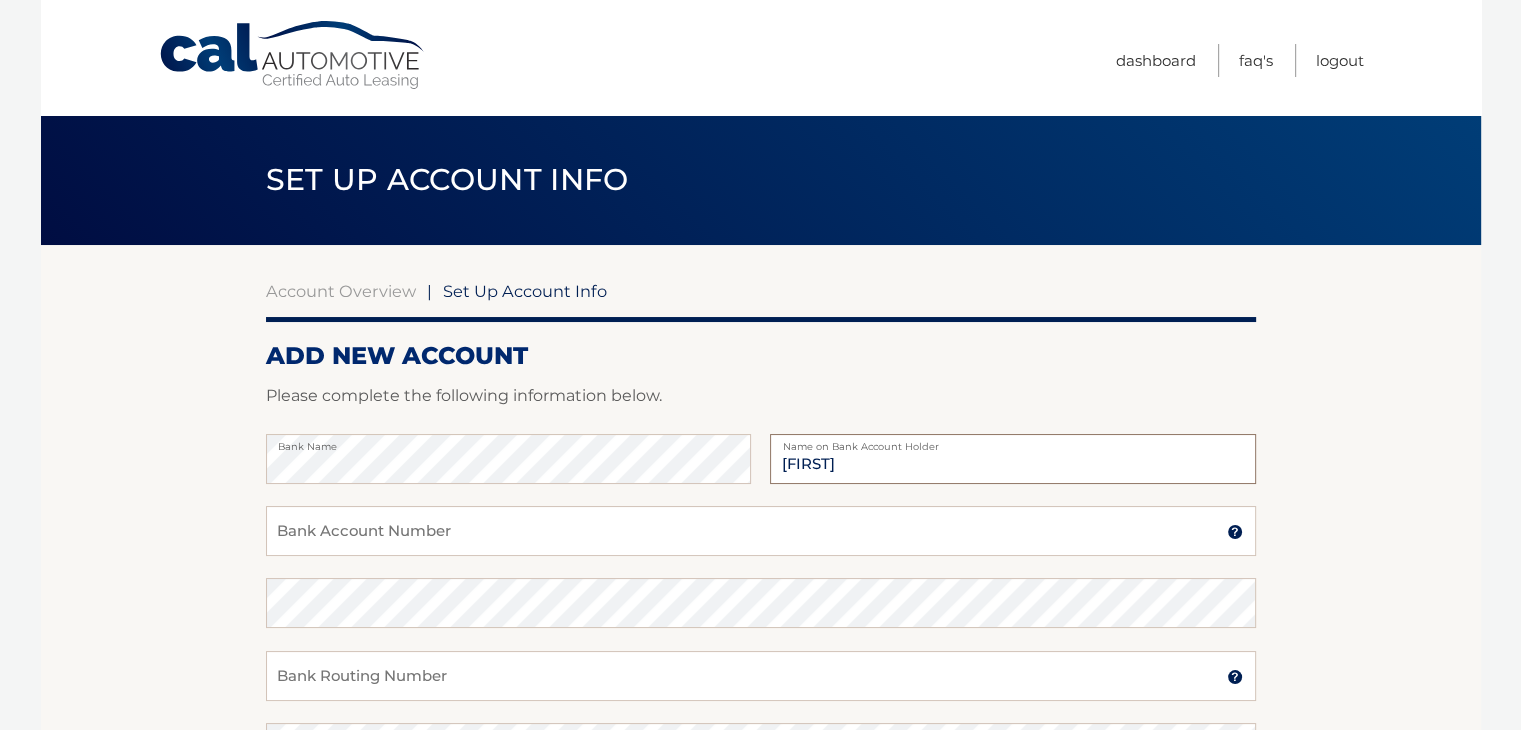 type on "[FIRST] [LAST]" 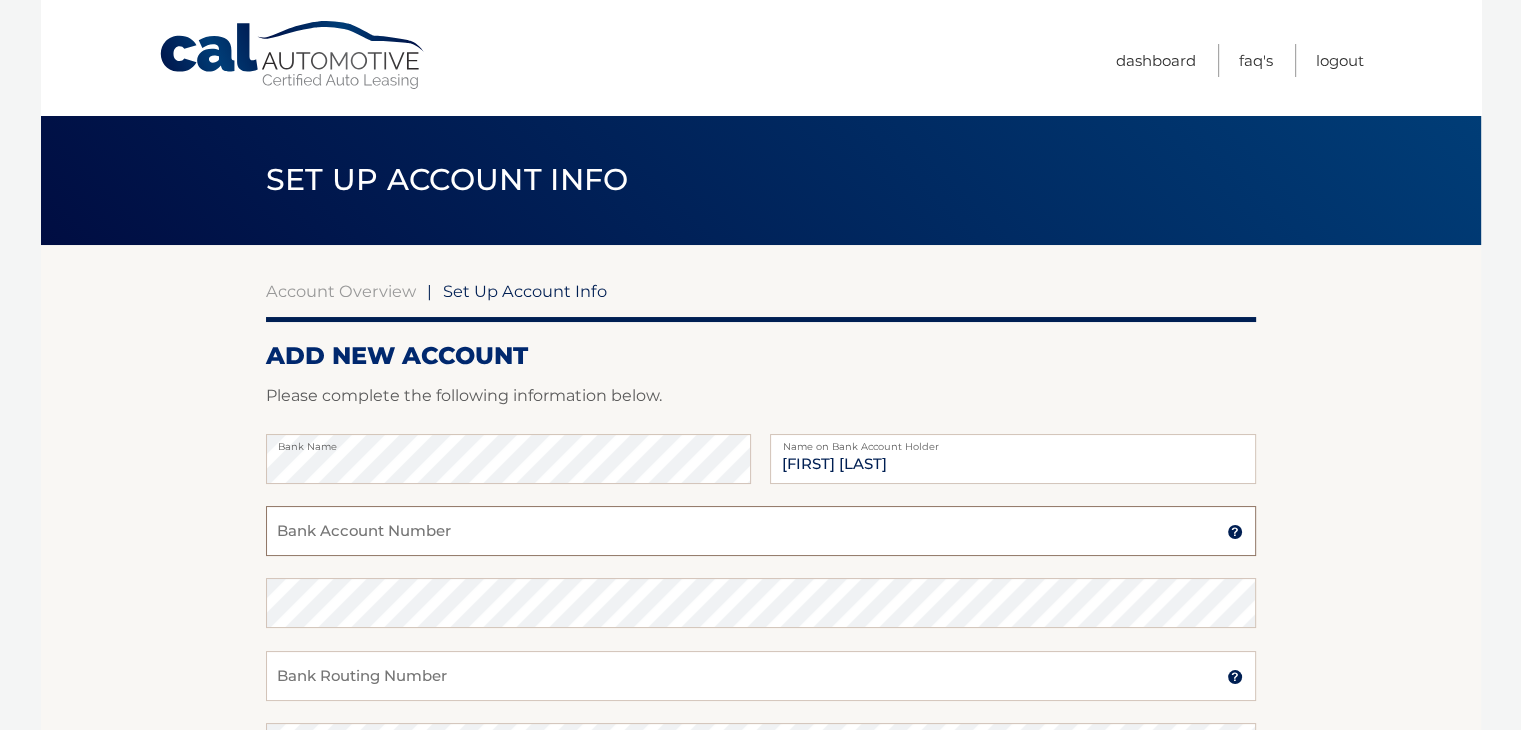 click on "Bank Account Number" at bounding box center [761, 531] 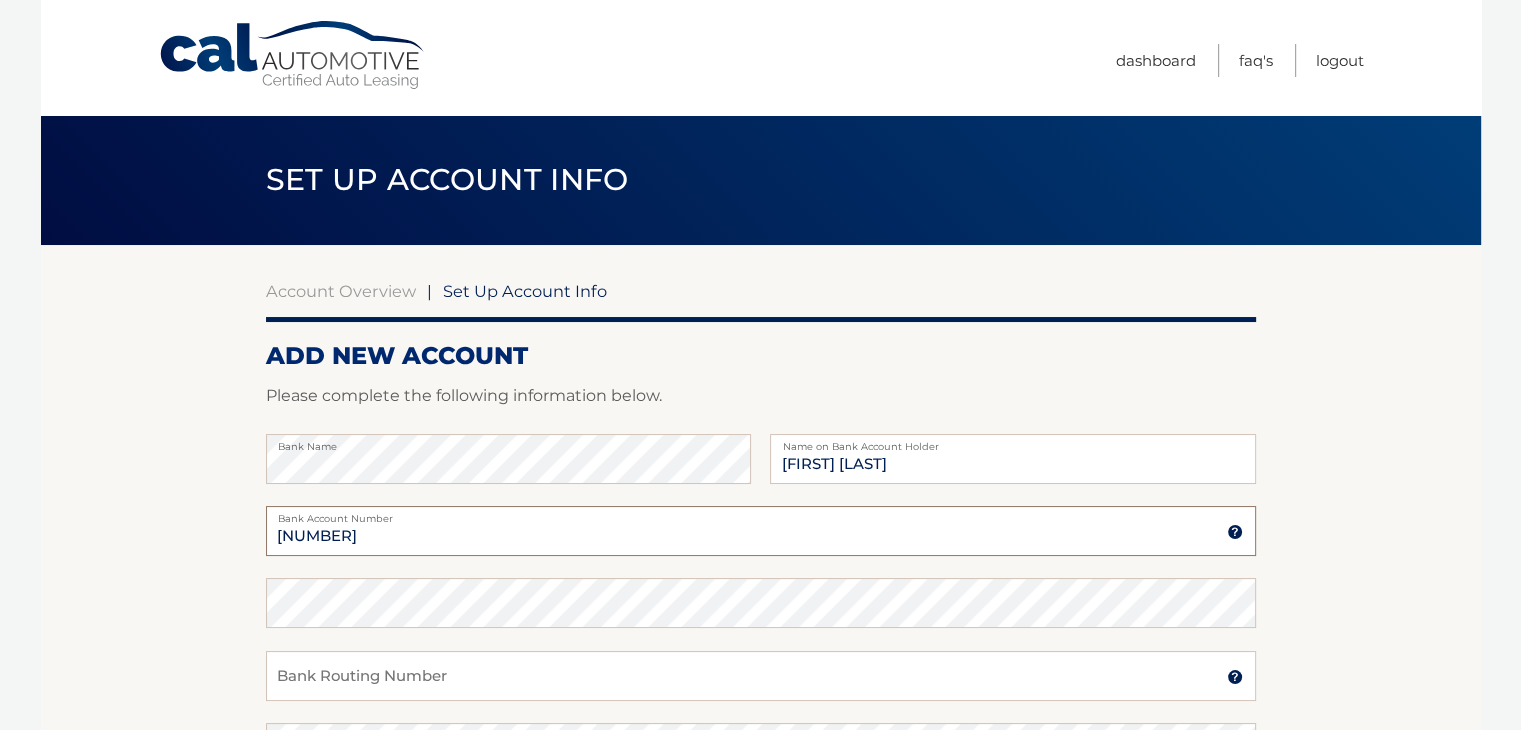 type on "798188736" 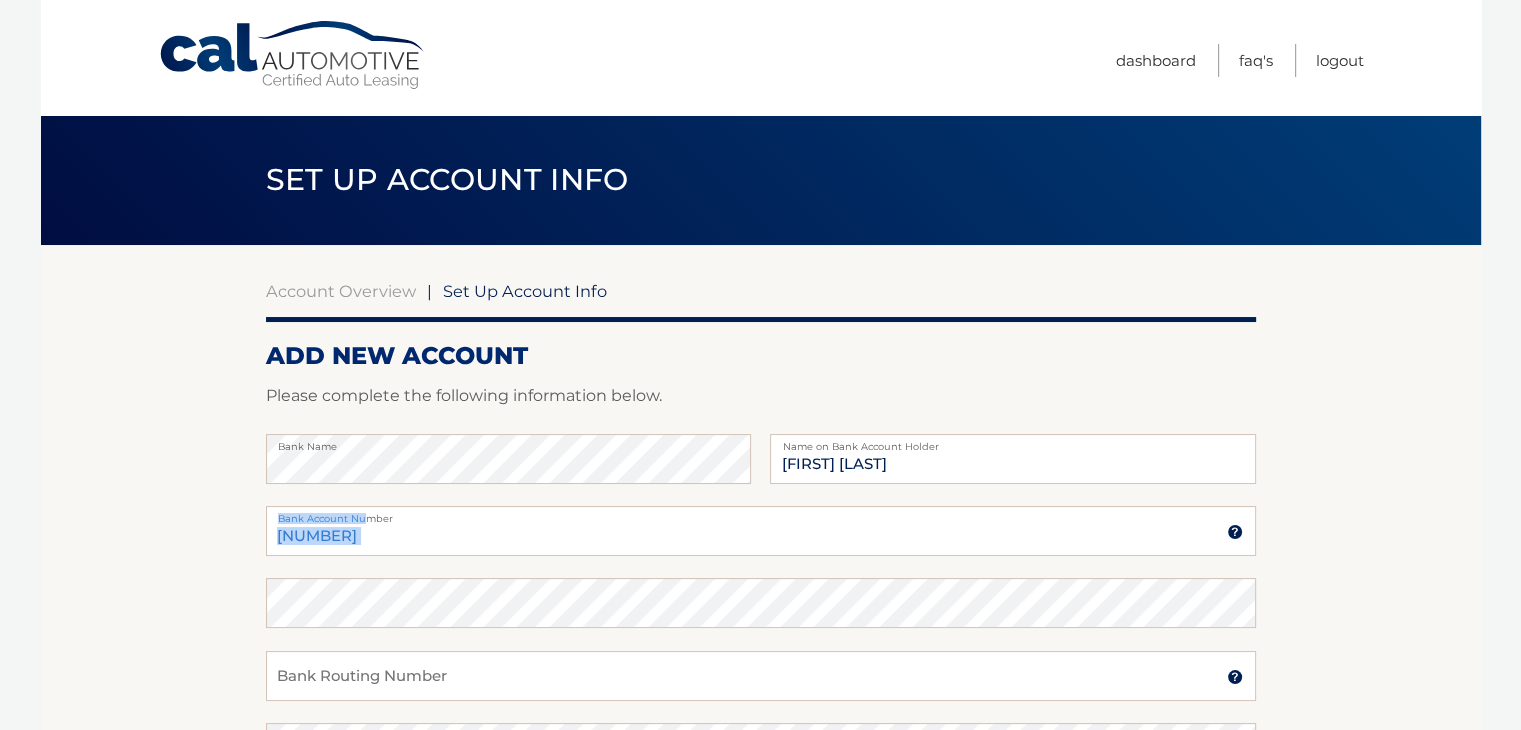 drag, startPoint x: 362, startPoint y: 514, endPoint x: 288, endPoint y: 527, distance: 75.13322 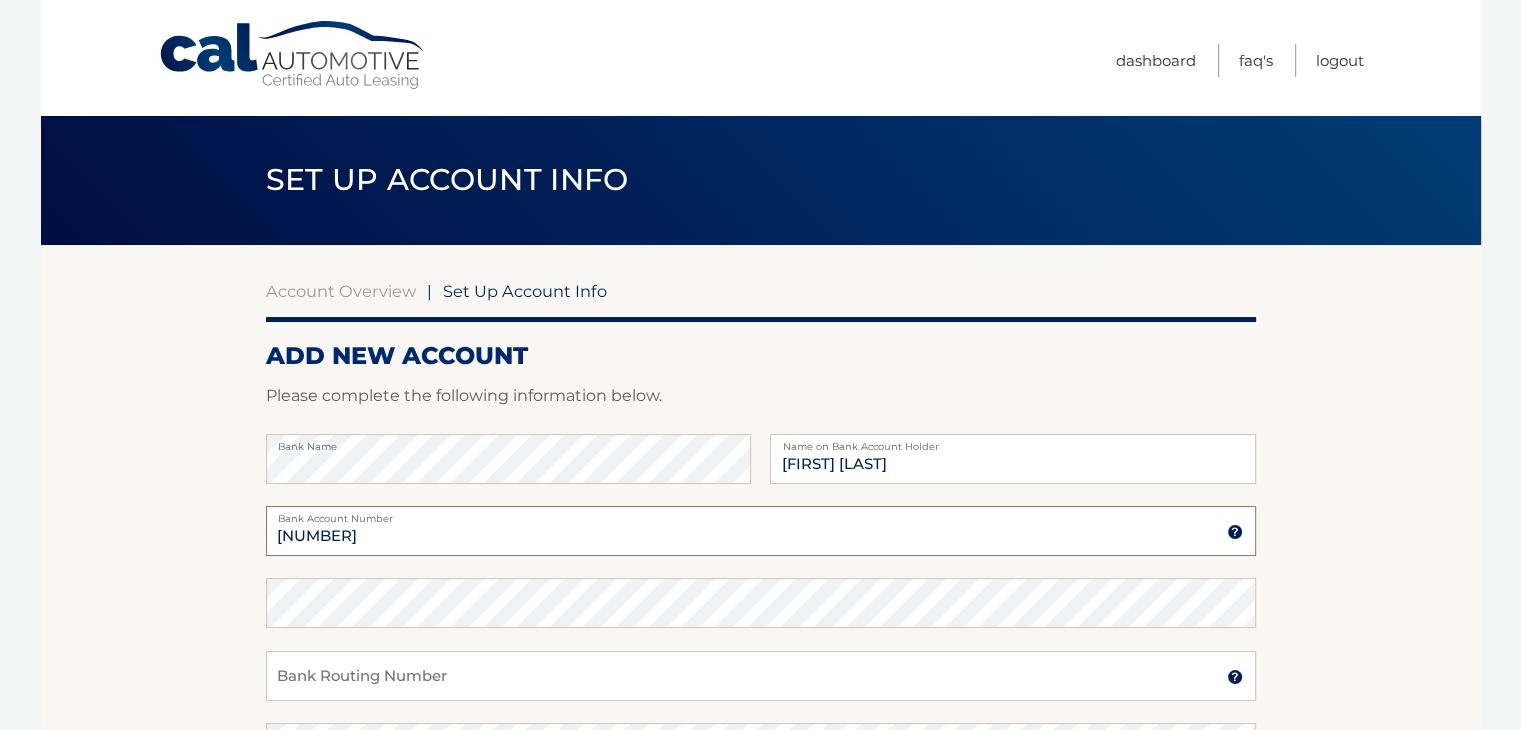 click on "798188736" at bounding box center [761, 531] 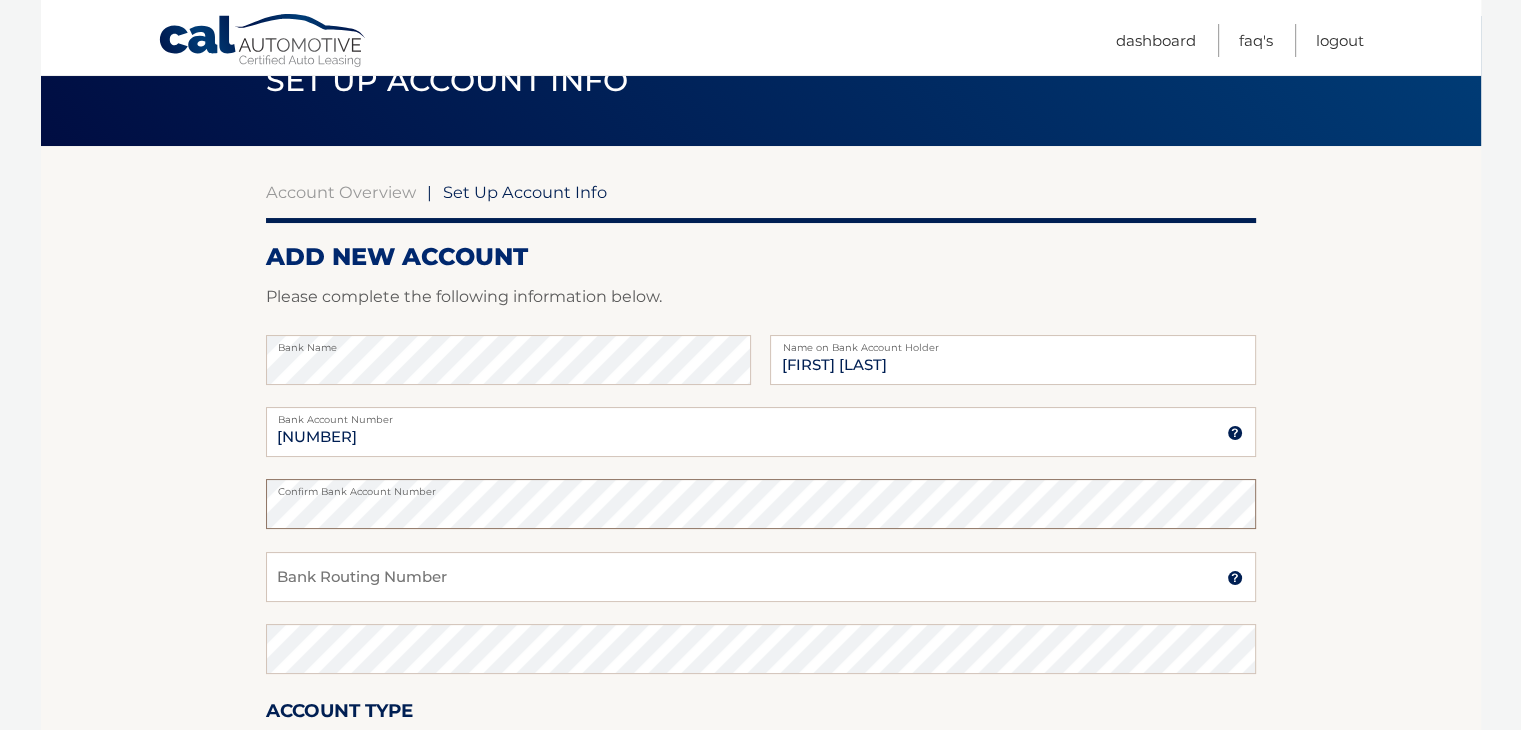 scroll, scrollTop: 100, scrollLeft: 0, axis: vertical 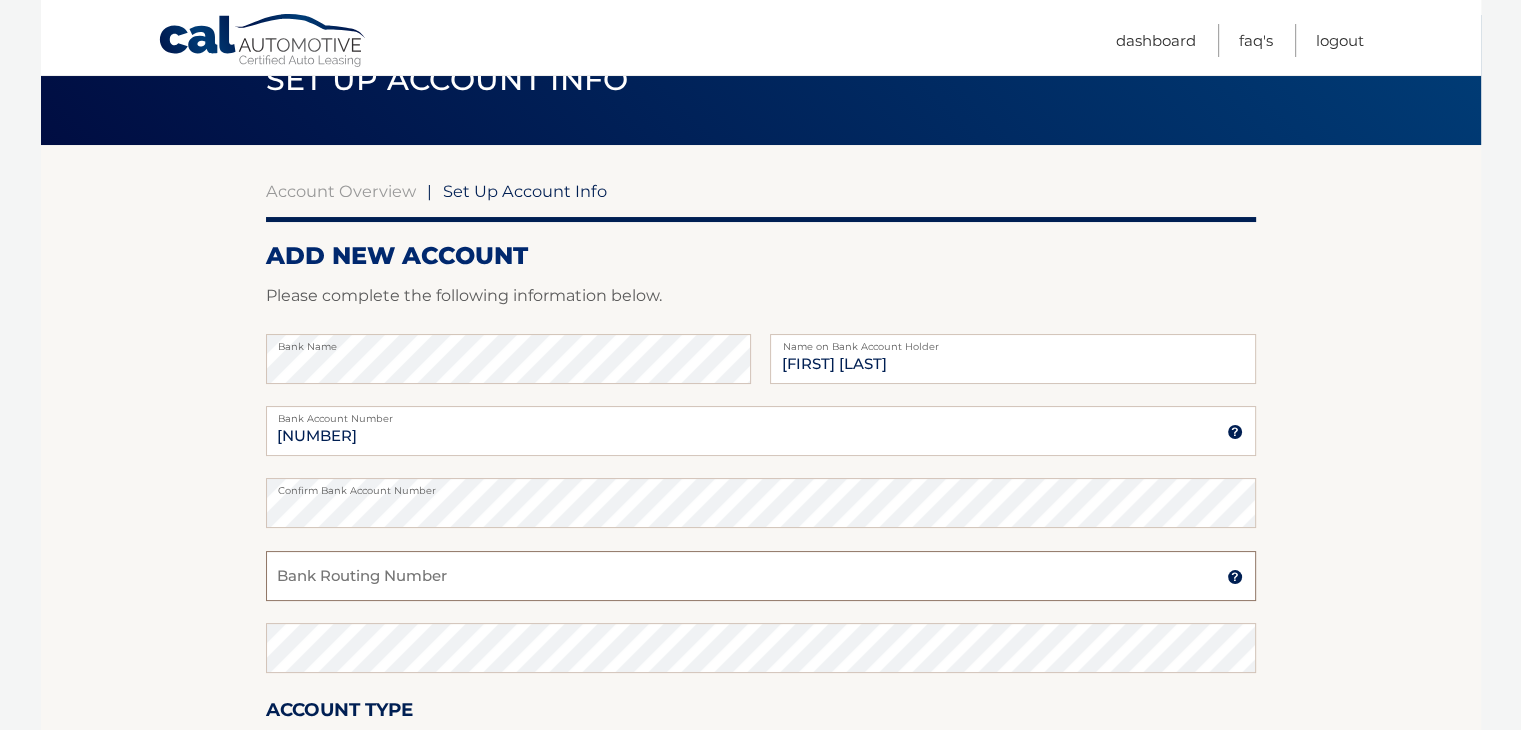 click on "Bank Routing Number" at bounding box center (761, 576) 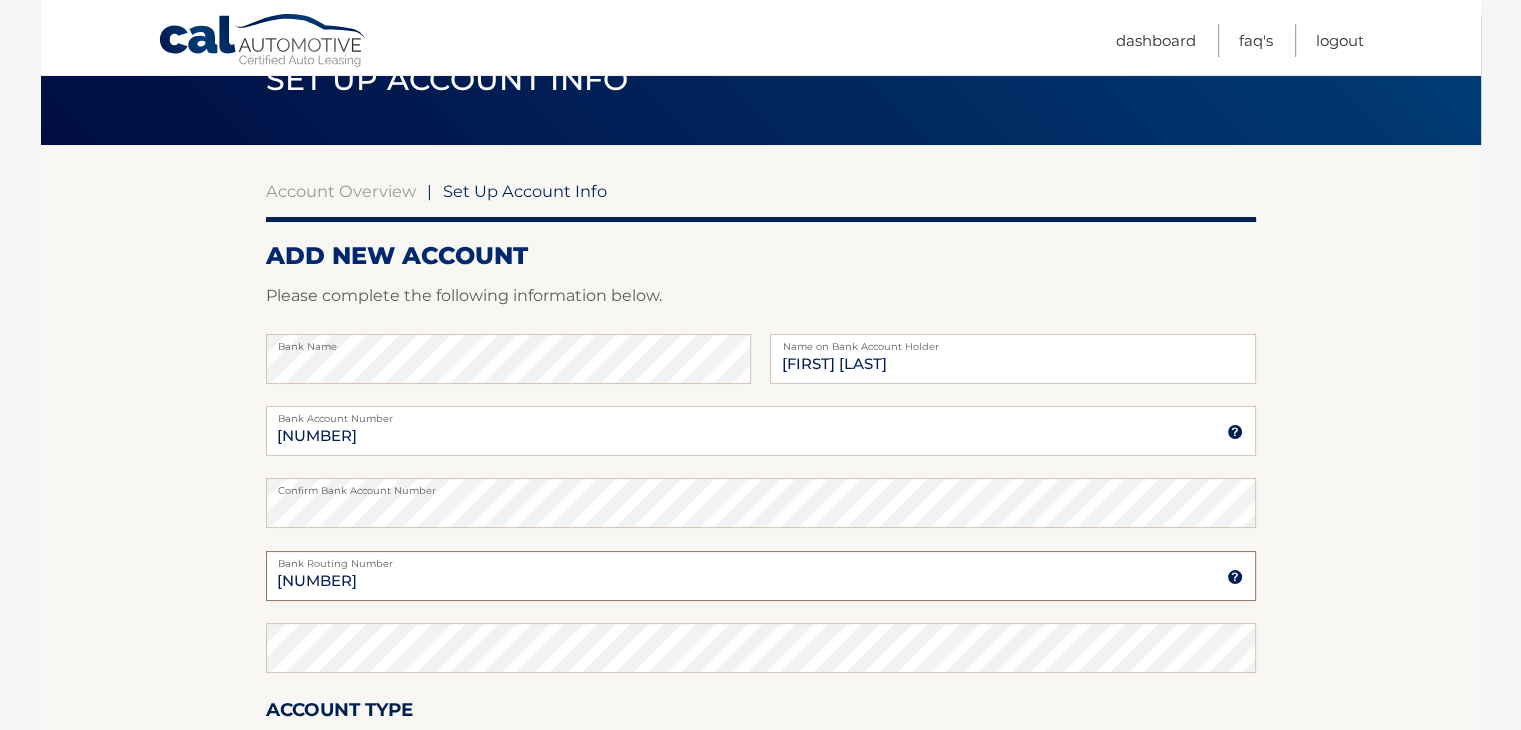 type on "021000021" 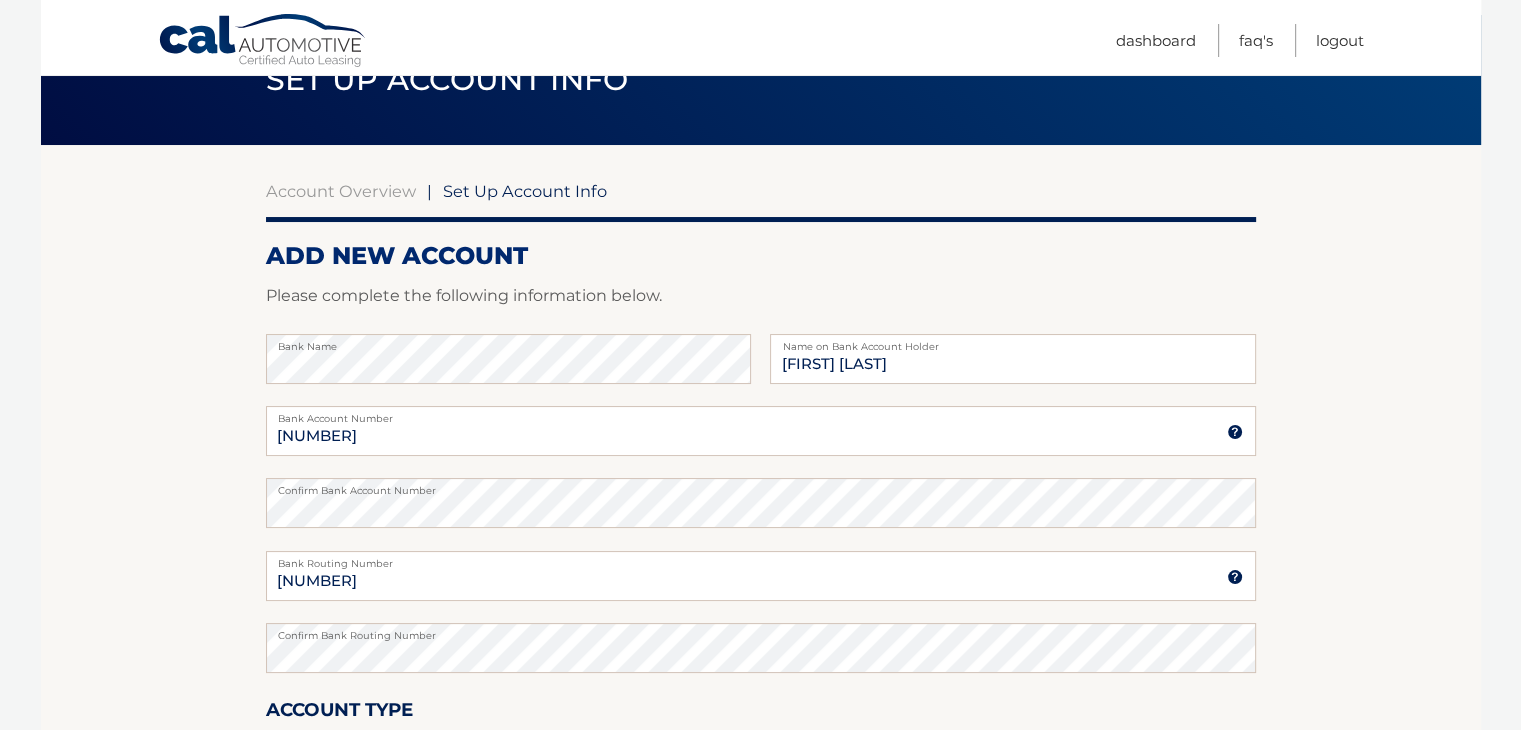 drag, startPoint x: 135, startPoint y: 501, endPoint x: 149, endPoint y: 501, distance: 14 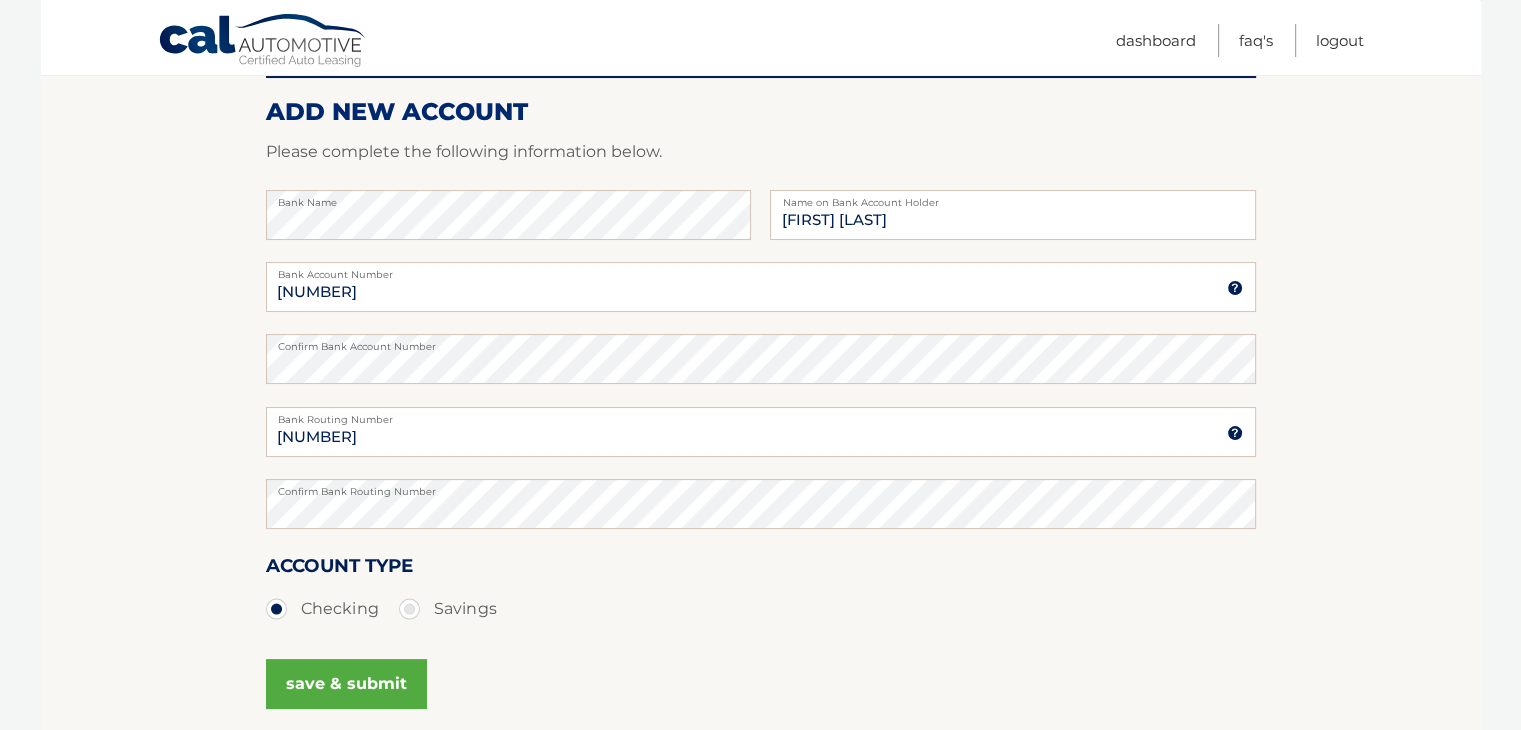 scroll, scrollTop: 400, scrollLeft: 0, axis: vertical 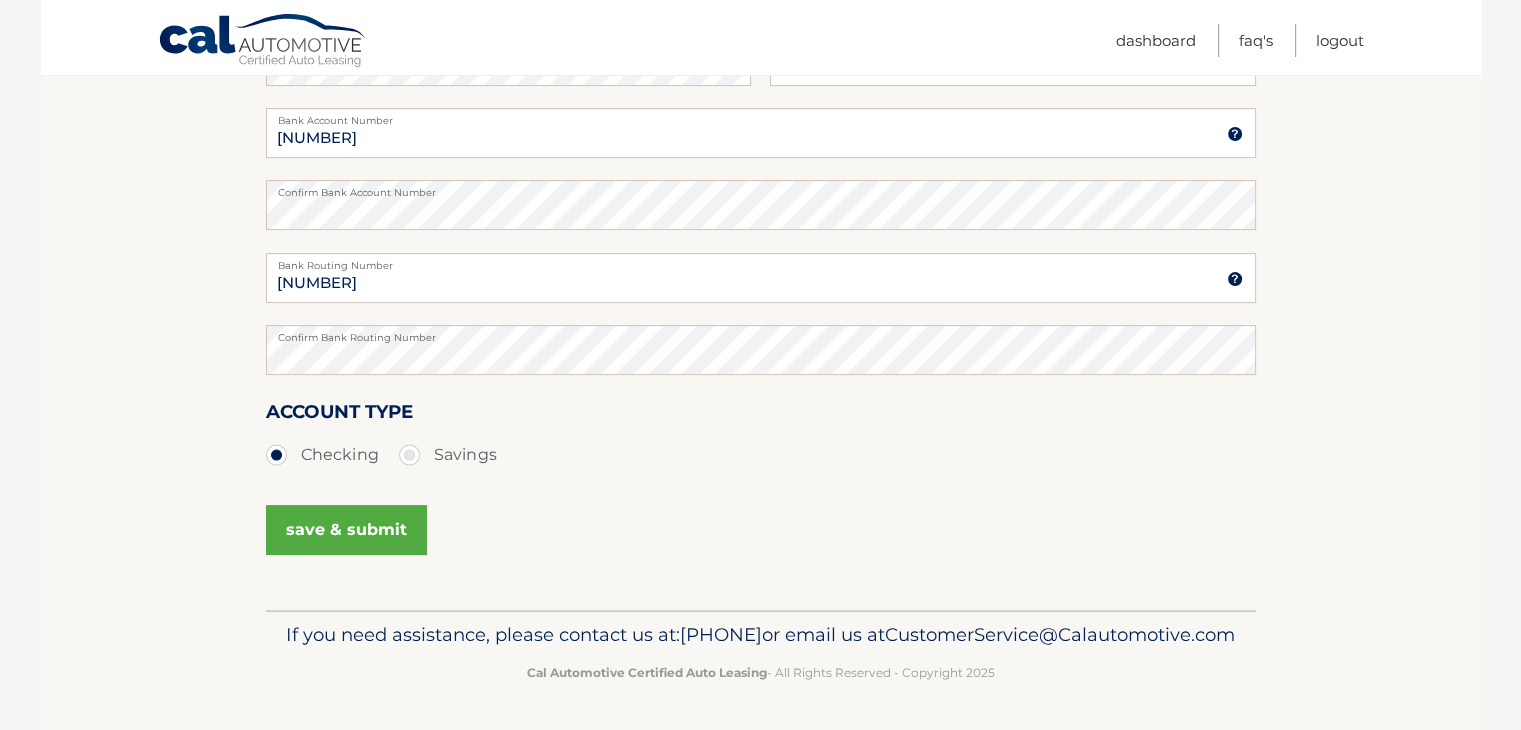 click on "save & submit" at bounding box center (346, 530) 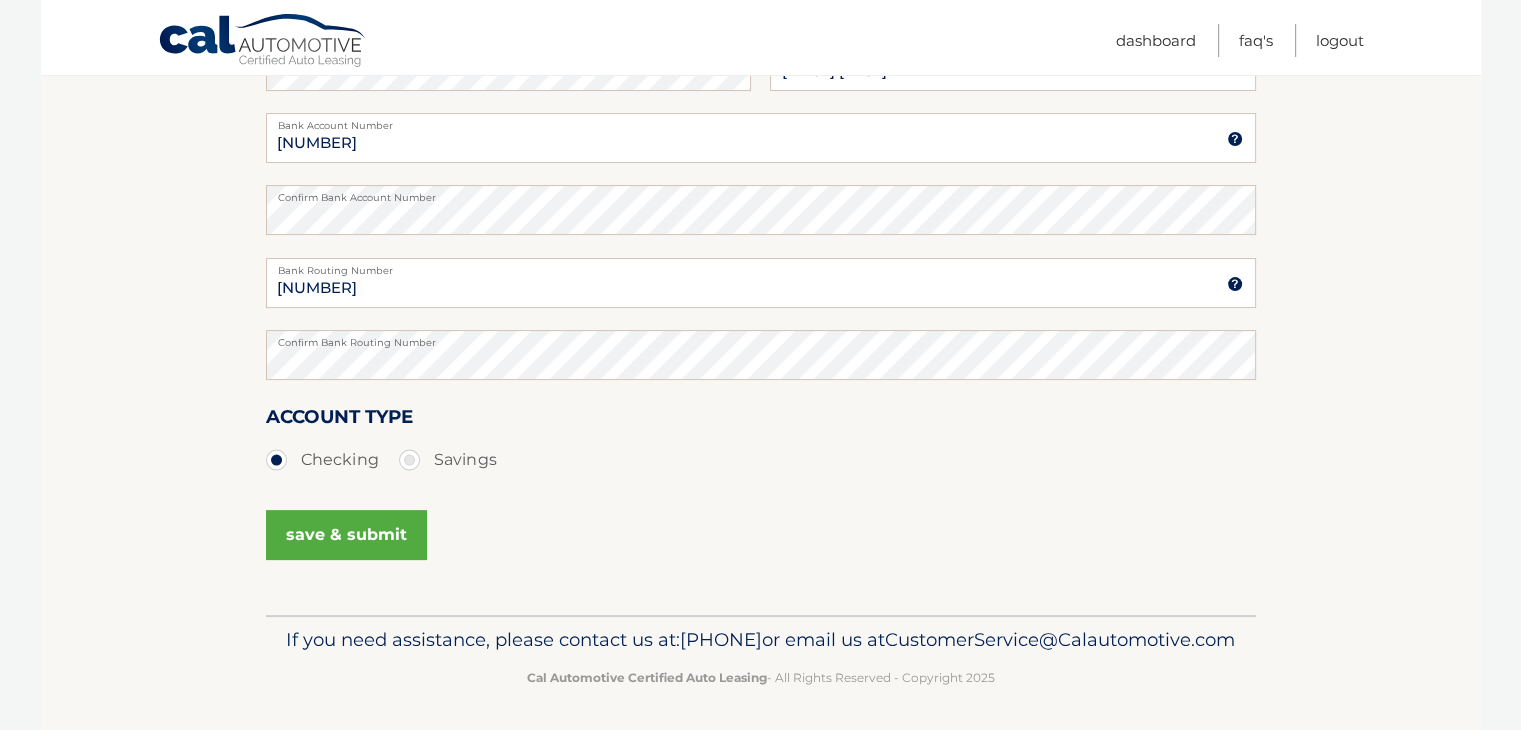 scroll, scrollTop: 200, scrollLeft: 0, axis: vertical 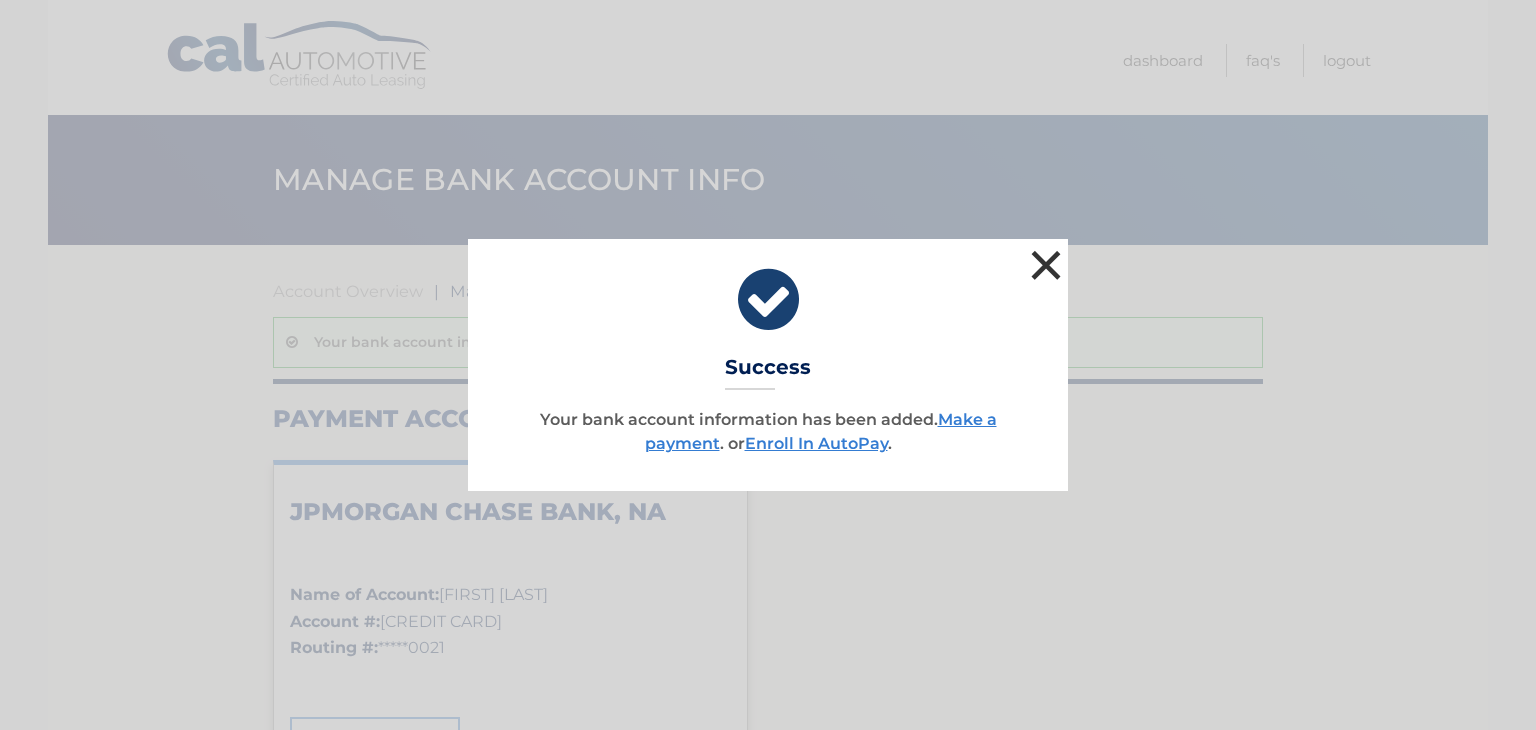 click on "×" at bounding box center [1046, 265] 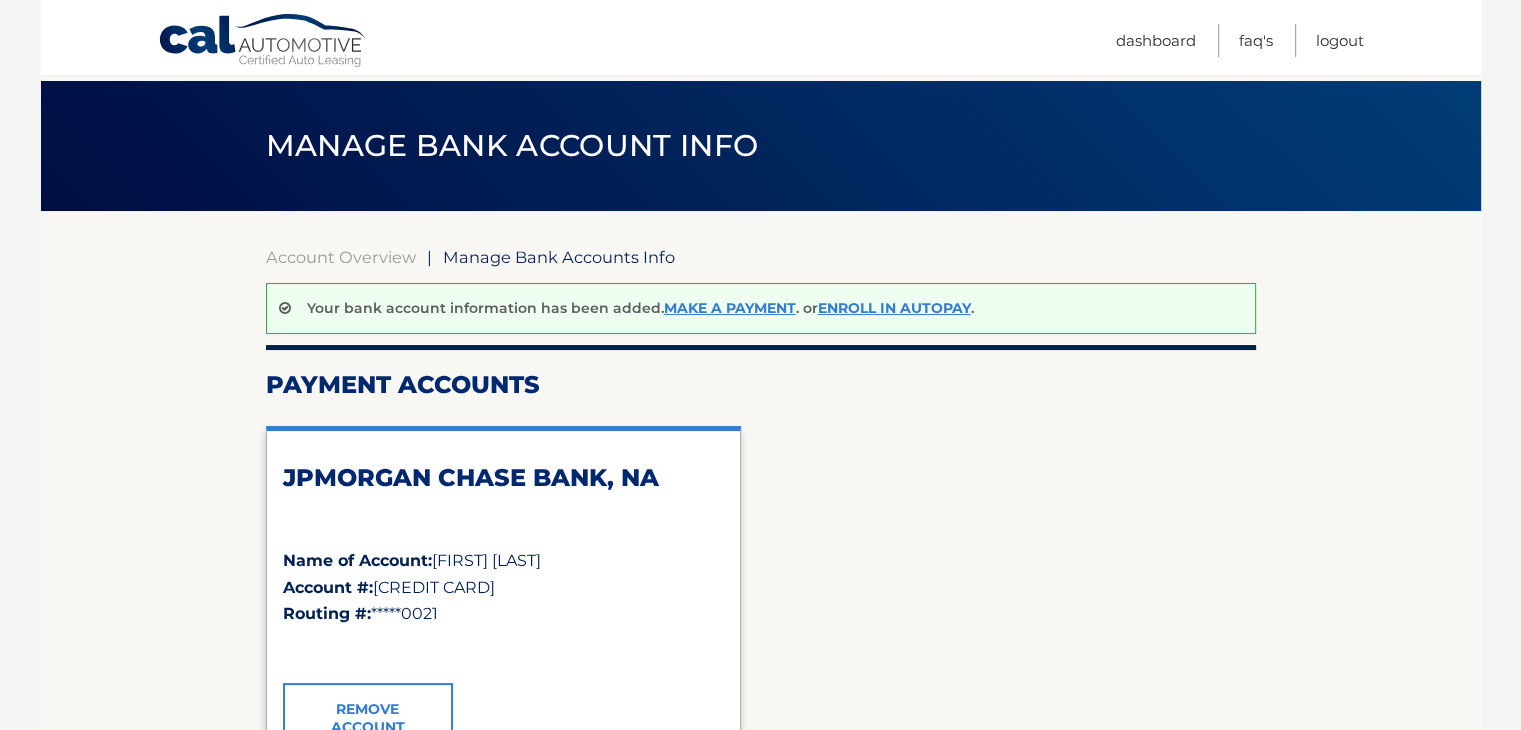 scroll, scrollTop: 0, scrollLeft: 0, axis: both 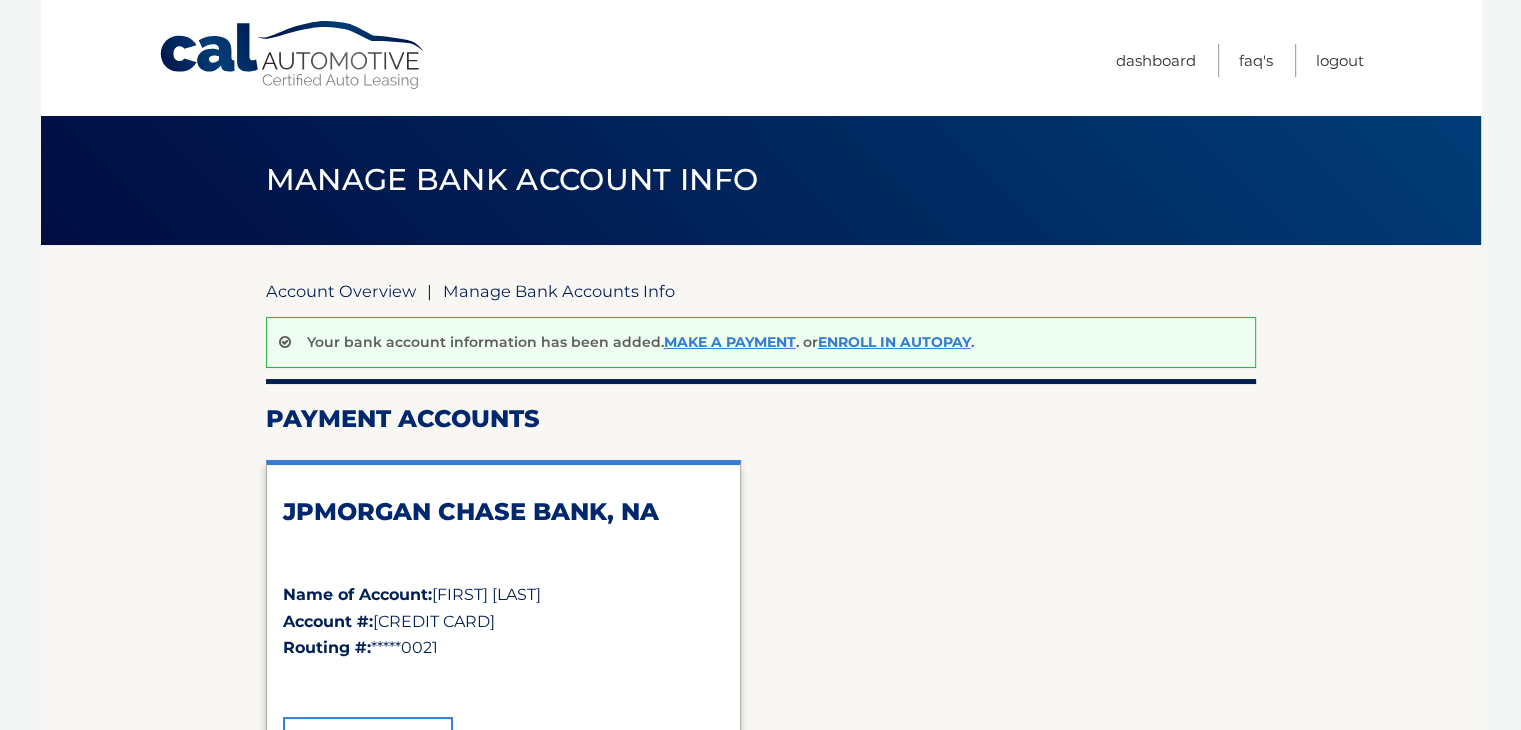 click on "Account Overview" at bounding box center (341, 291) 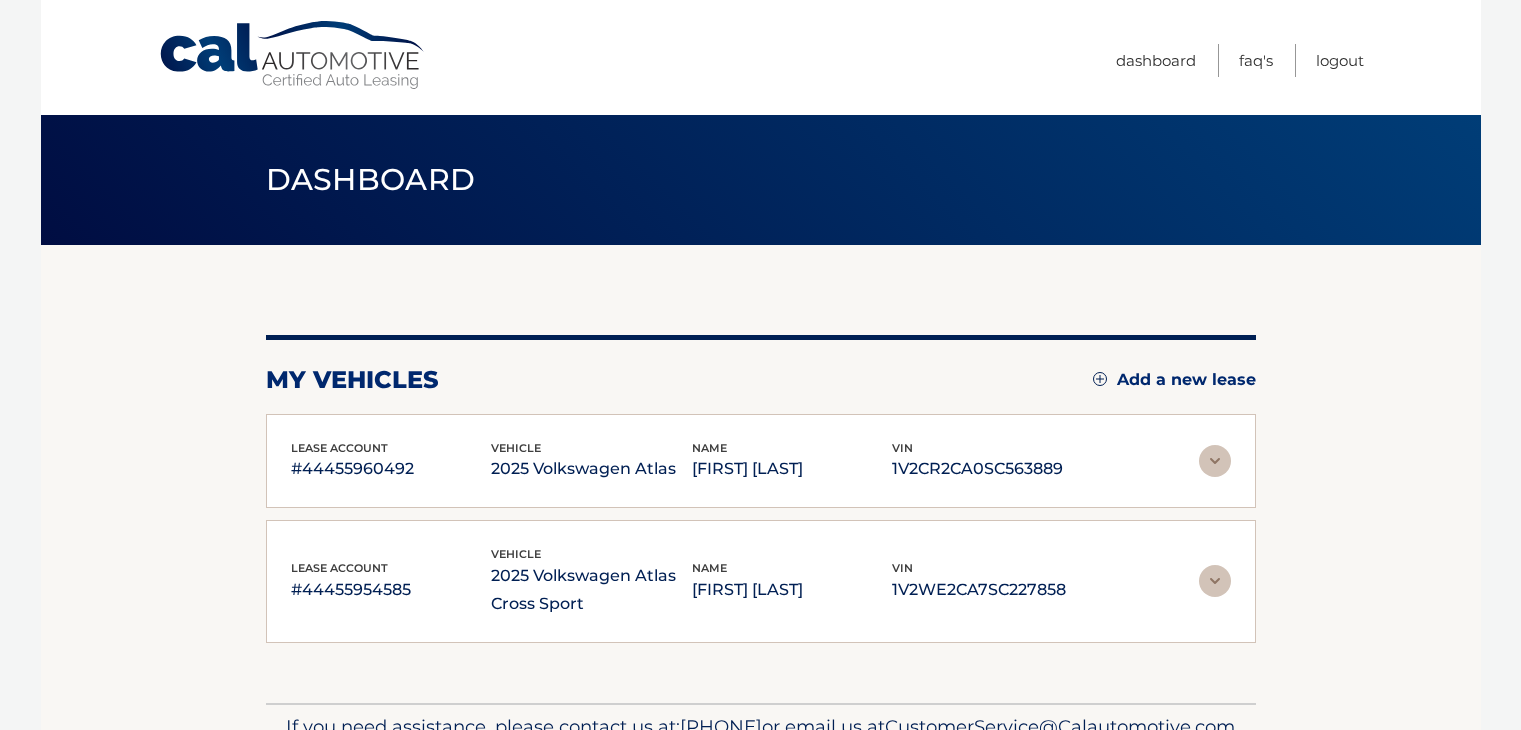 scroll, scrollTop: 0, scrollLeft: 0, axis: both 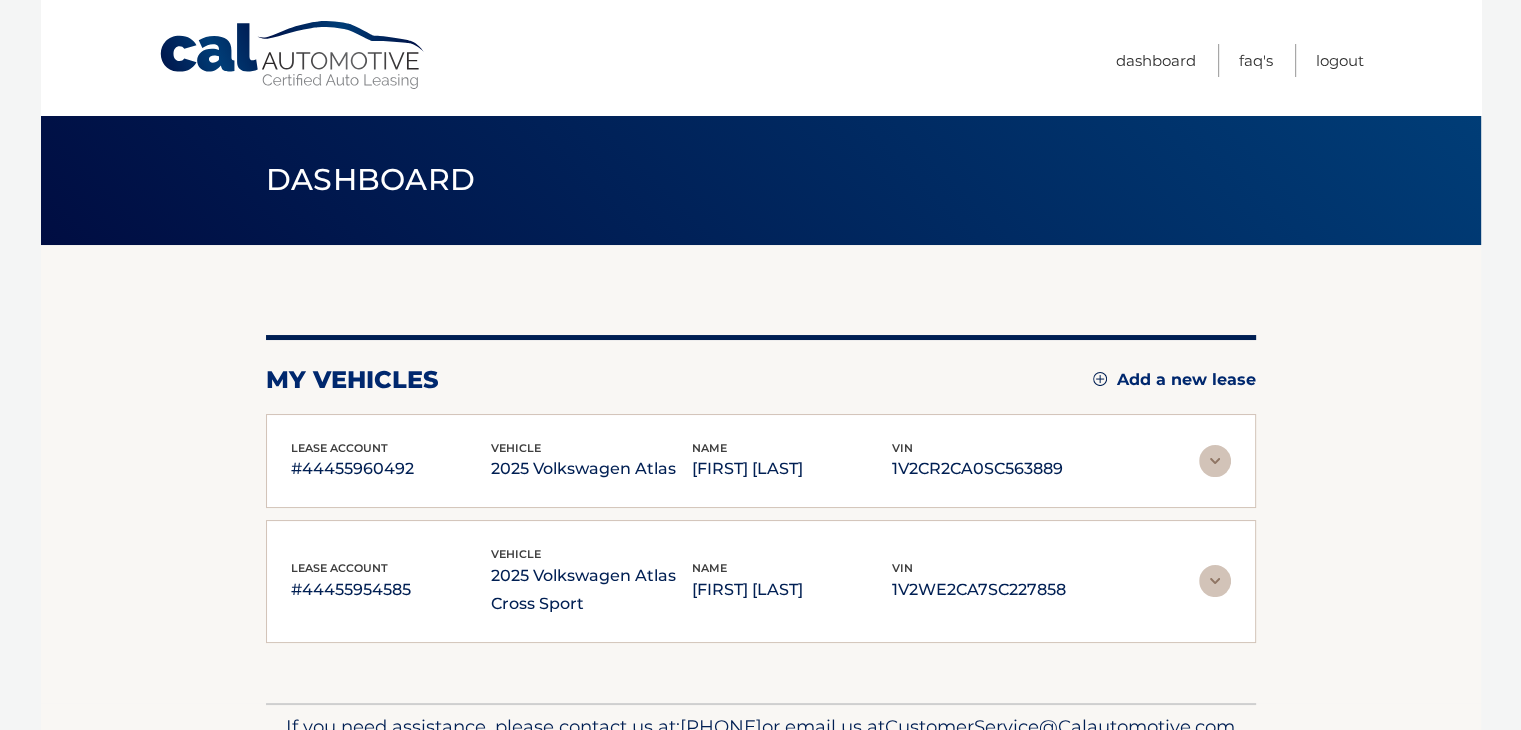 click on "#44455954585" at bounding box center [391, 590] 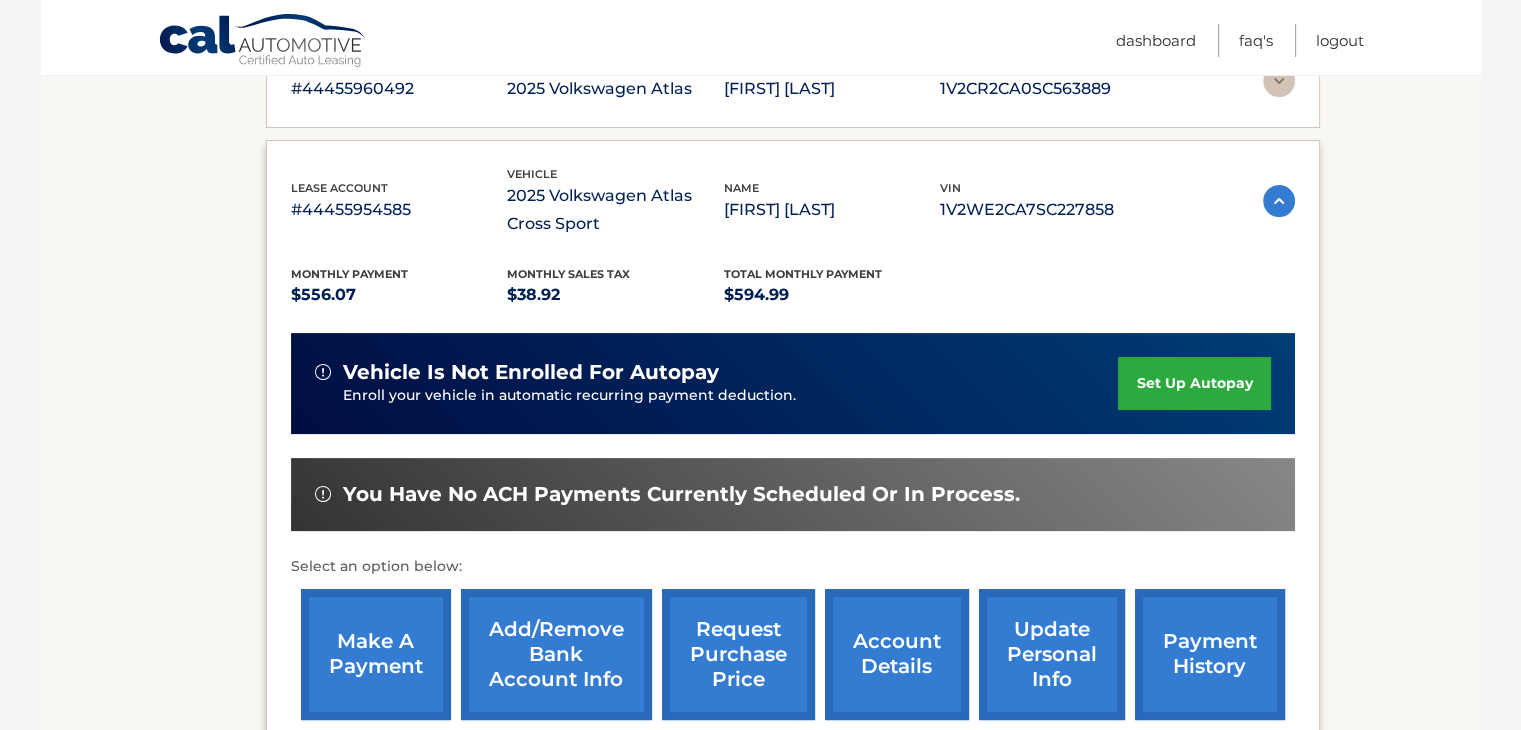 scroll, scrollTop: 400, scrollLeft: 0, axis: vertical 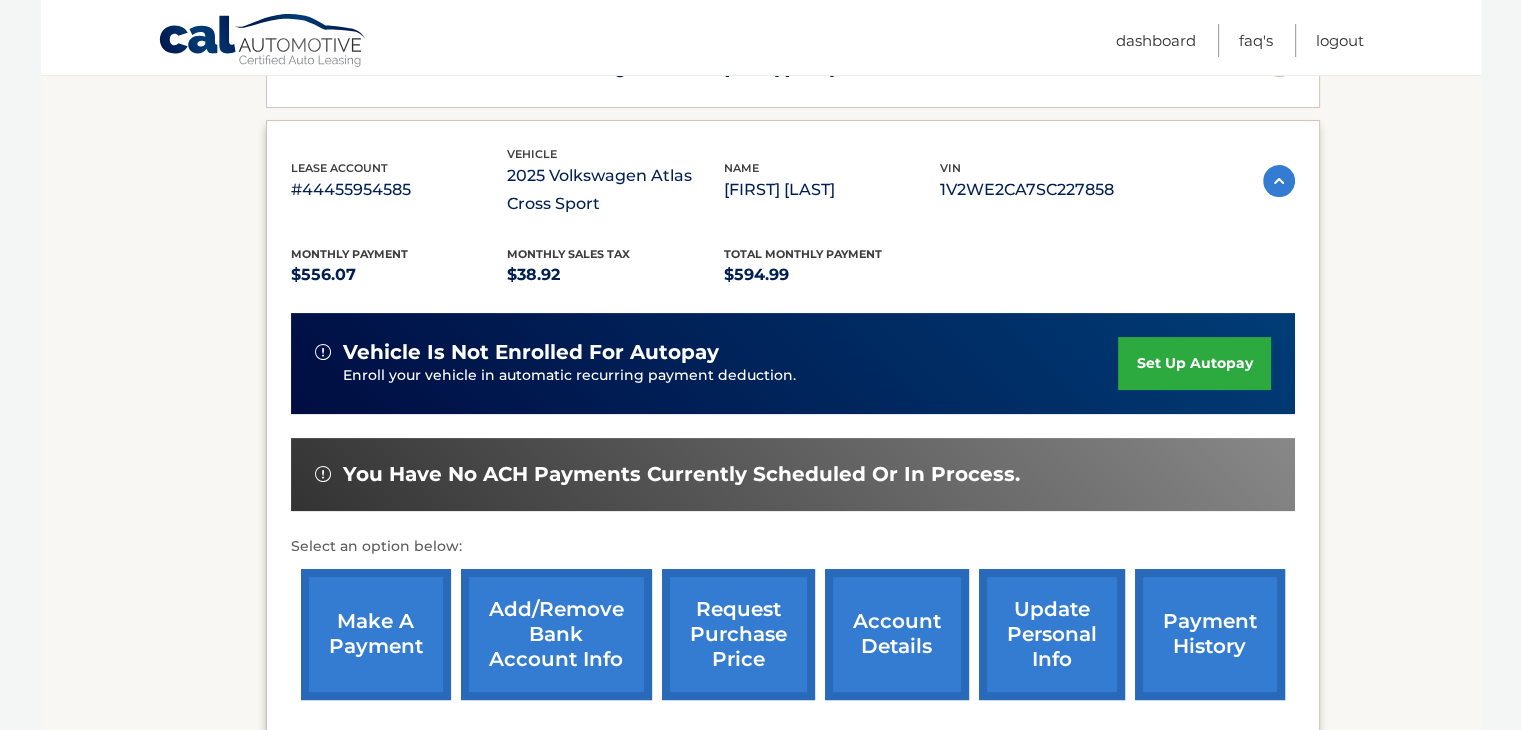 click on "make a payment" at bounding box center (376, 634) 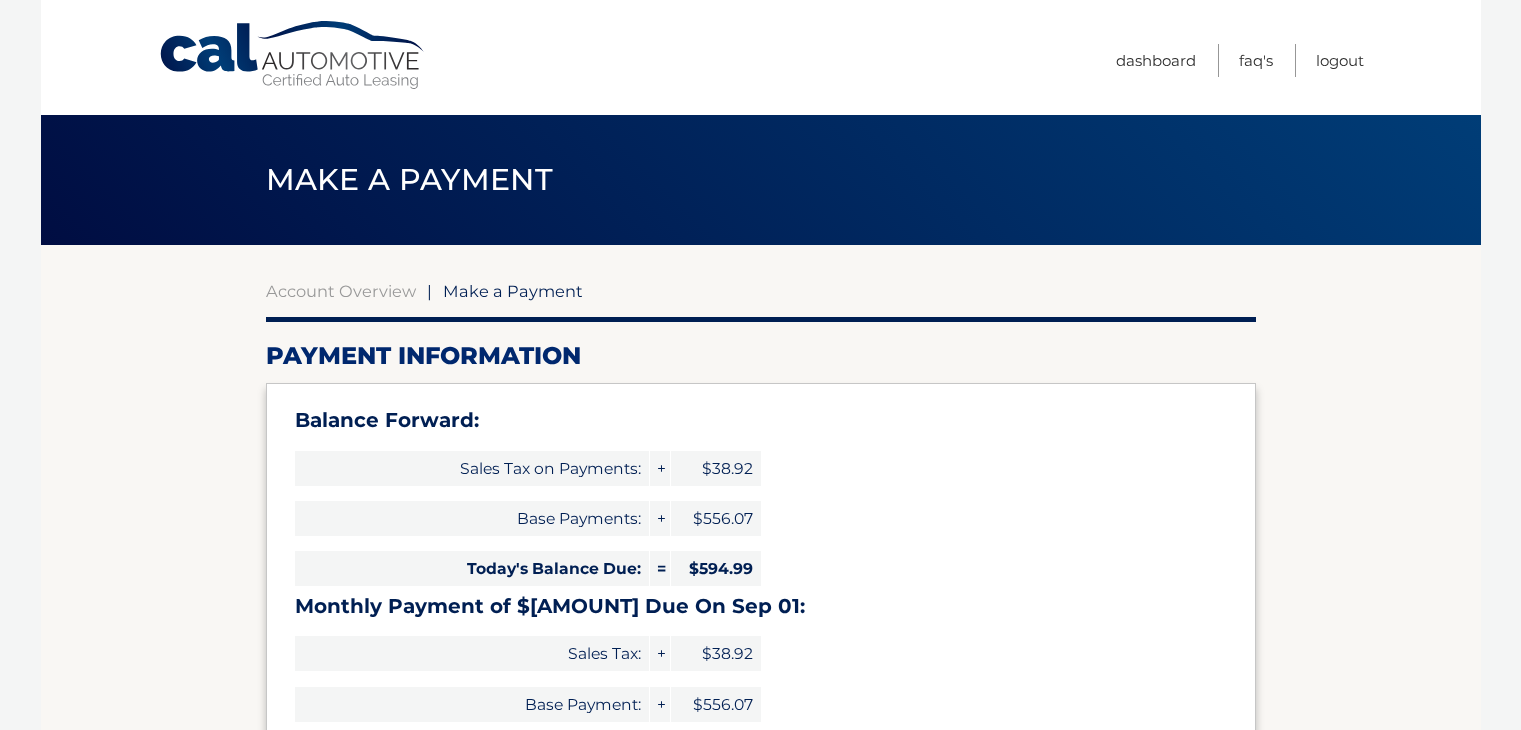 select on "ZWI1OTRjZGYtODRmZS00ZTMzLTg4MjctNGMzNDc0MzA4Y2Qw" 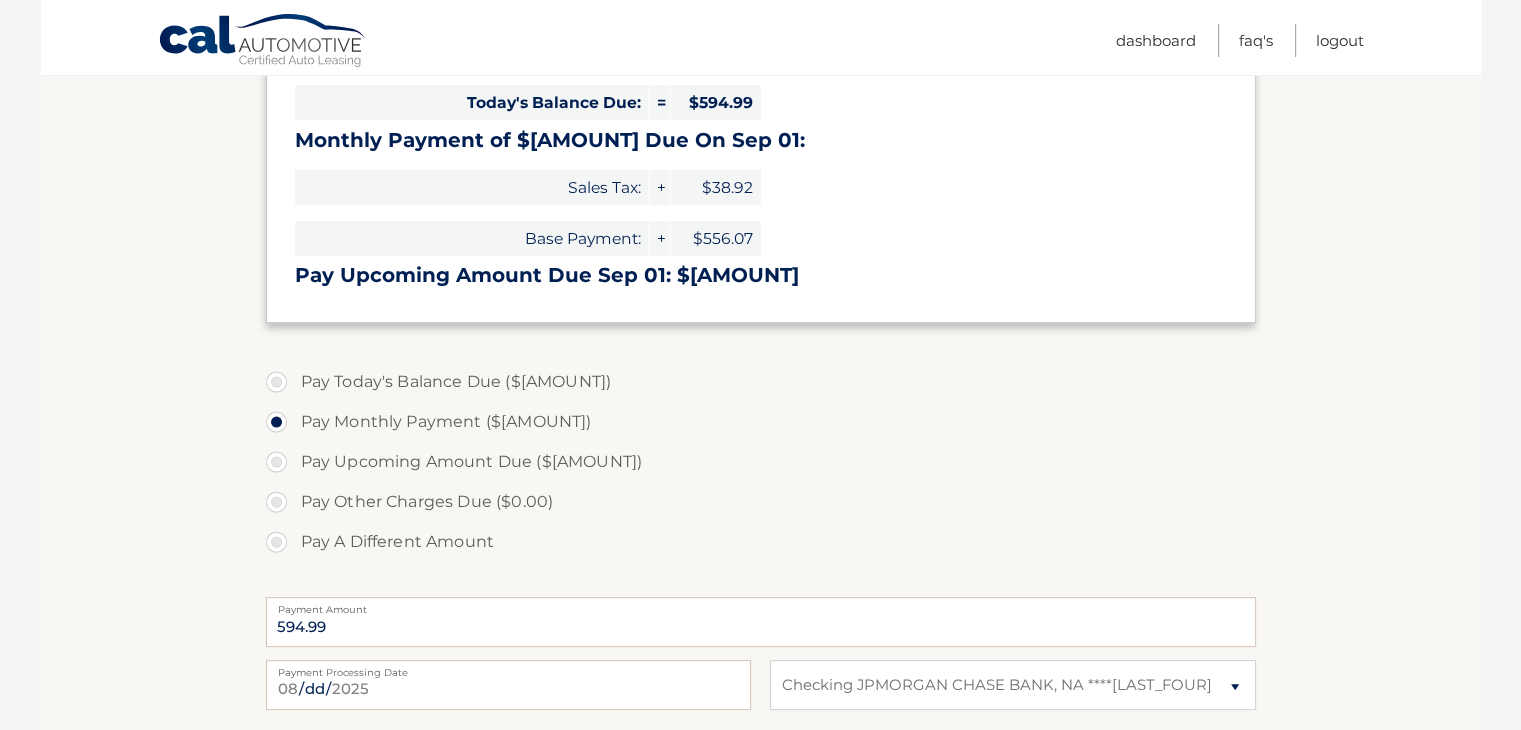 scroll, scrollTop: 500, scrollLeft: 0, axis: vertical 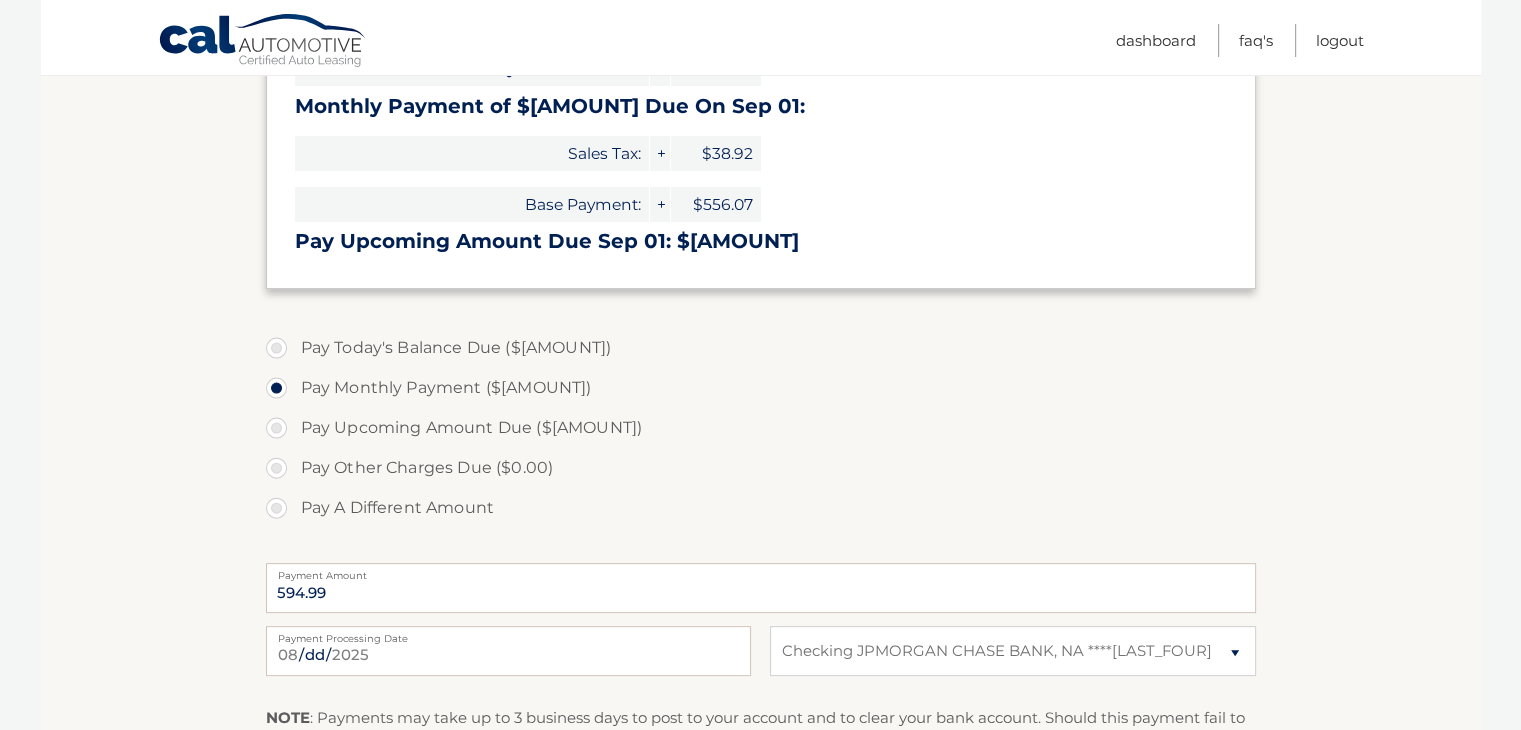 click on "Pay Today's Balance Due ($594.99)" at bounding box center [761, 348] 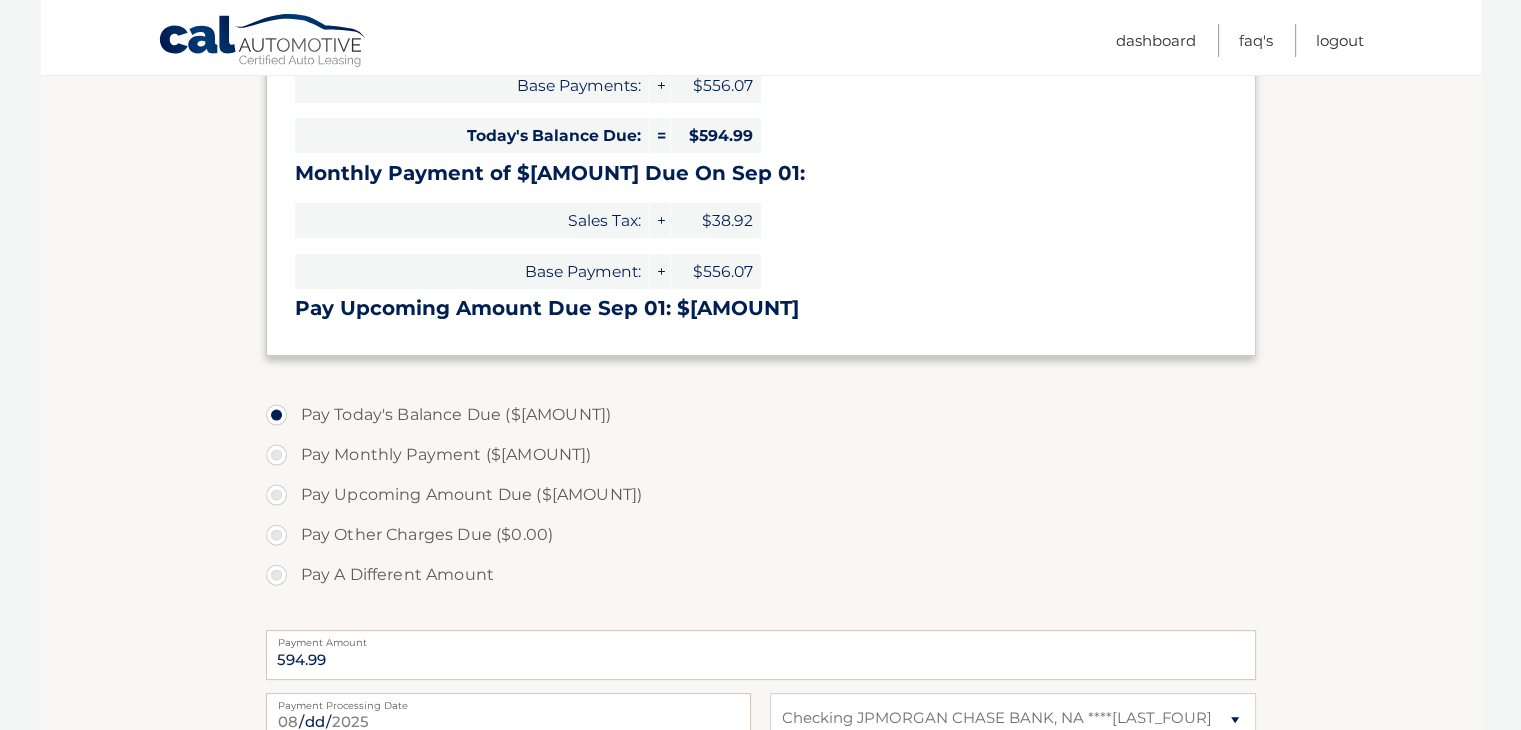 scroll, scrollTop: 533, scrollLeft: 0, axis: vertical 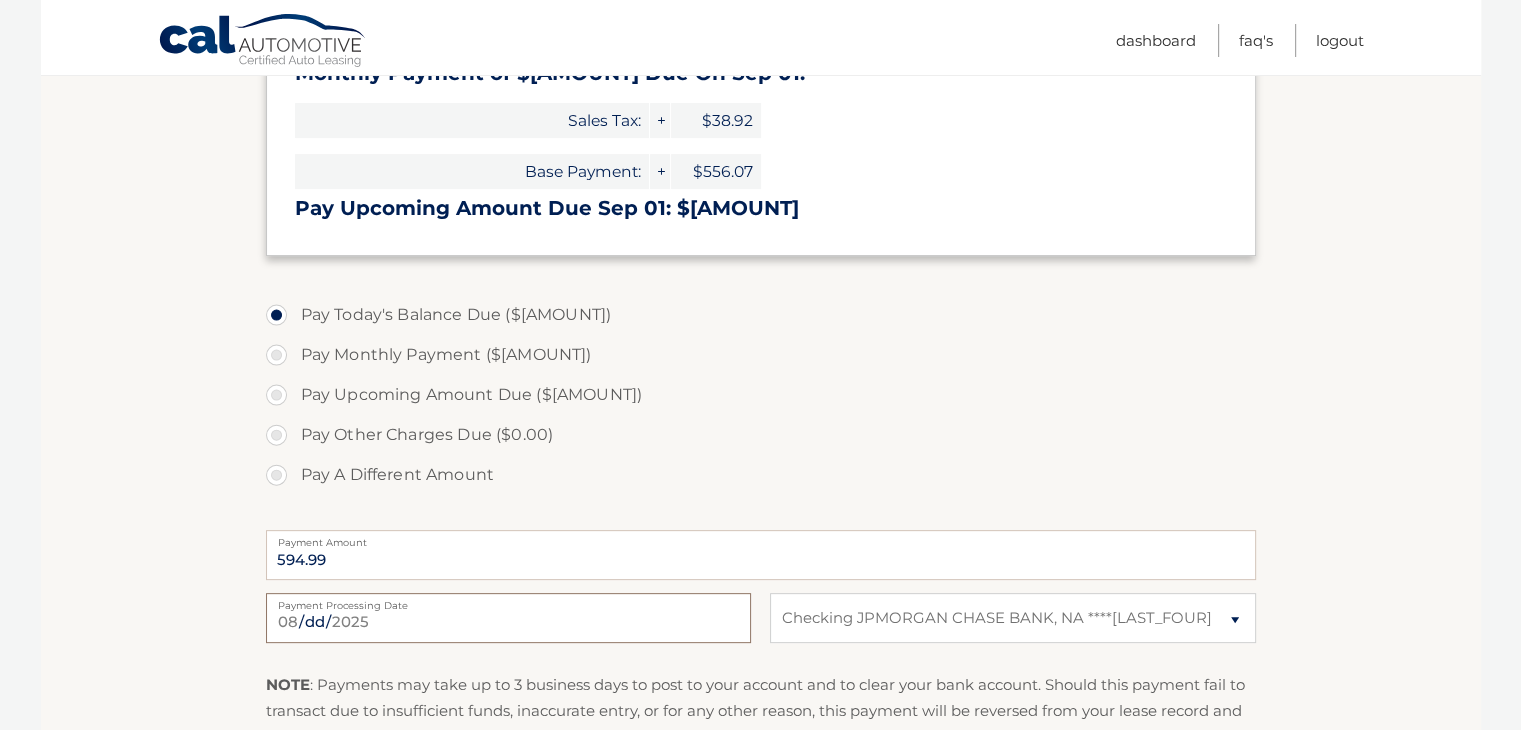 click on "2025-08-03" at bounding box center (508, 618) 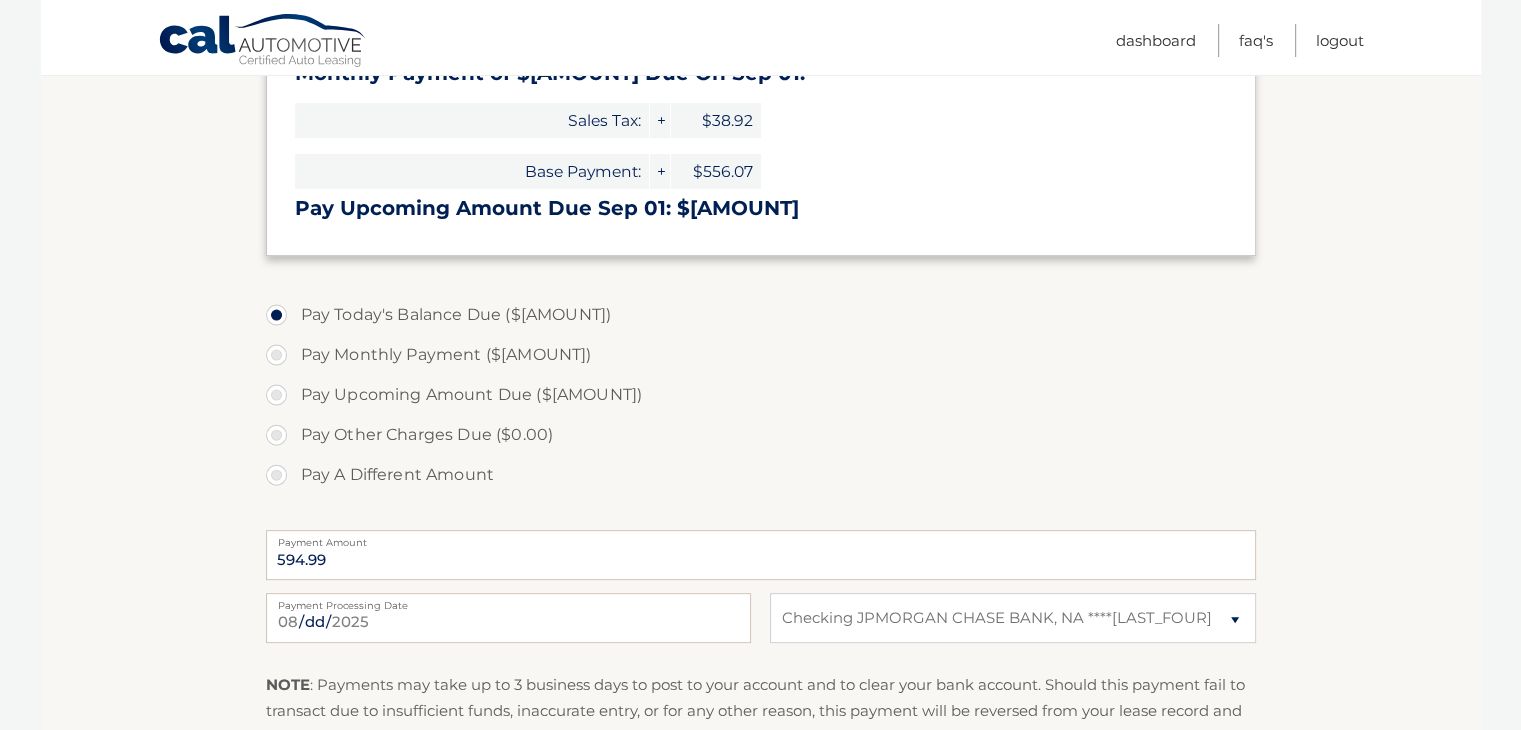 click on "Account Overview
|
Make a Payment
Payment Information
Balance Forward:
Sales Tax on Payments: + $38.92
Base Payments: + $556.07
Today's Balance Due: = $594.99
Monthly Payment of $594.99 Due On Sep 01: Sales Tax: + +" at bounding box center [761, 295] 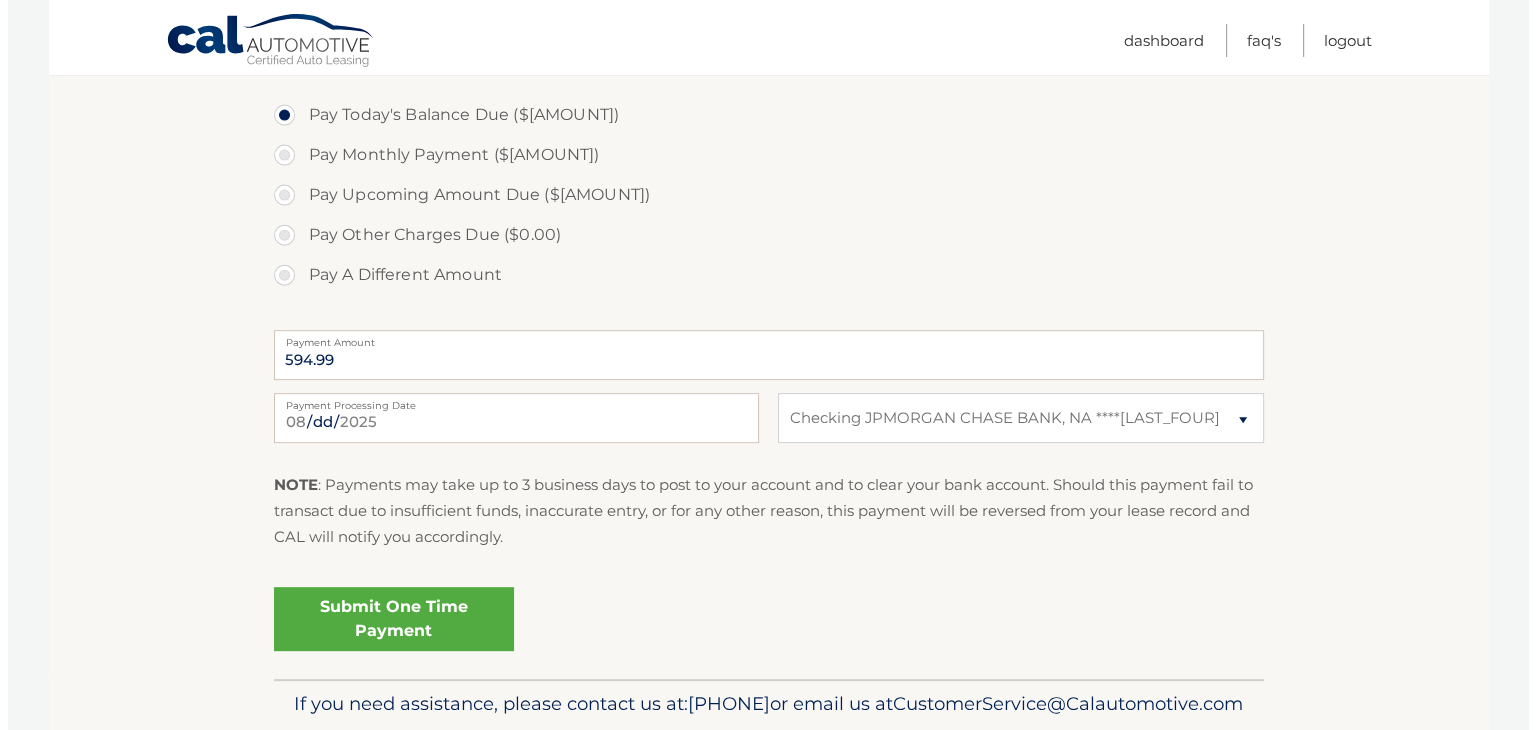 scroll, scrollTop: 833, scrollLeft: 0, axis: vertical 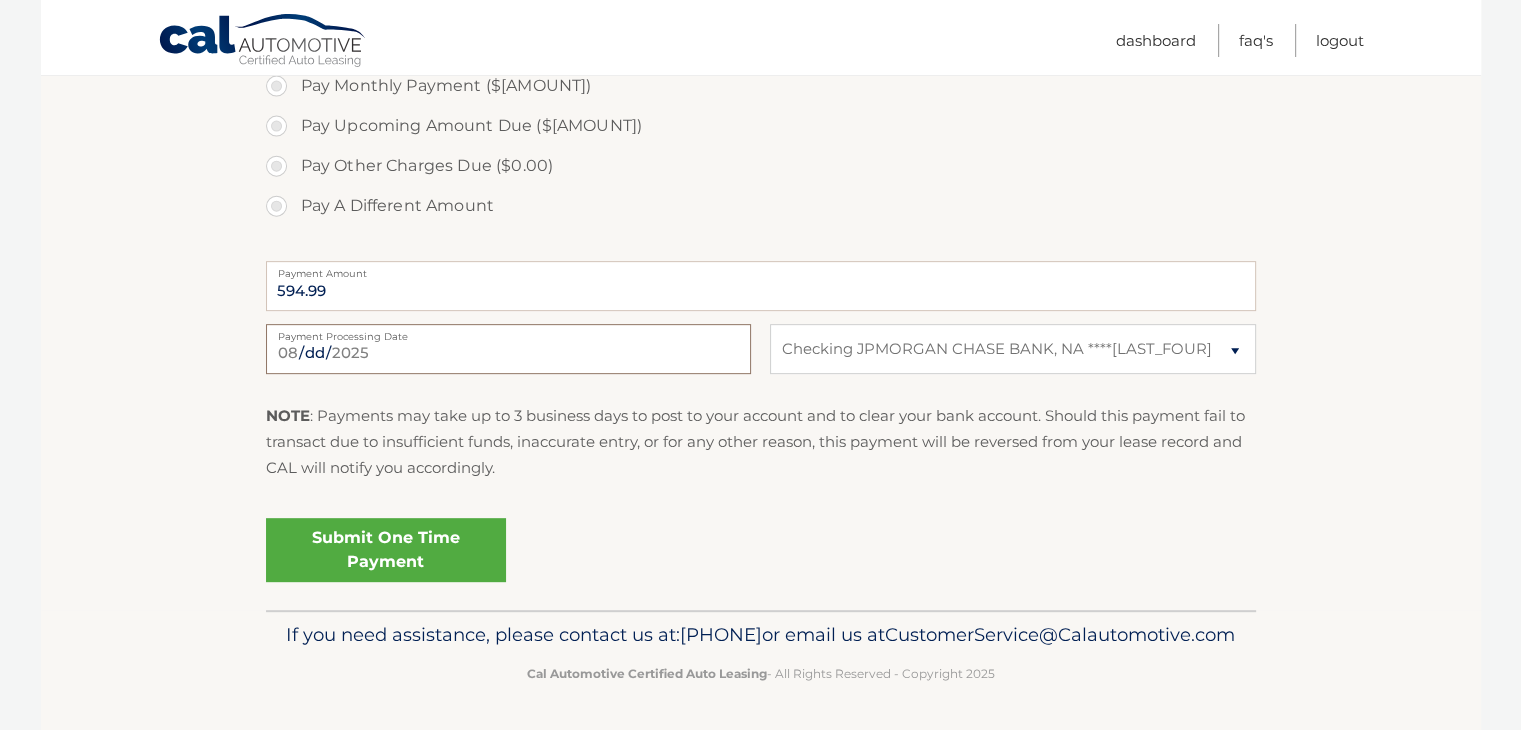 click on "2025-08-08" at bounding box center [508, 349] 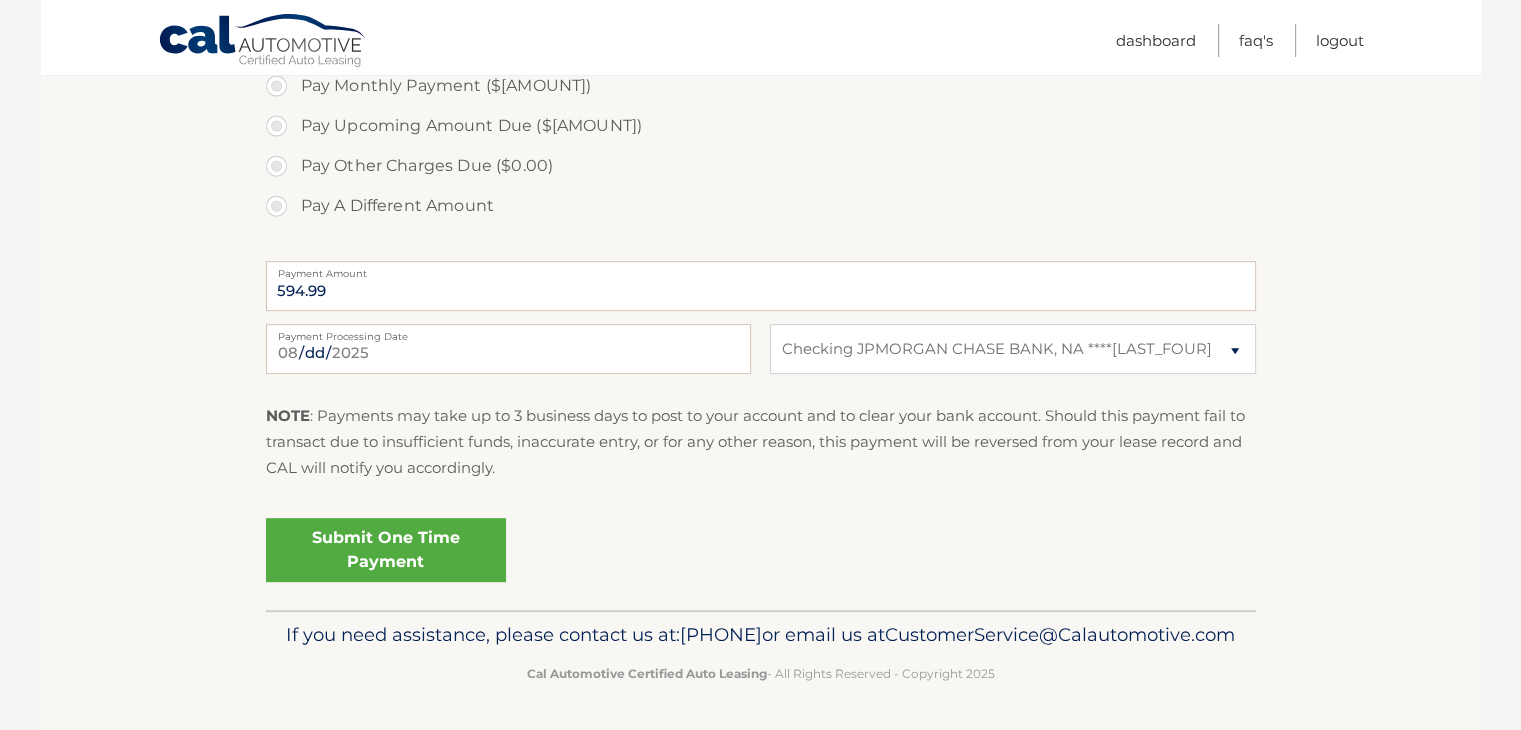 click on "Account Overview
|
Make a Payment
Payment Information
Balance Forward:
Sales Tax on Payments: + $38.92
Base Payments: + $556.07
Today's Balance Due: = $594.99
Monthly Payment of $594.99 Due On Sep 01: Sales Tax: + +" at bounding box center [761, 26] 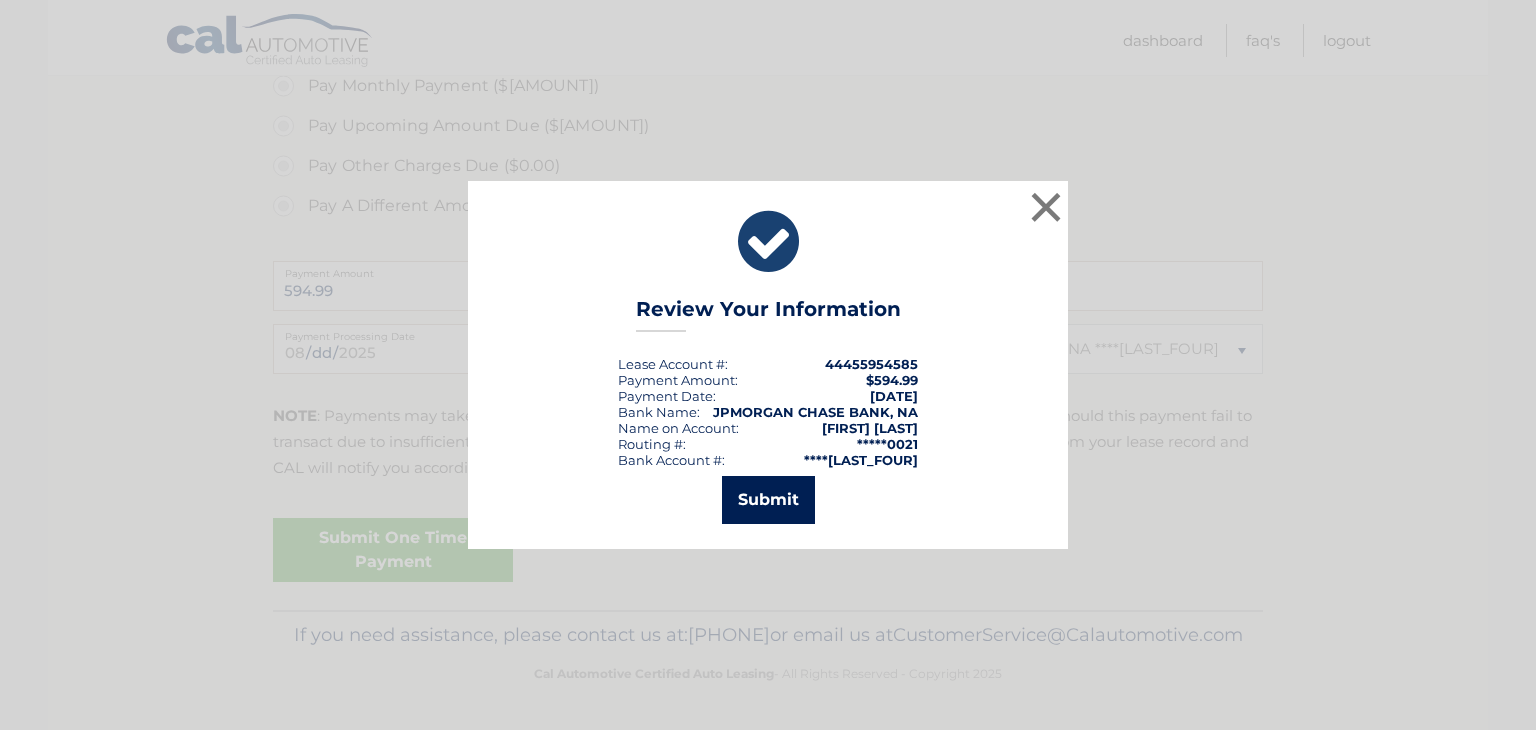 click on "Submit" at bounding box center [768, 500] 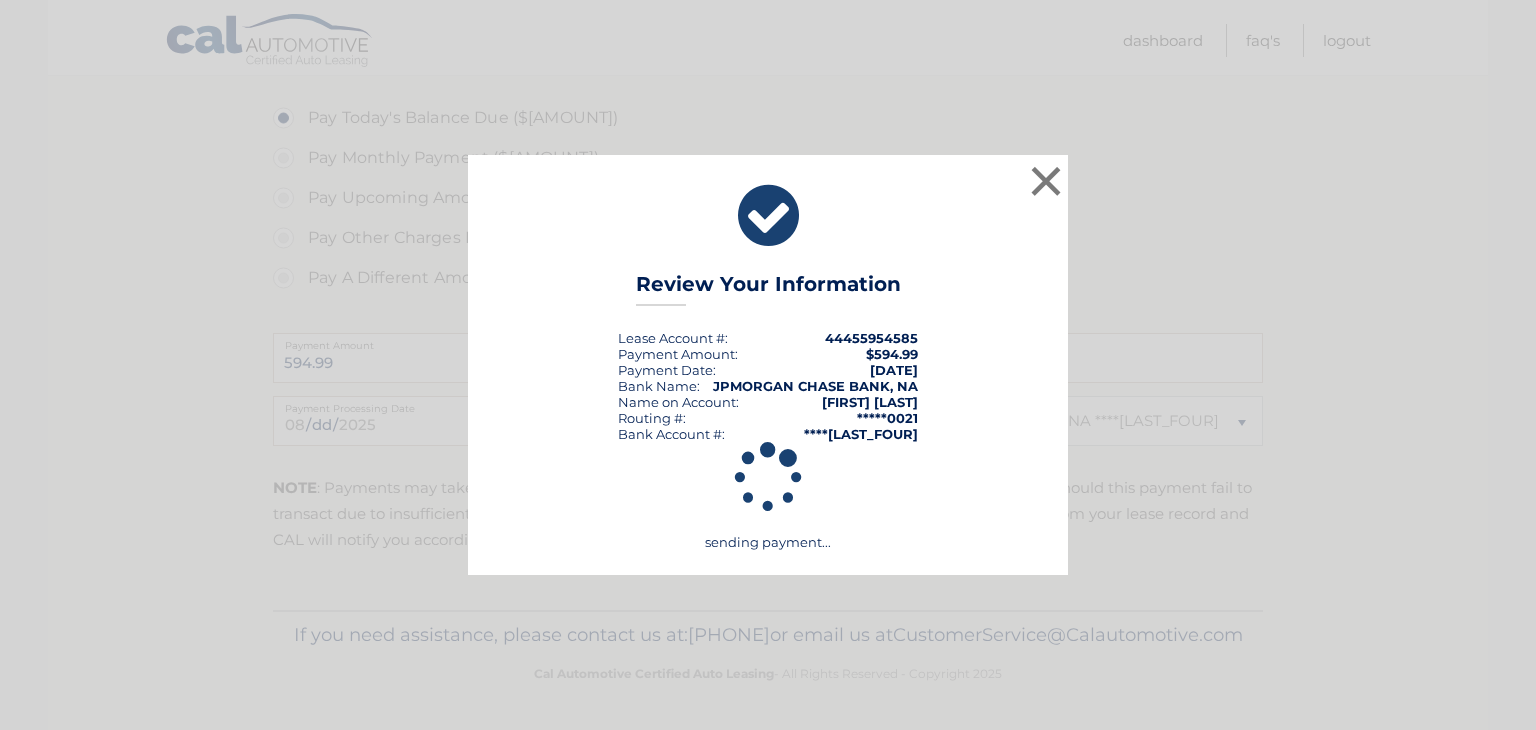 scroll, scrollTop: 761, scrollLeft: 0, axis: vertical 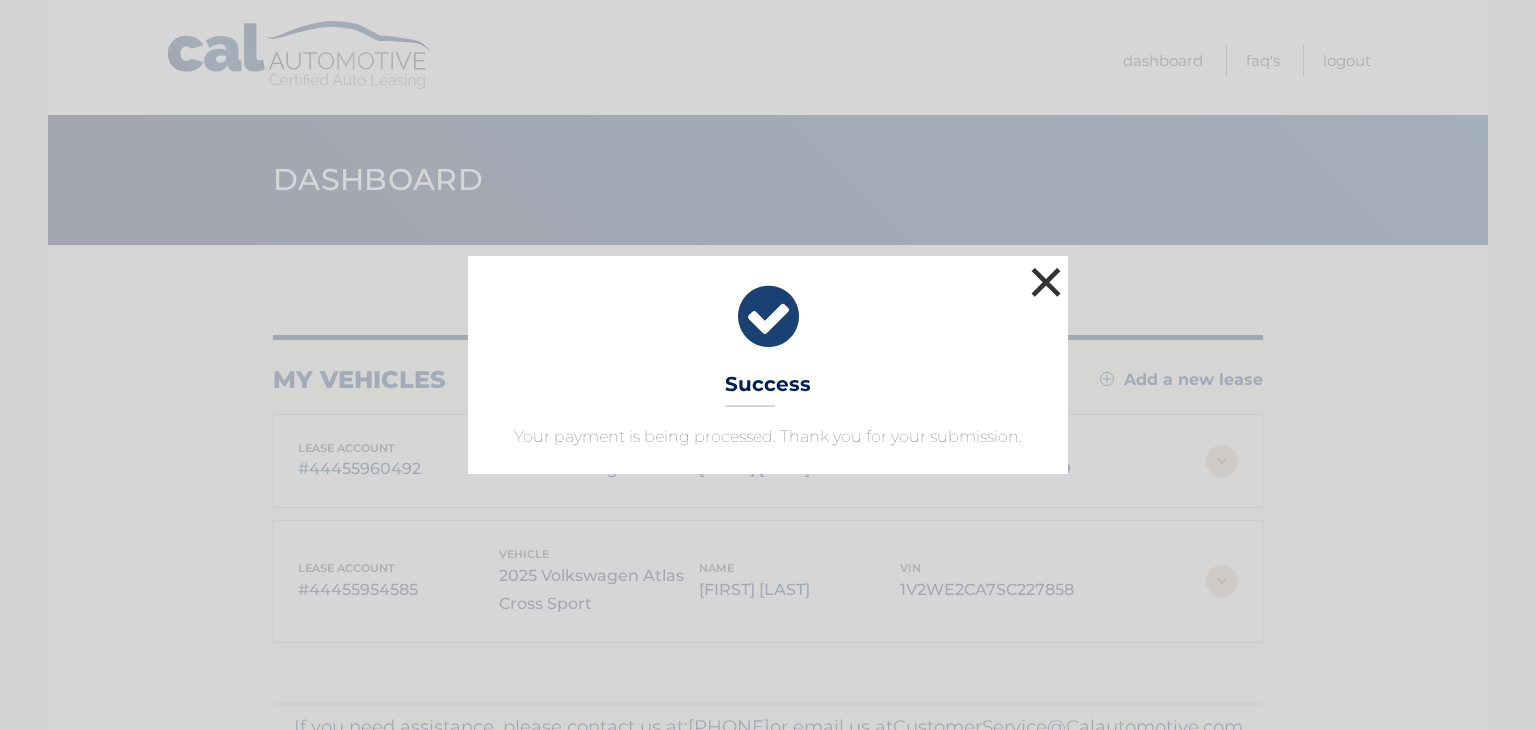 click on "×" at bounding box center (1046, 282) 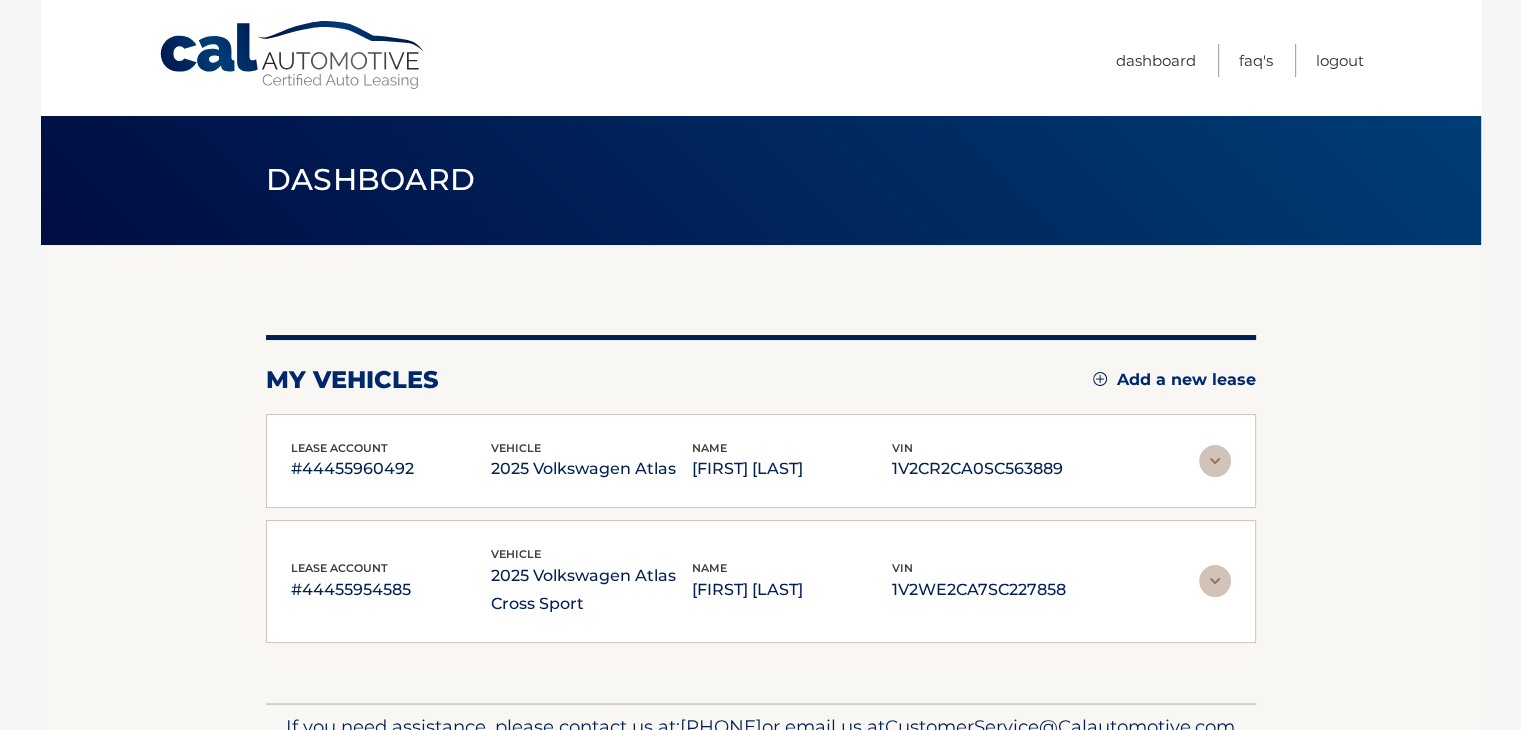 click on "vehicle" at bounding box center [516, 554] 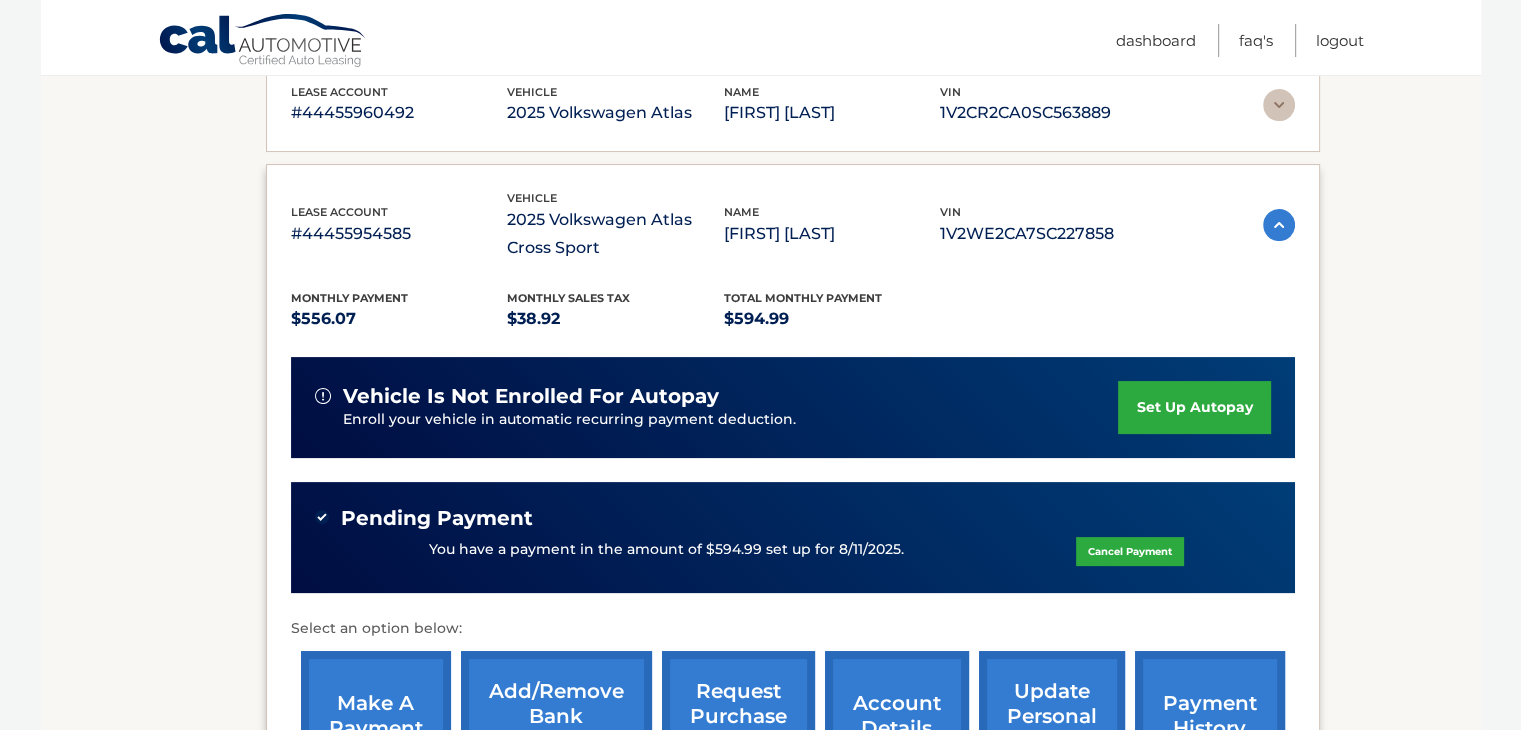 scroll, scrollTop: 400, scrollLeft: 0, axis: vertical 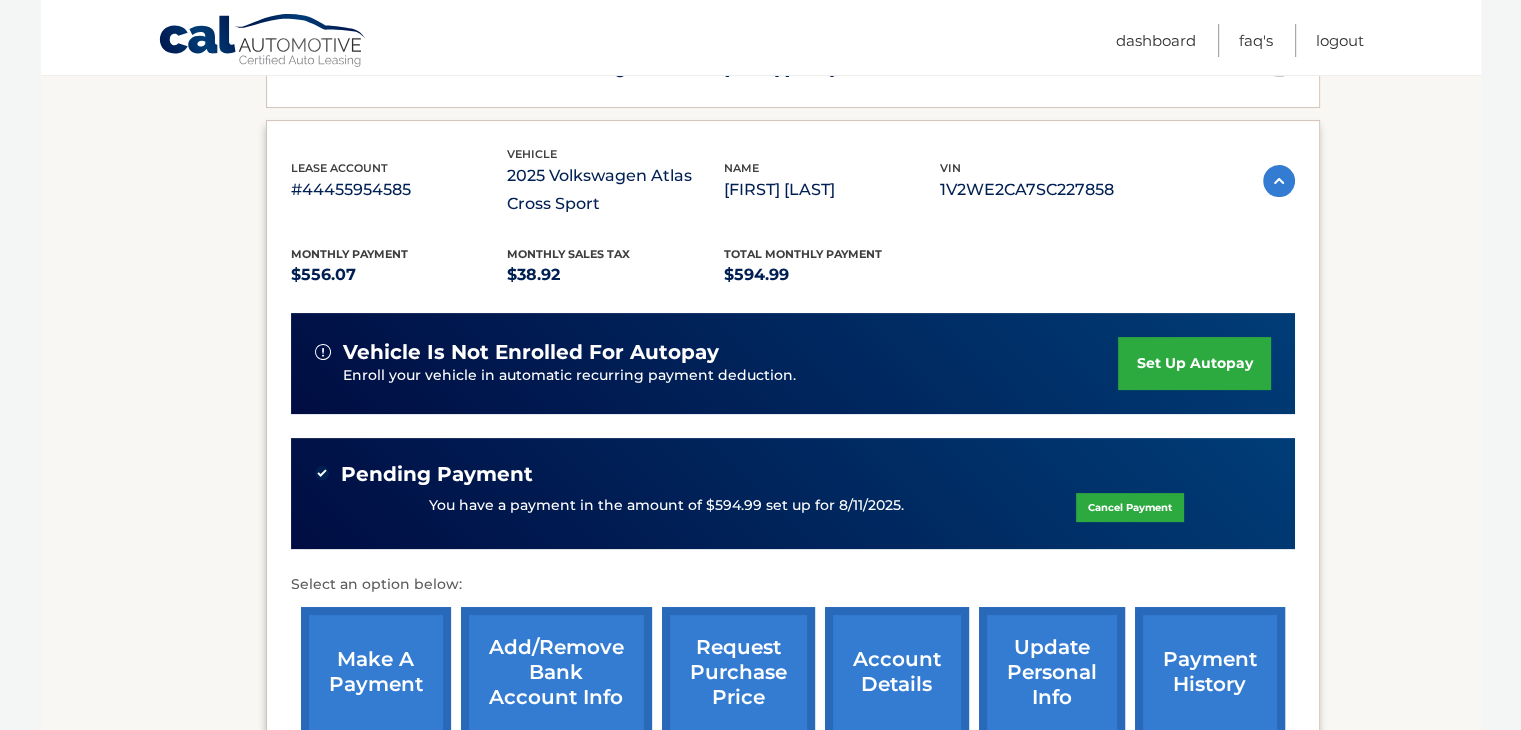 click on "set up autopay" at bounding box center [1194, 363] 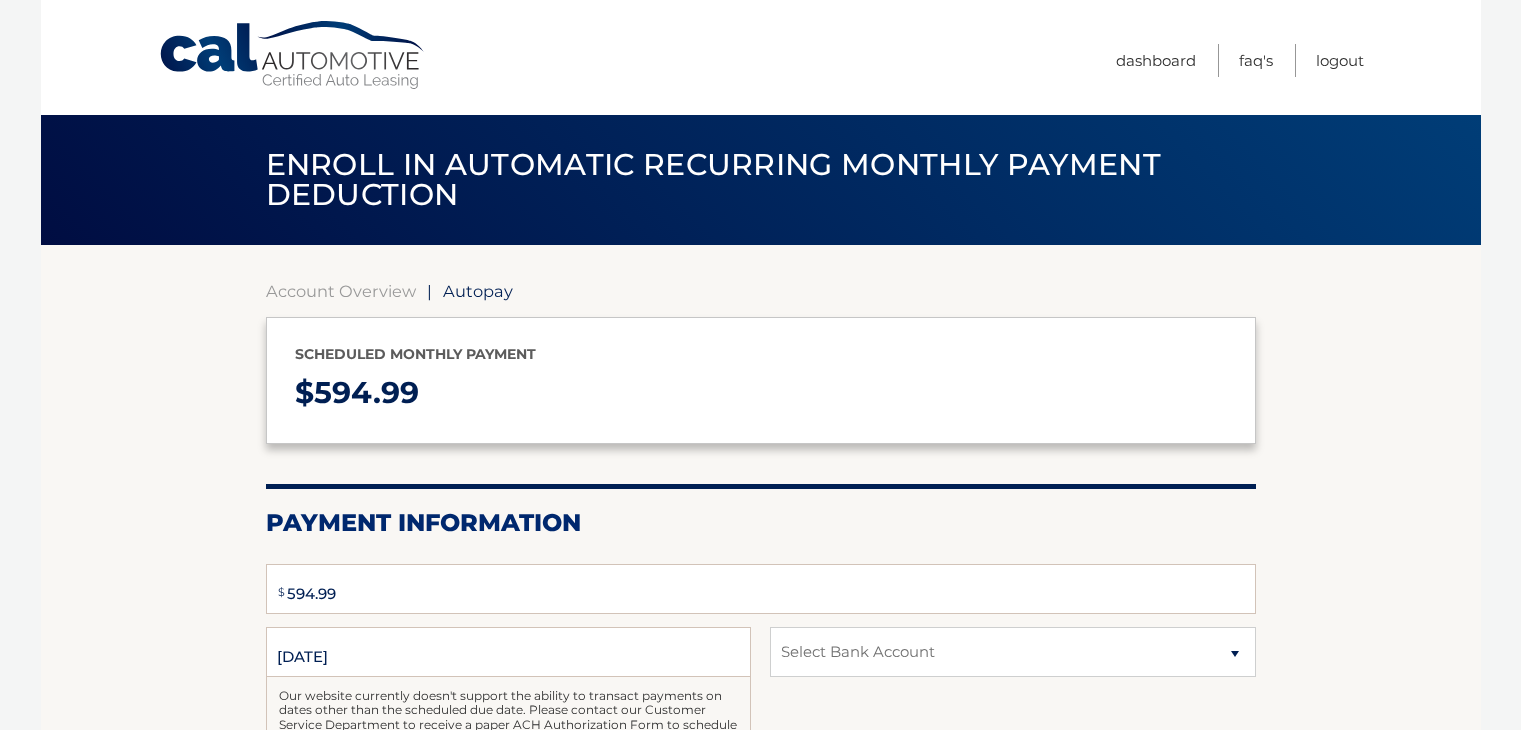 scroll, scrollTop: 0, scrollLeft: 0, axis: both 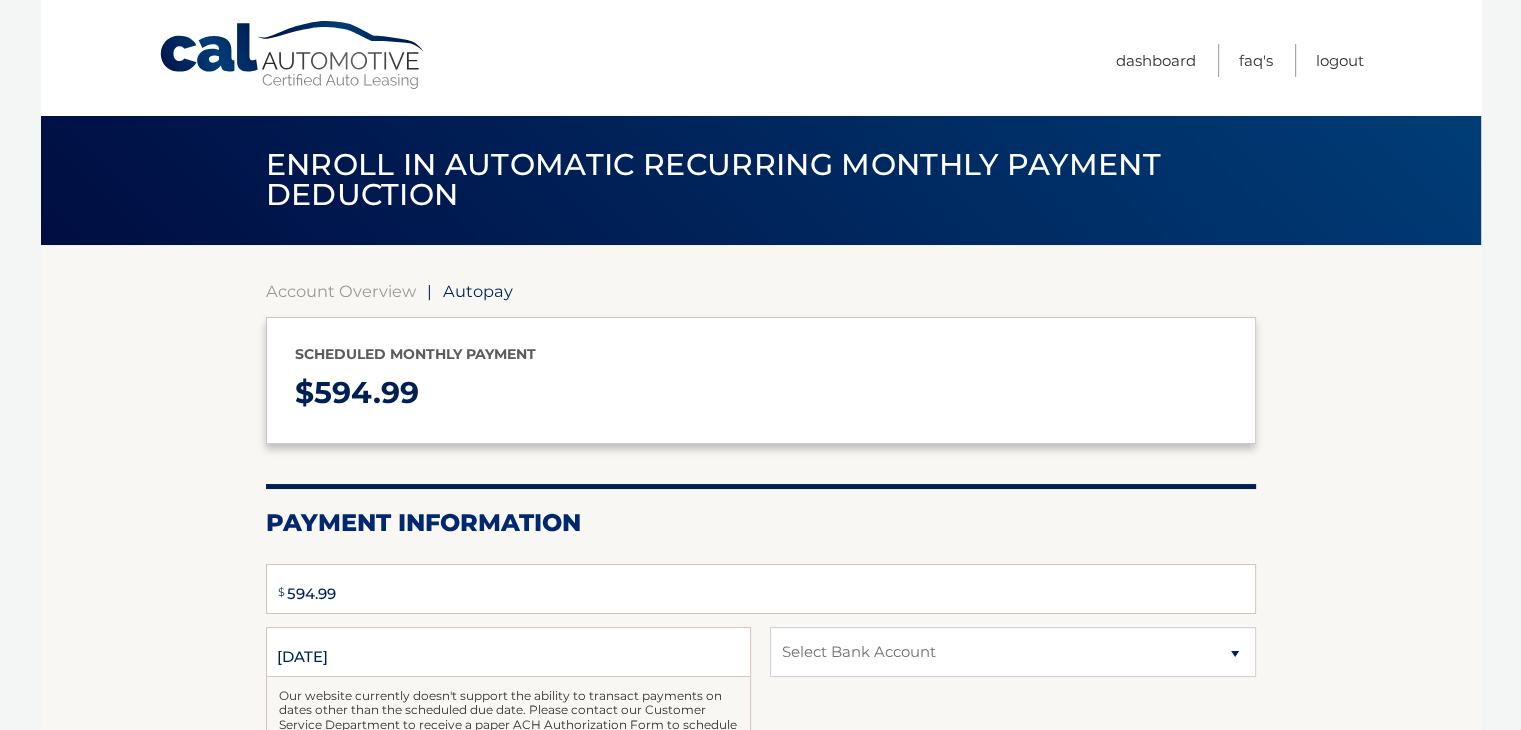 select on "ZWI1OTRjZGYtODRmZS00ZTMzLTg4MjctNGMzNDc0MzA4Y2Qw" 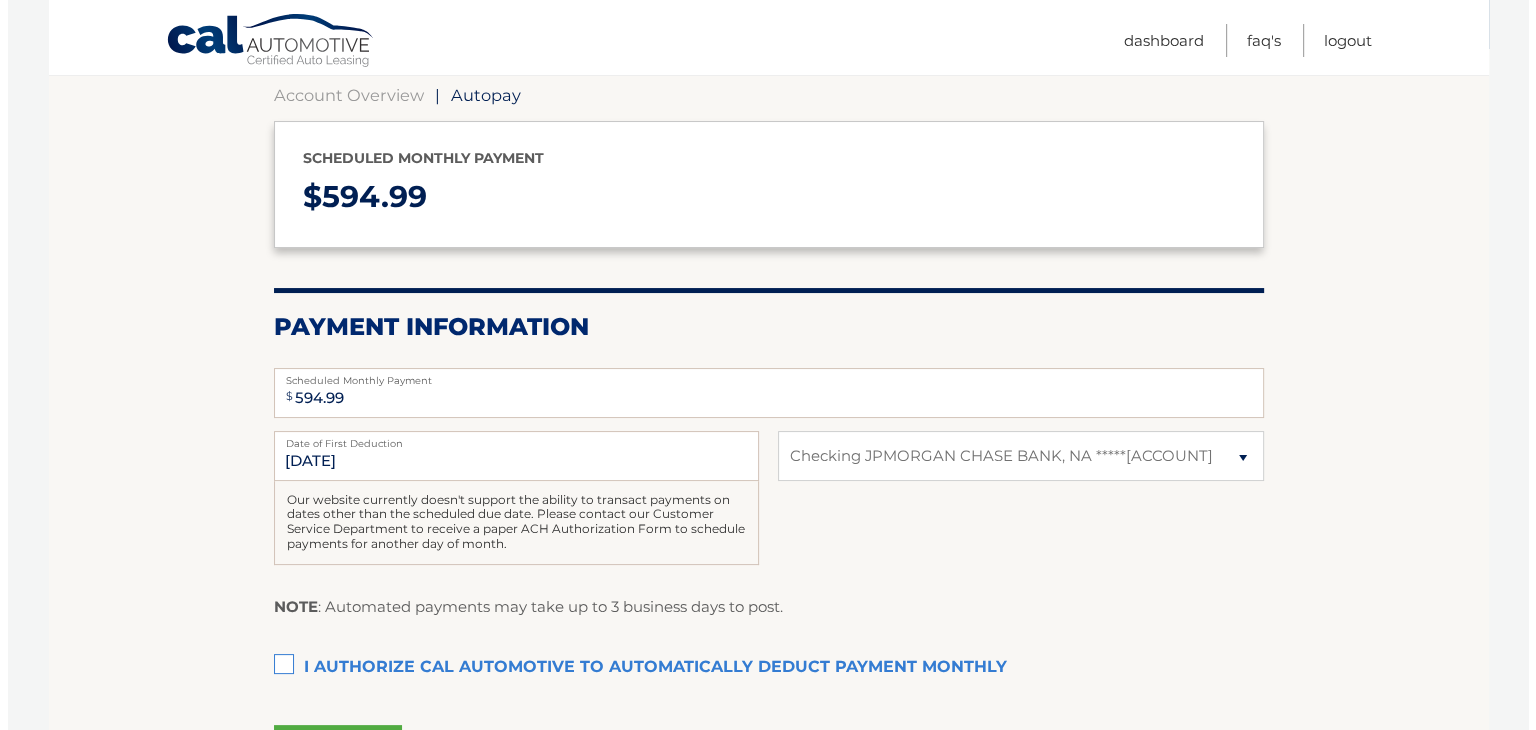 scroll, scrollTop: 300, scrollLeft: 0, axis: vertical 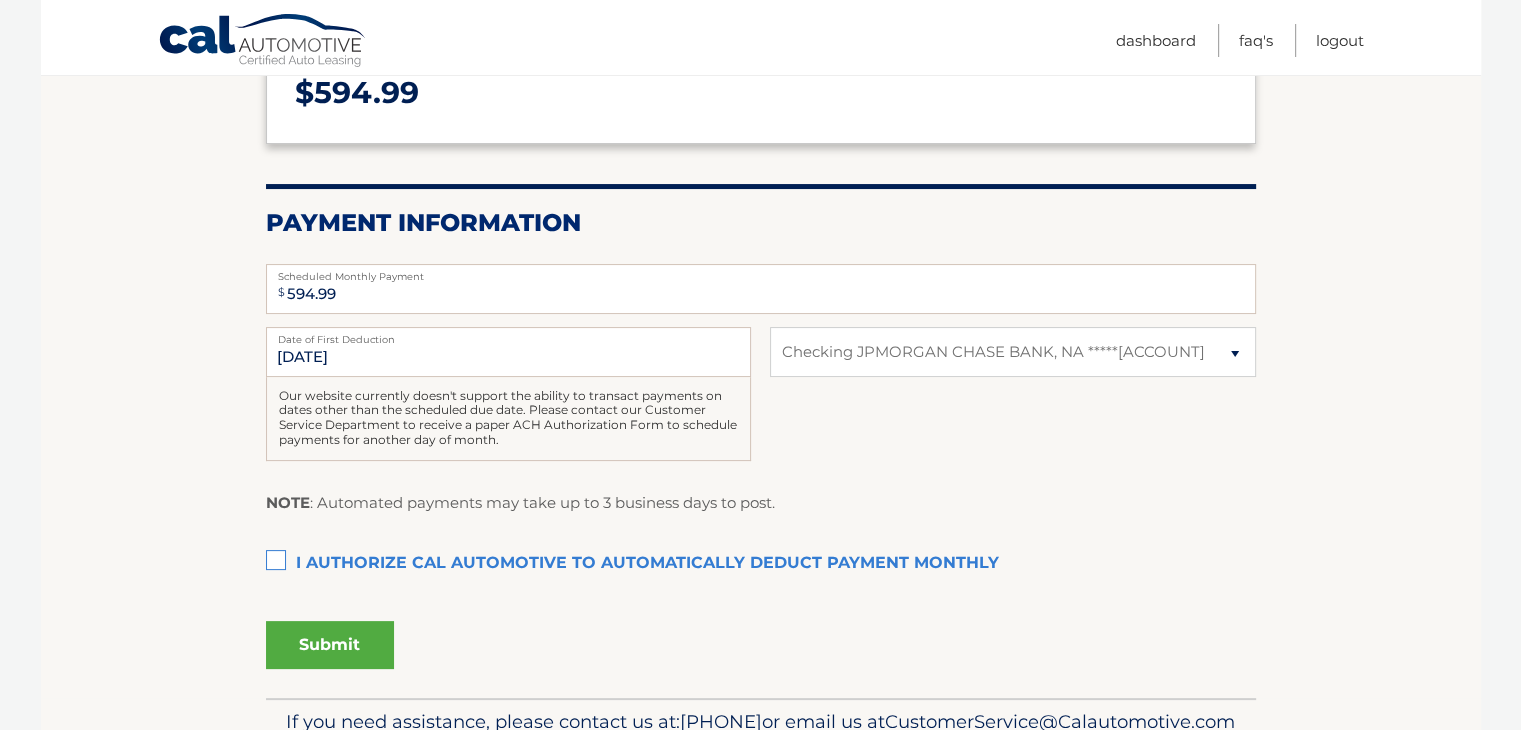 click on "I authorize cal automotive to automatically deduct payment monthly
This checkbox must be checked" at bounding box center (761, 564) 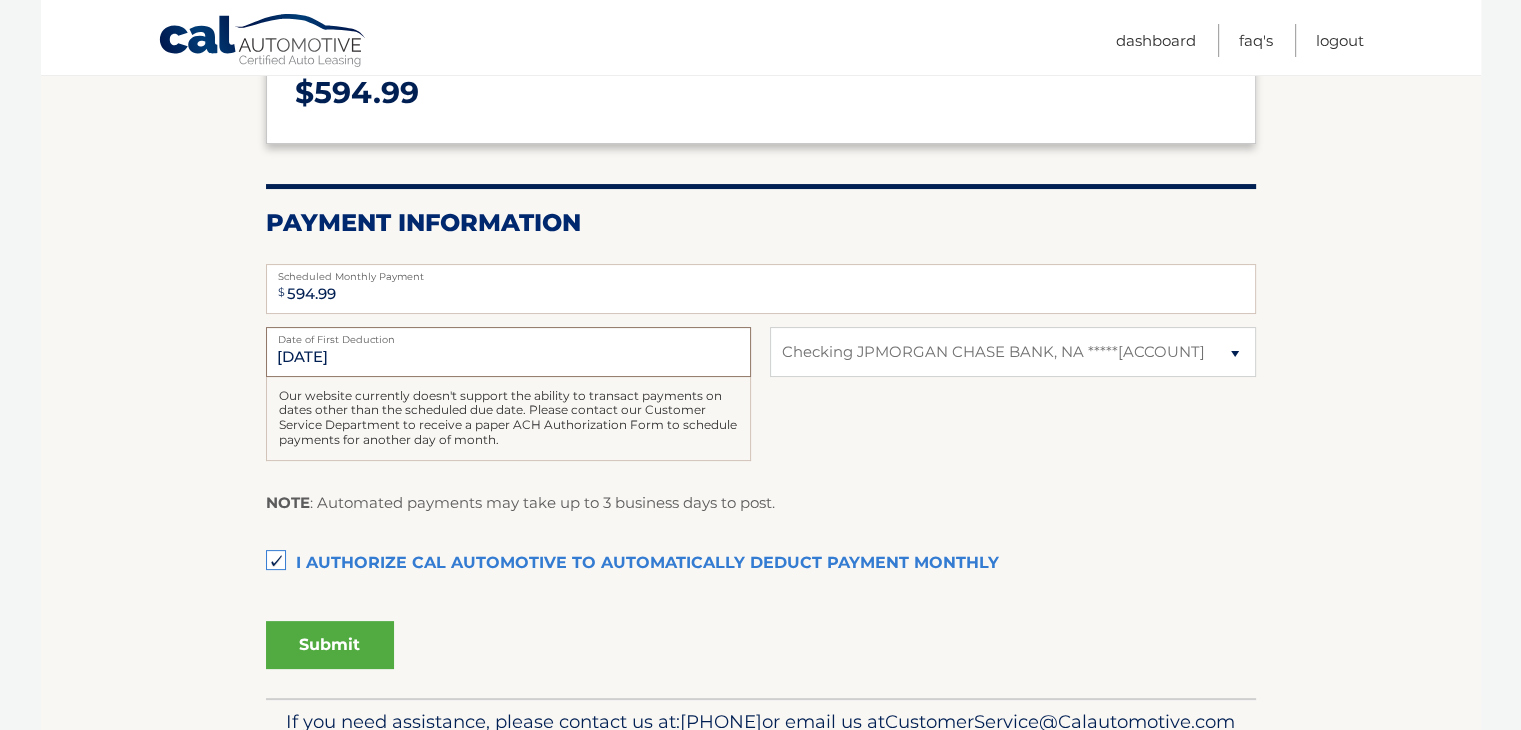 click on "9/1/2025" at bounding box center [508, 352] 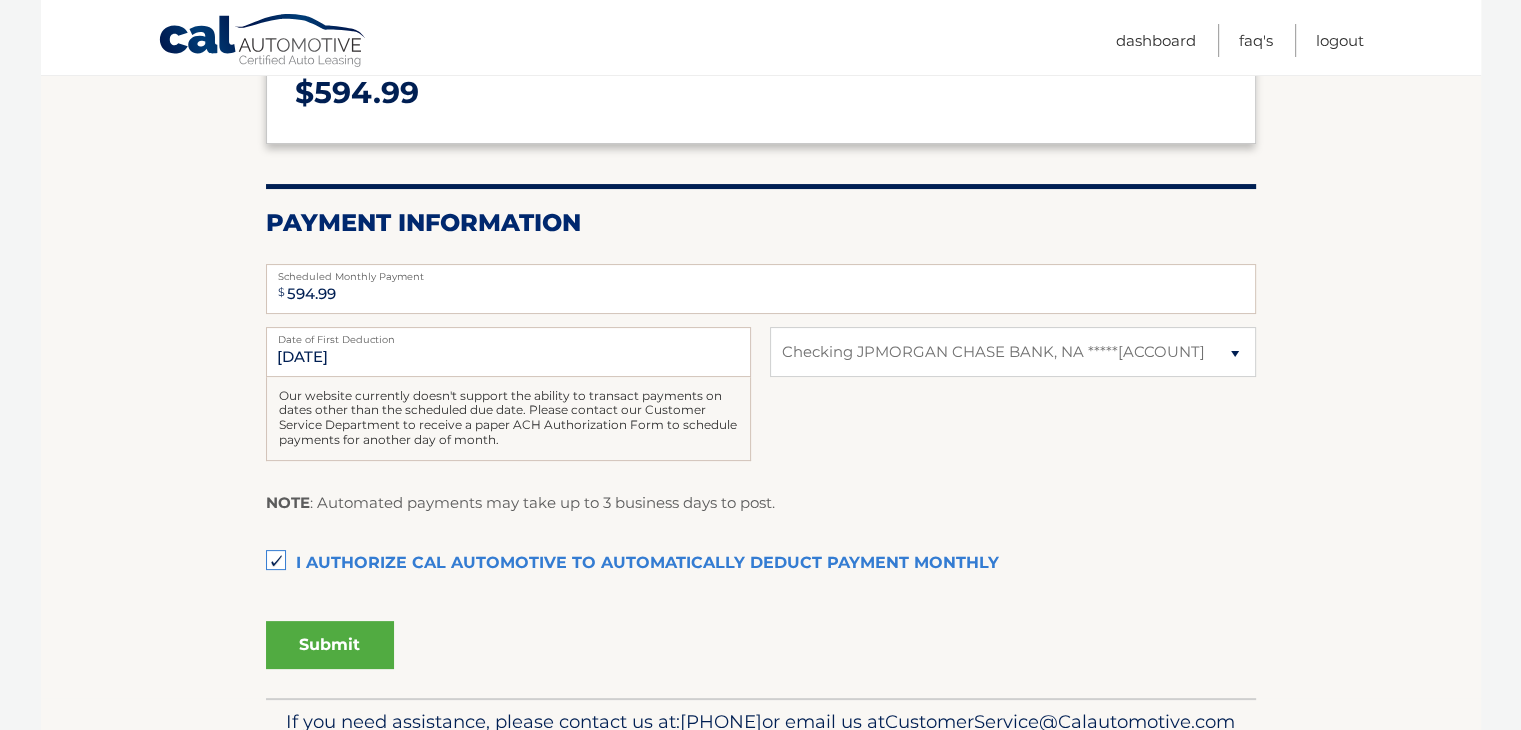 click on "Submit" at bounding box center [330, 645] 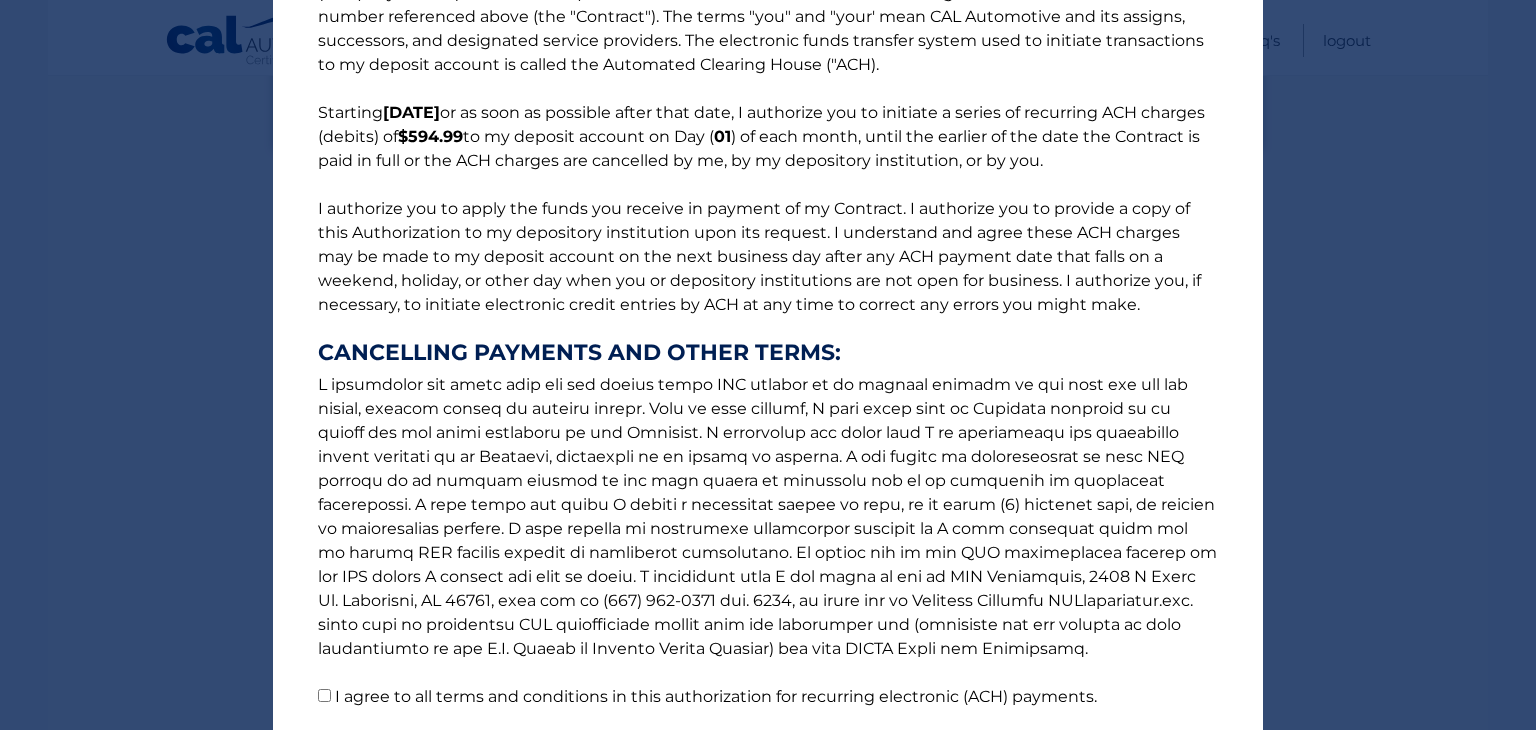 scroll, scrollTop: 239, scrollLeft: 0, axis: vertical 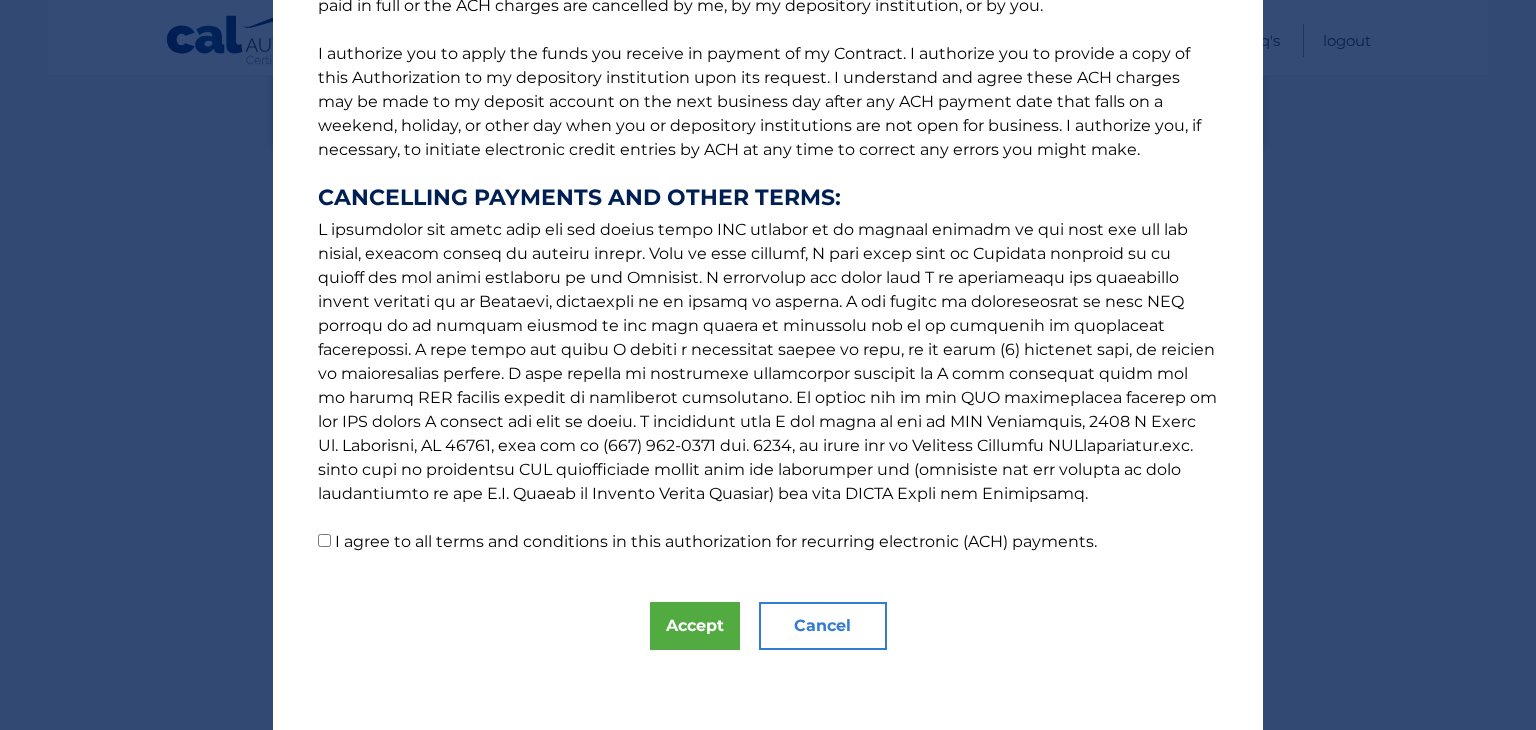 click on "The words "I" "me" and "my" mean any identified Customer who signs this Authorization for Recurring Electronic (ACH) Payments ("Authorization") in connection with the motor vehicle lease agreement with the contract number referenced above (the "Contract"). The terms "you" and "your' mean CAL Automotive and its assigns, successors, and designated service providers. The electronic funds transfer system used to initiate transactions to my deposit account is called the Automated Clearing House ("ACH).
Starting  9/1/2025   or as soon as possible after that date, I authorize you to initiate a series of recurring ACH charges (debits) of  $594.99  to my deposit account on Day ( 01 ) of each month, until the earlier of the date the Contract is paid in full or the ACH charges are cancelled by me, by my depository institution, or by you.  CANCELLING PAYMENTS AND OTHER TERMS:" at bounding box center [768, 178] 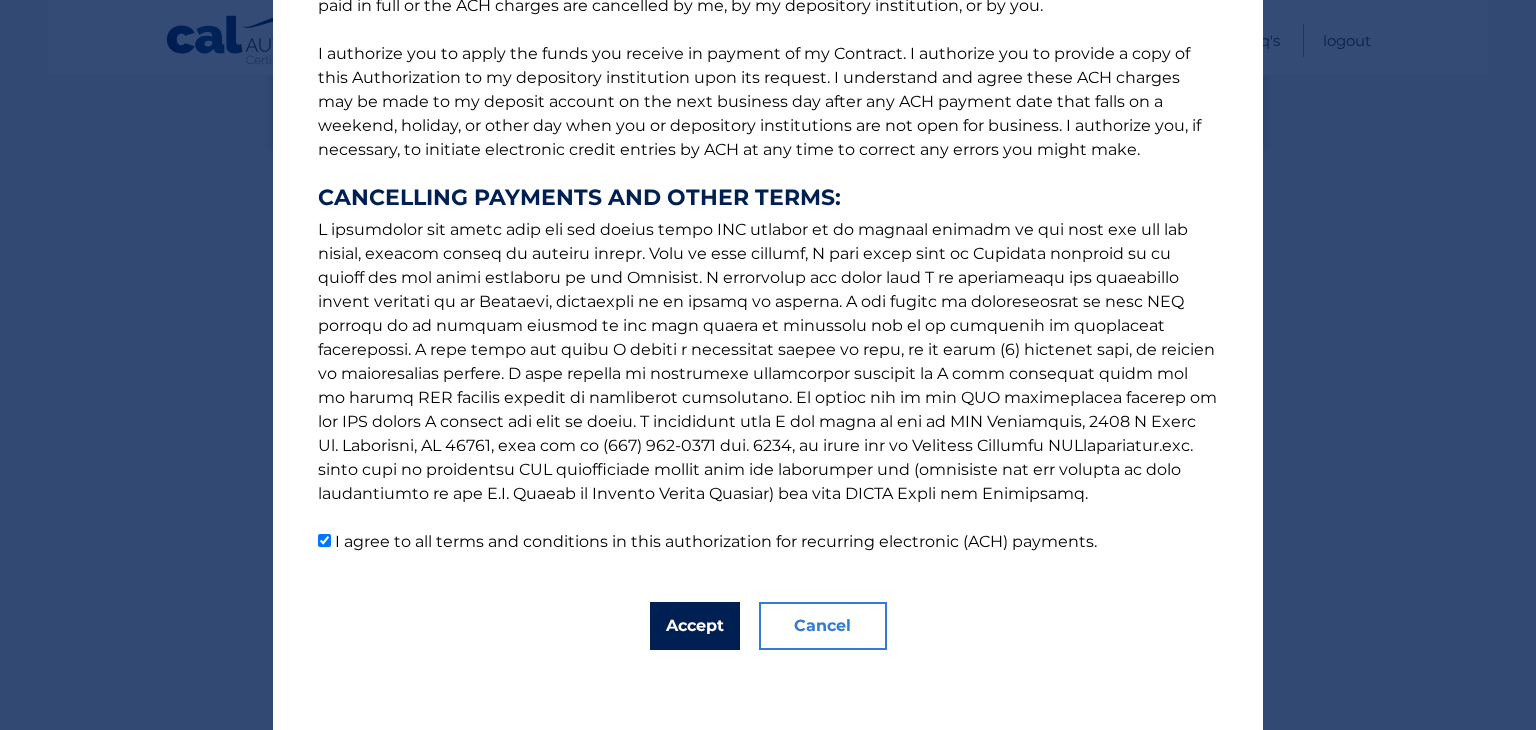 click on "Accept" at bounding box center [695, 626] 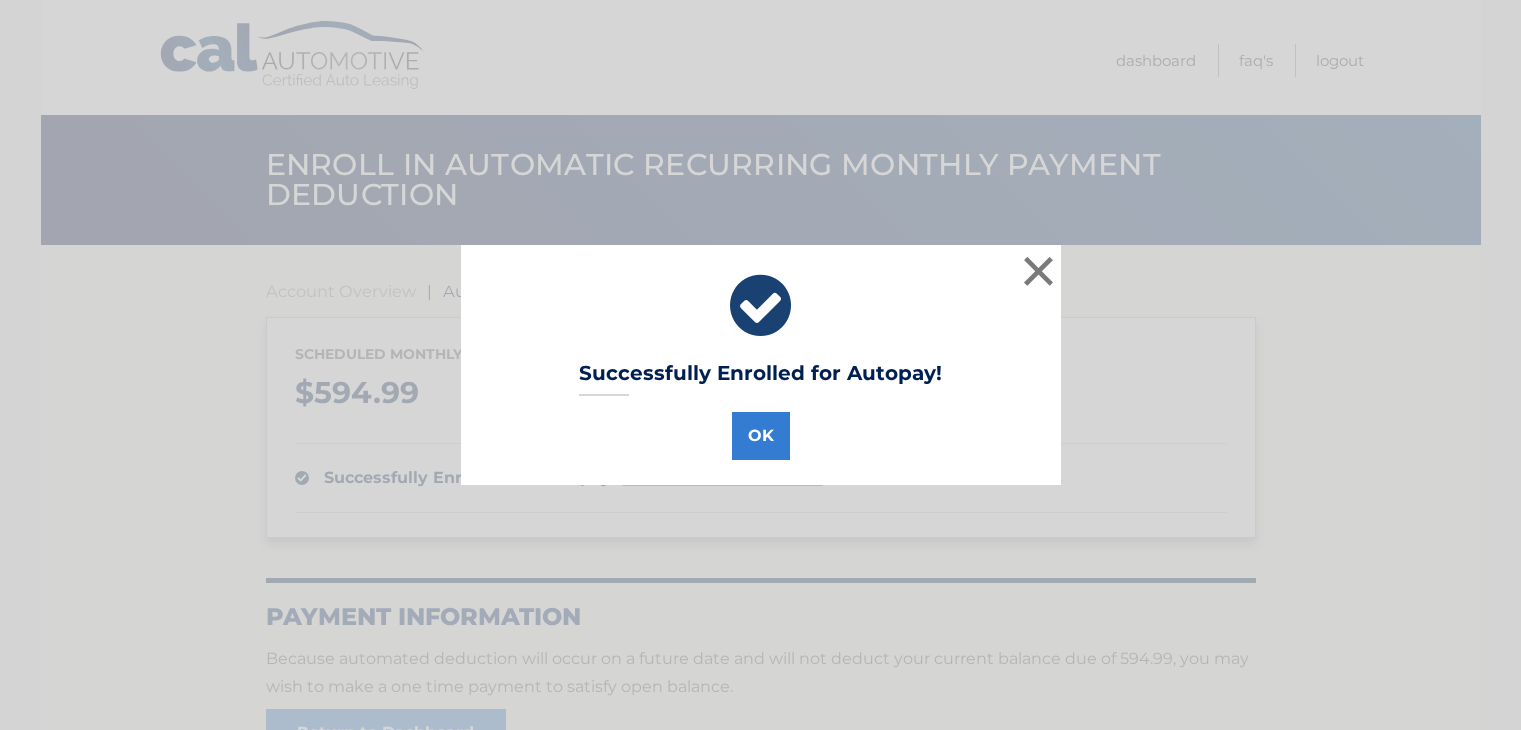 scroll, scrollTop: 0, scrollLeft: 0, axis: both 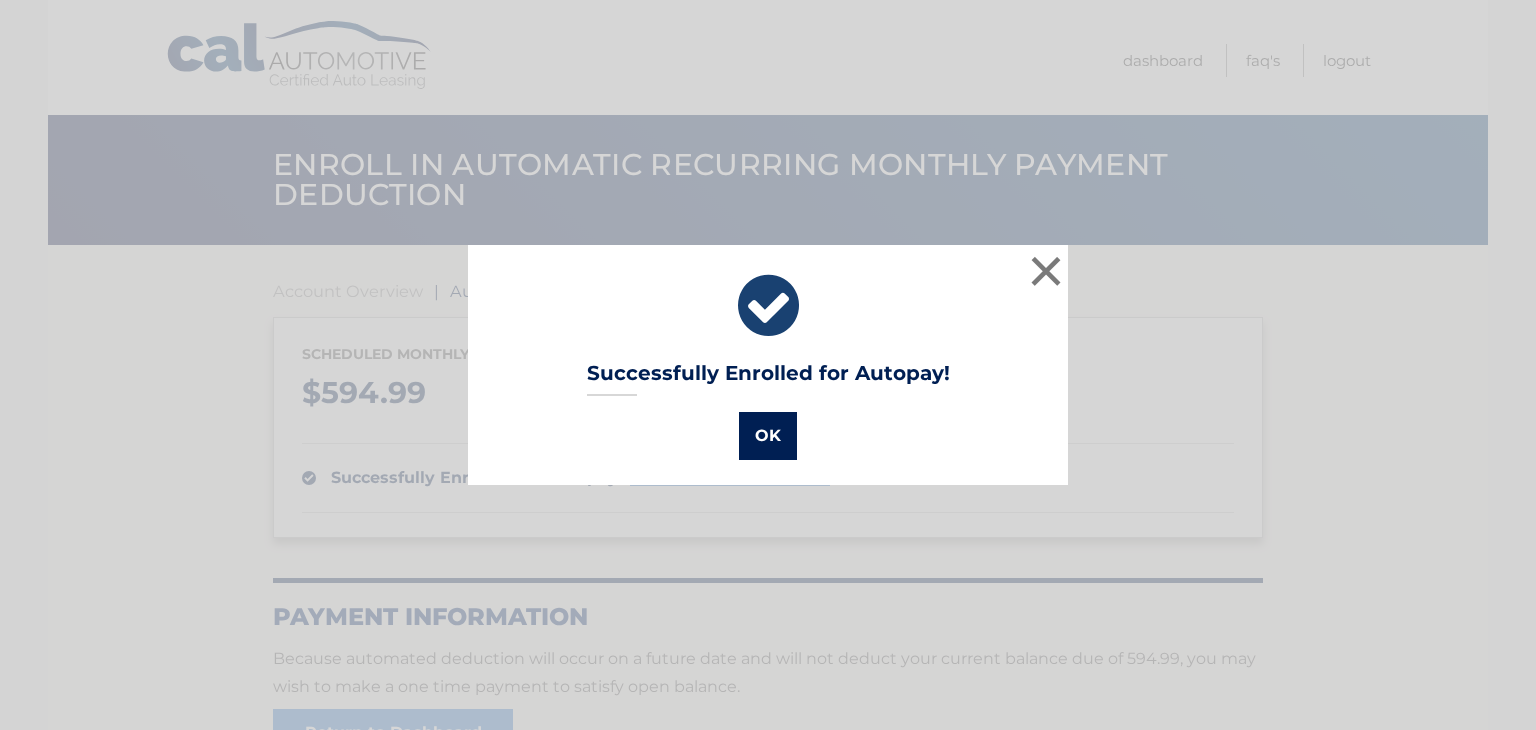 click on "OK" at bounding box center [768, 436] 